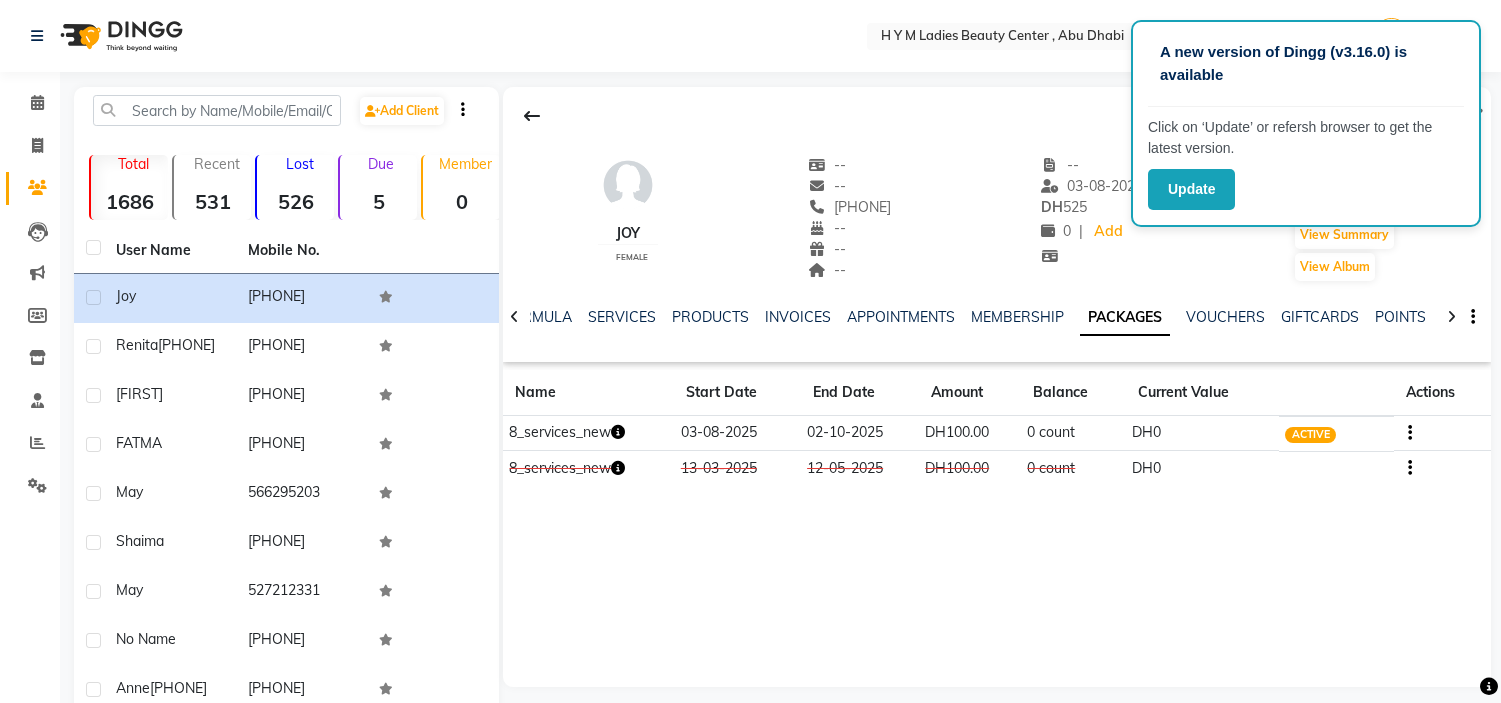 scroll, scrollTop: 0, scrollLeft: 0, axis: both 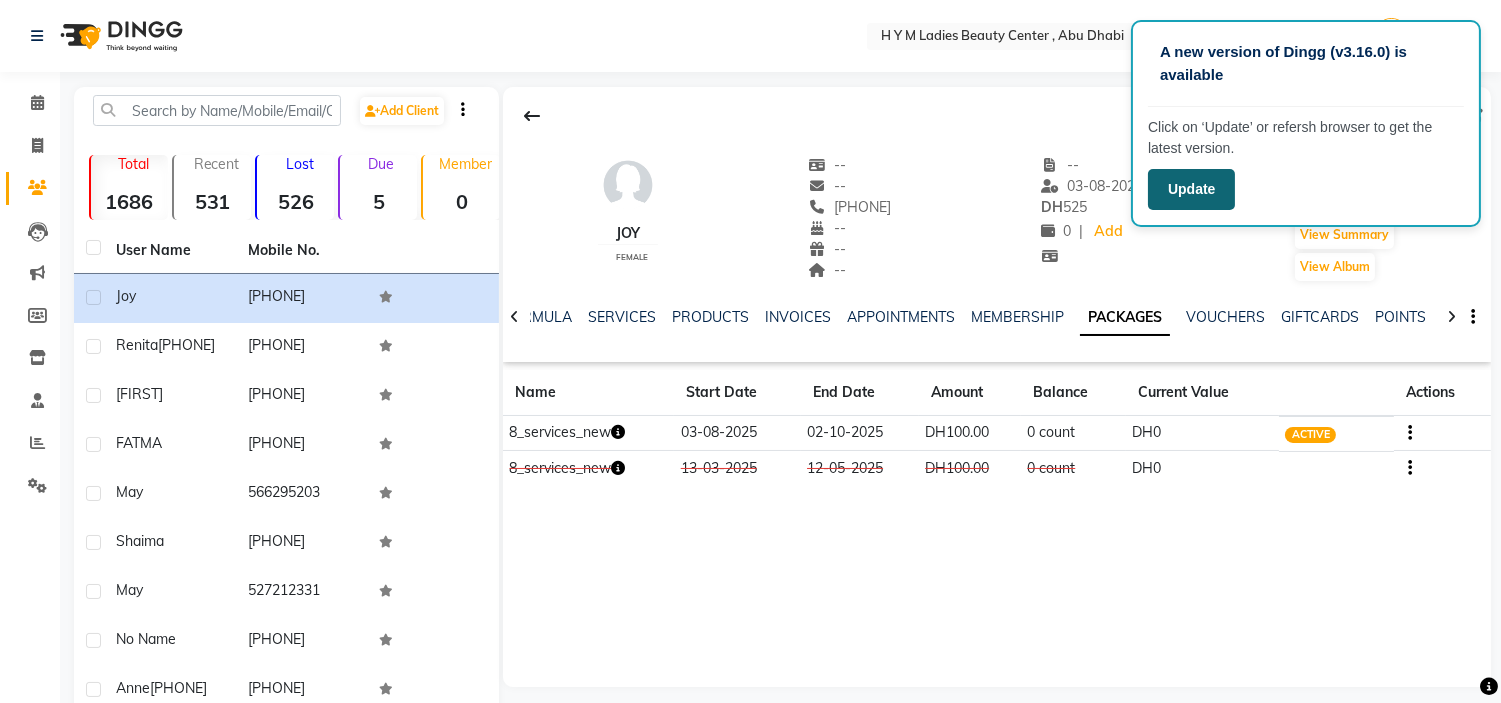 click on "Update" 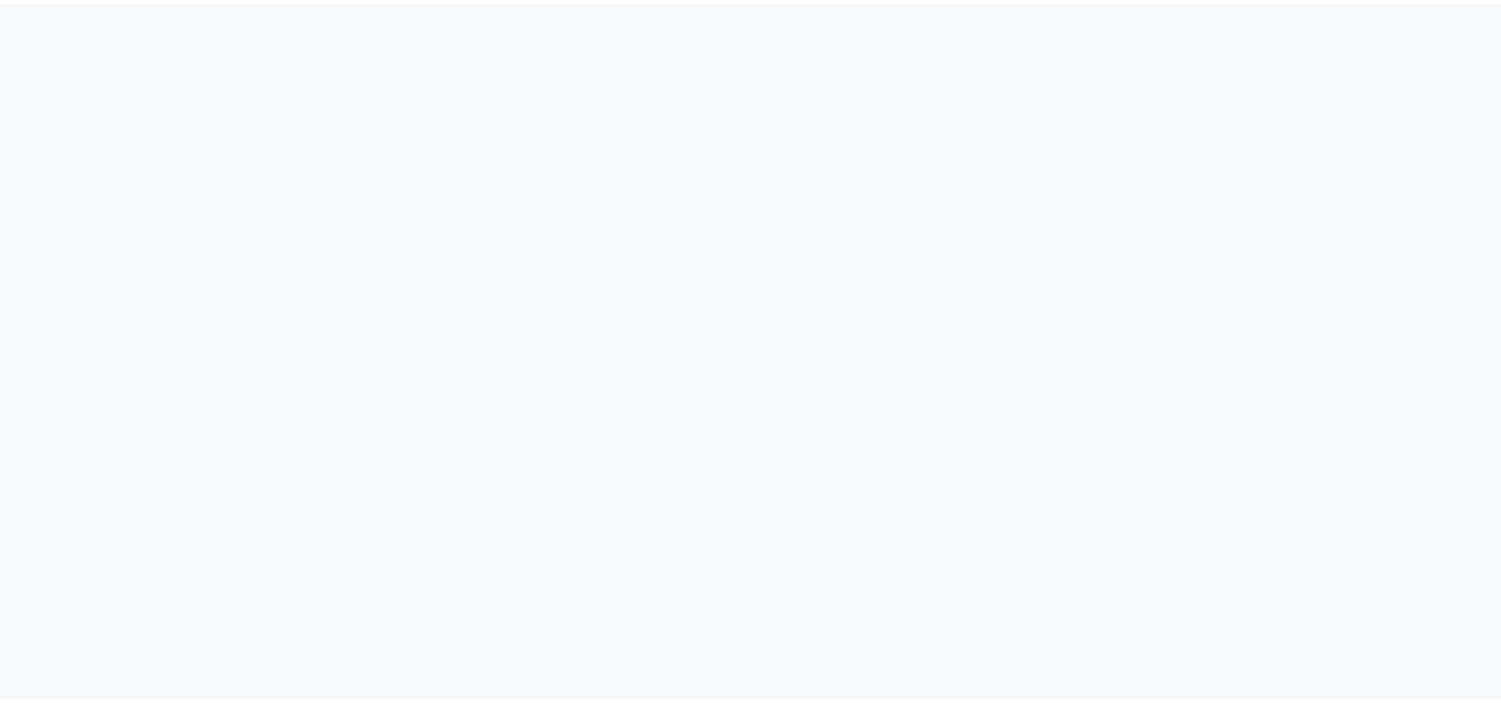 scroll, scrollTop: 0, scrollLeft: 0, axis: both 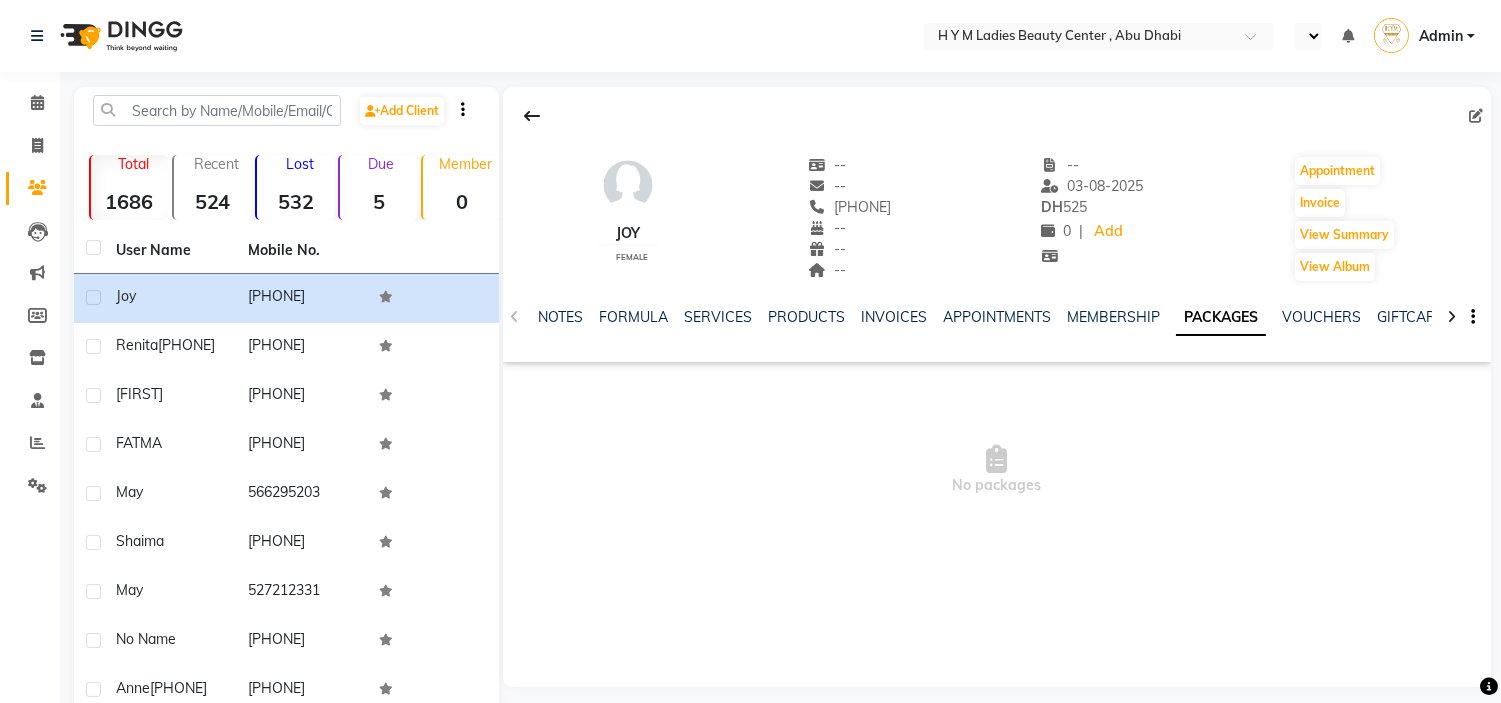 select on "en" 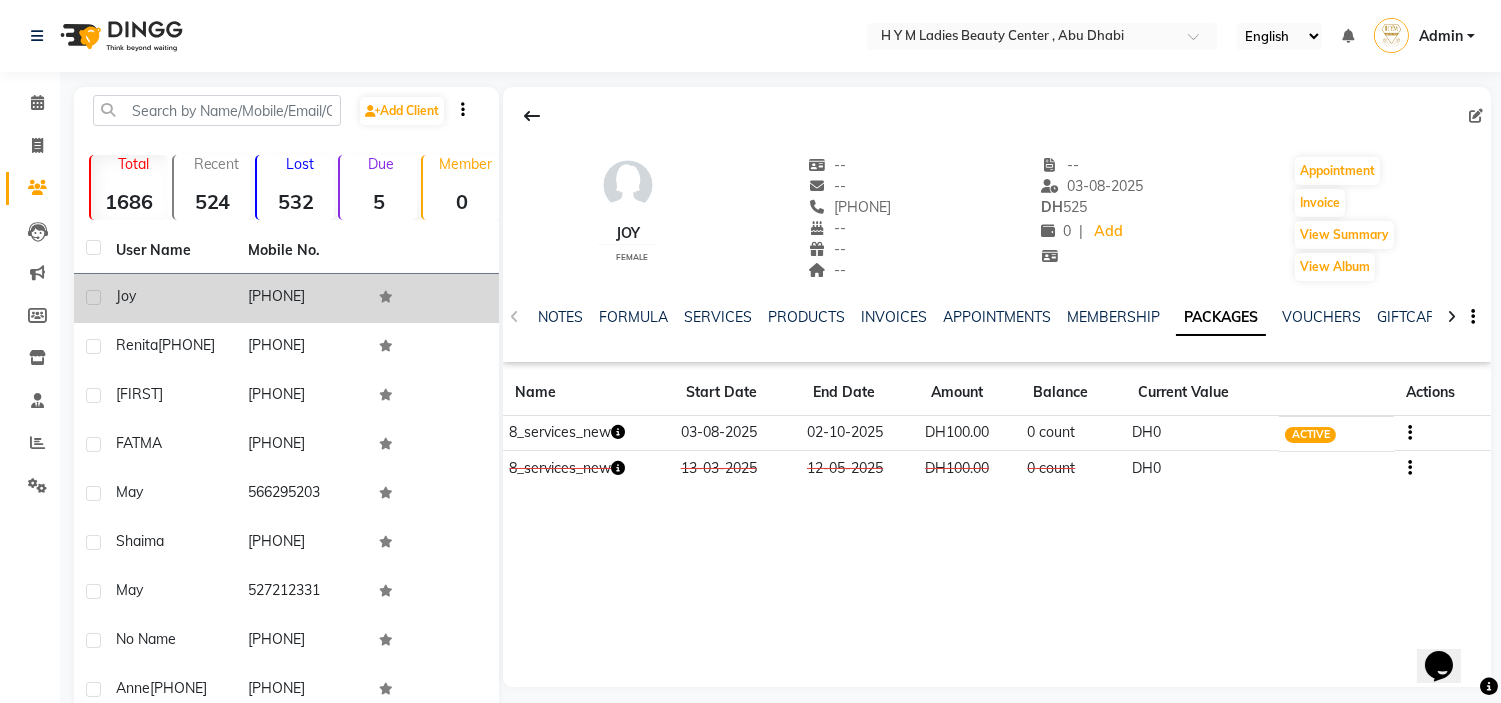 scroll, scrollTop: 0, scrollLeft: 0, axis: both 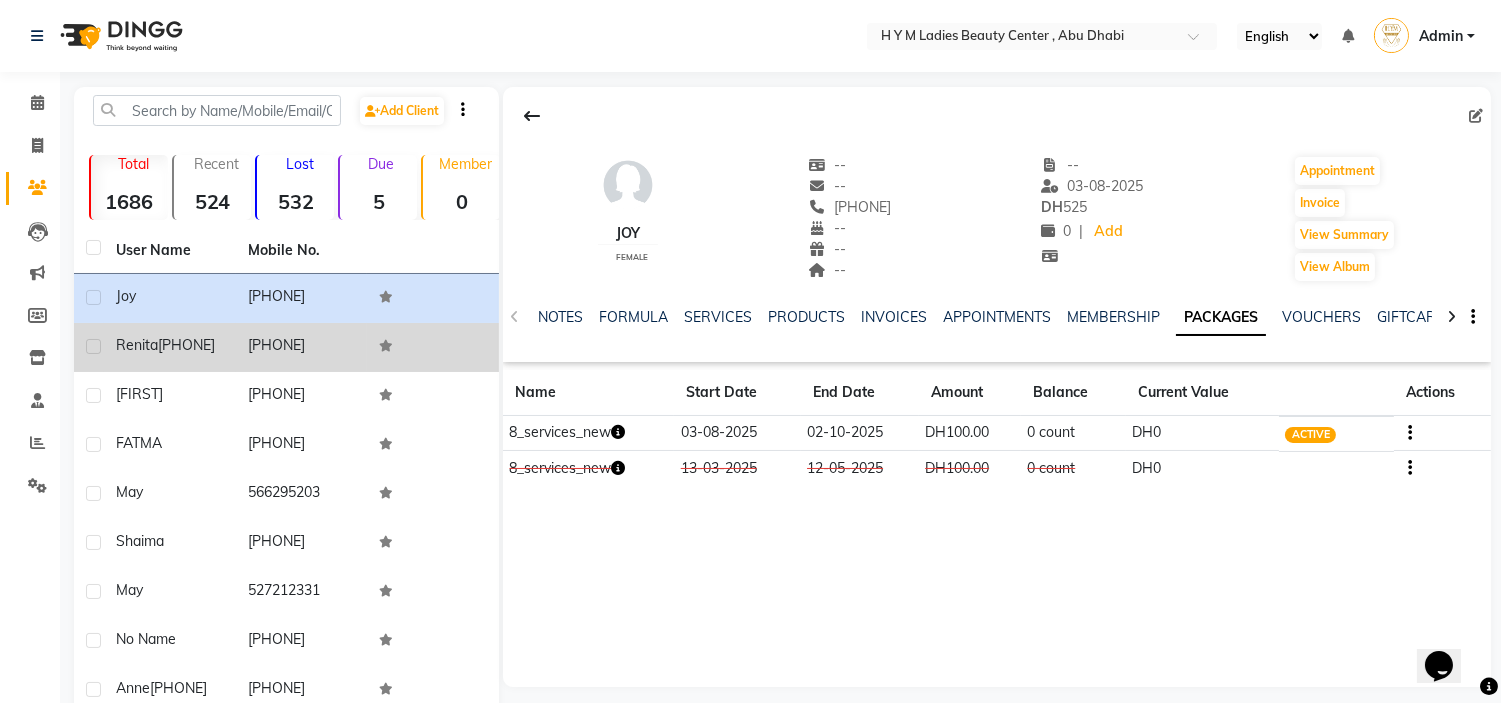 click on "[PHONE]" 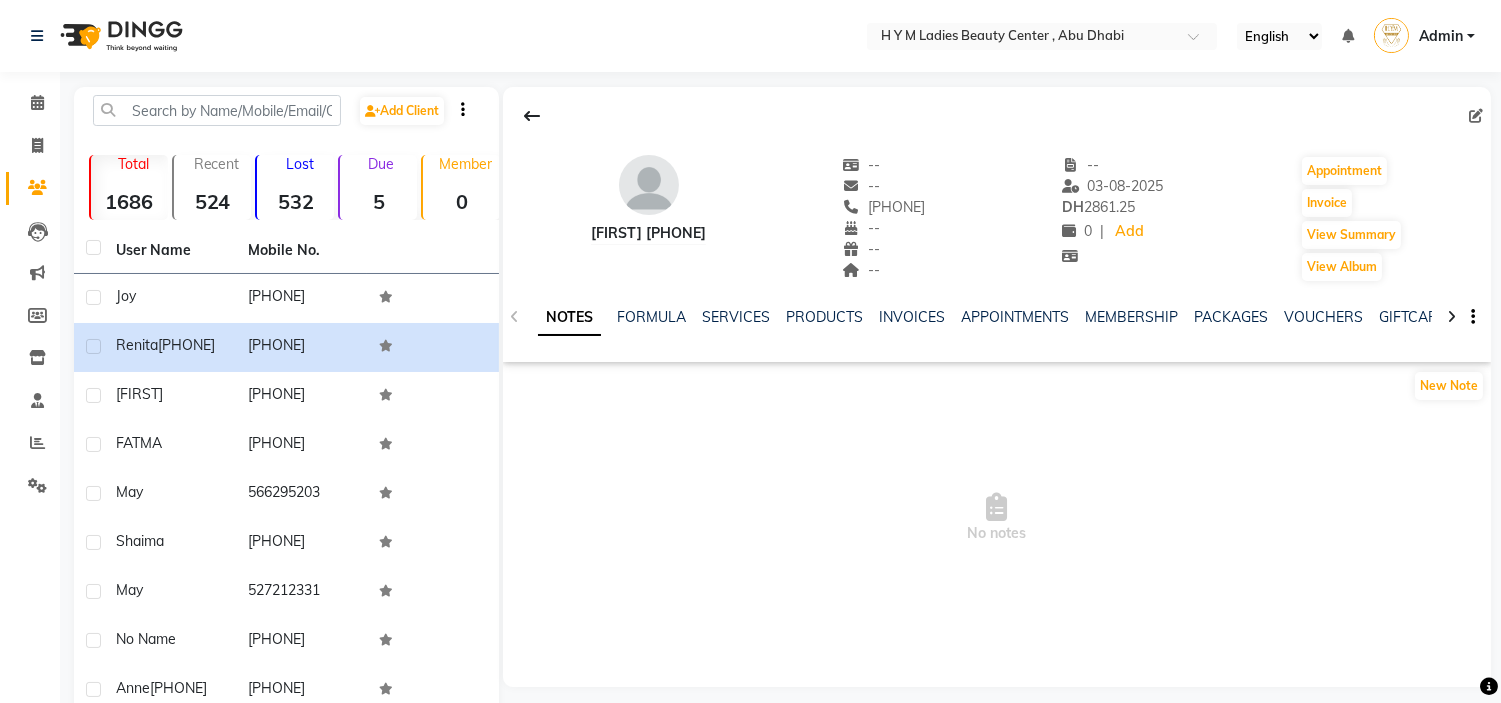 click on "PACKAGES" 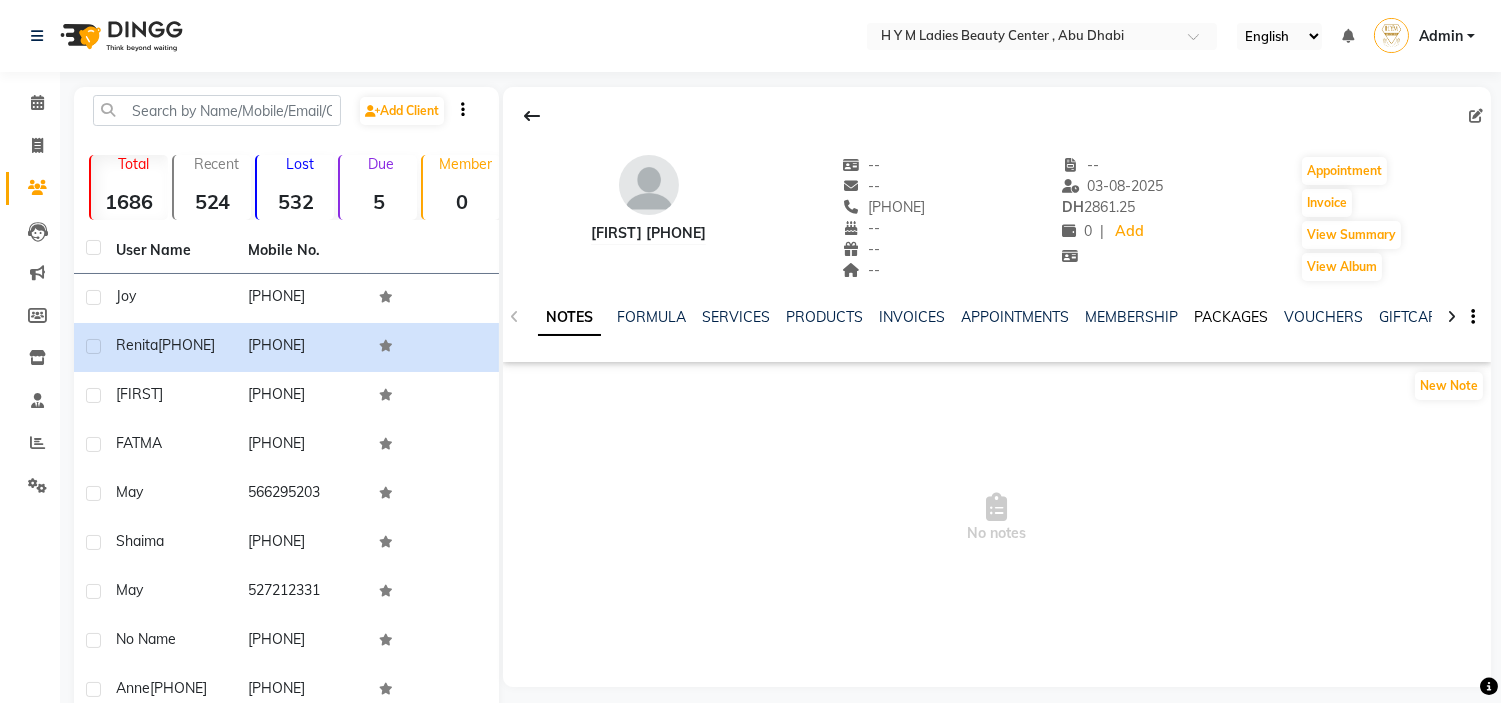 click on "PACKAGES" 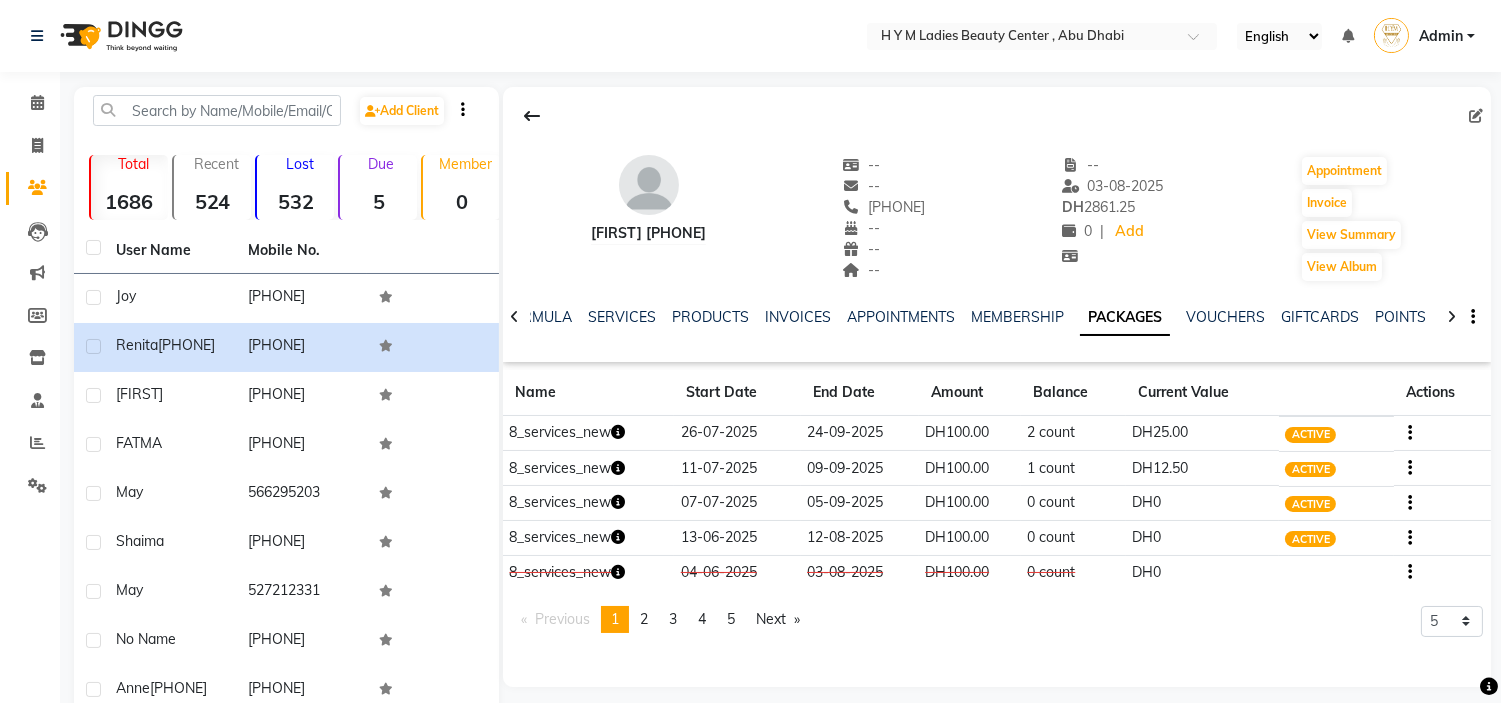click on "[PHONE]" 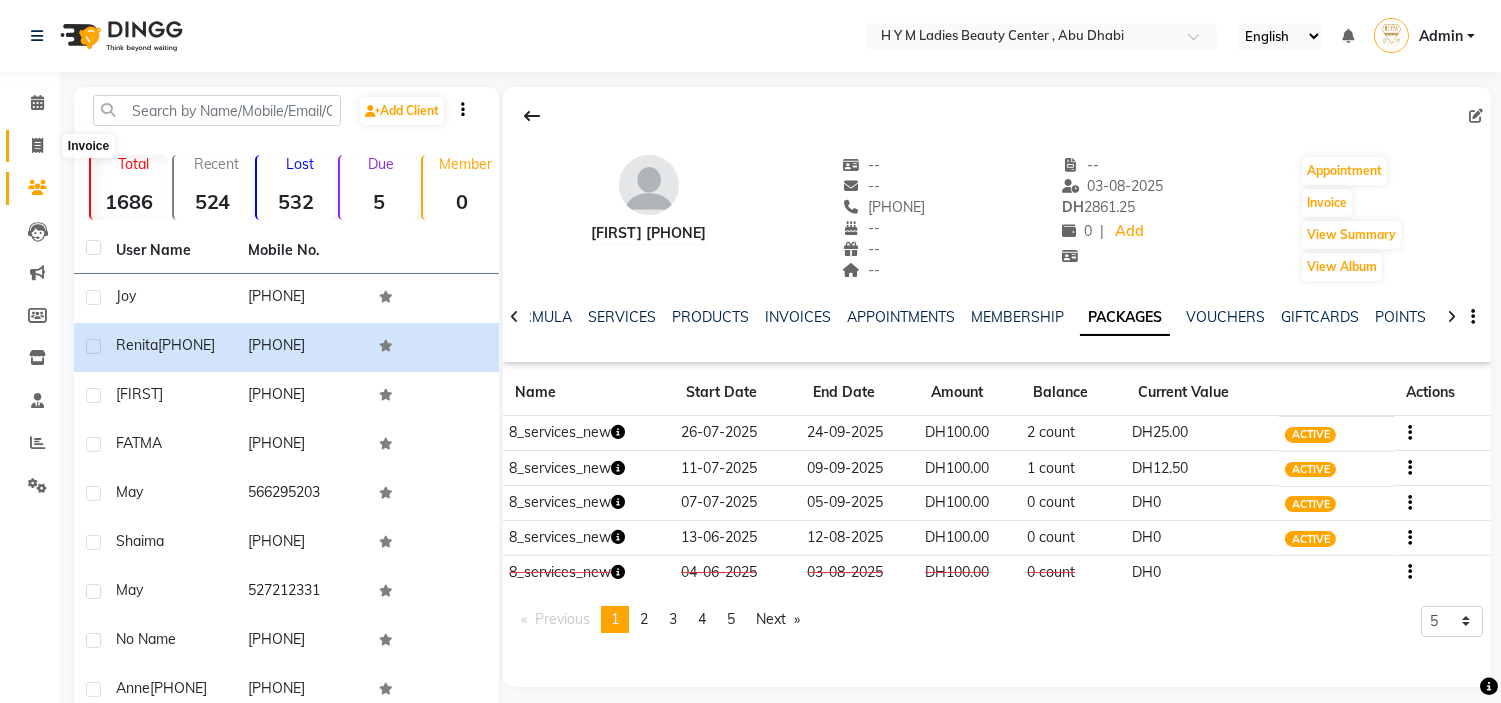 drag, startPoint x: 45, startPoint y: 143, endPoint x: 110, endPoint y: 144, distance: 65.00769 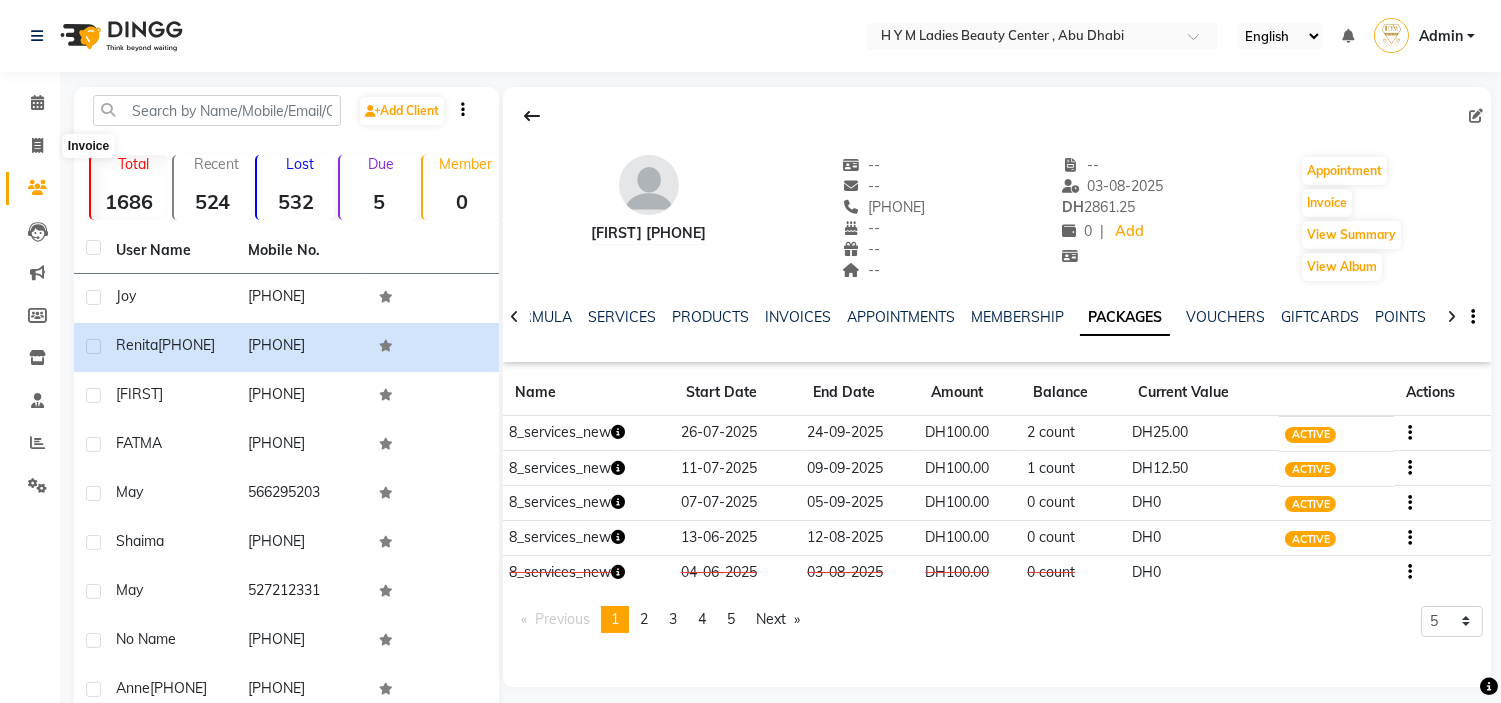 select on "service" 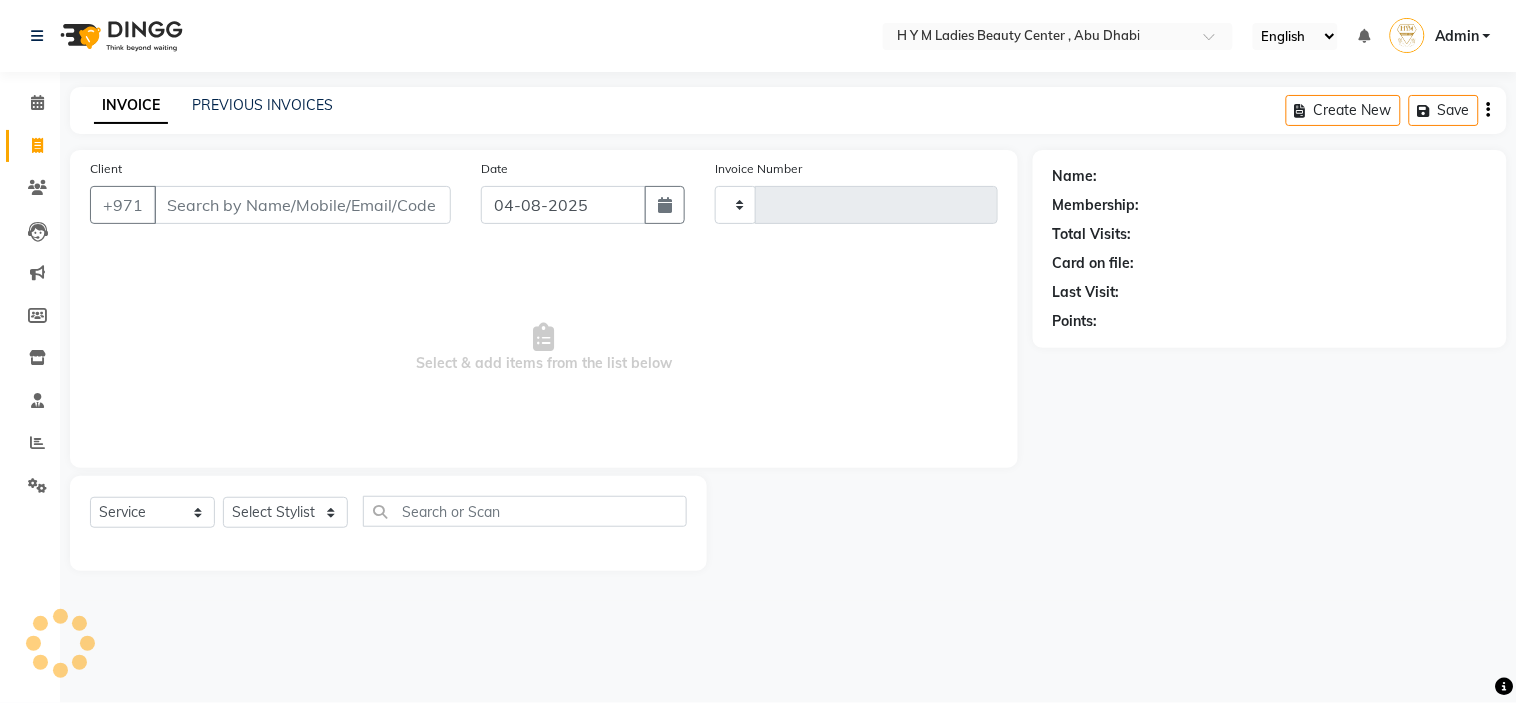 type on "1639" 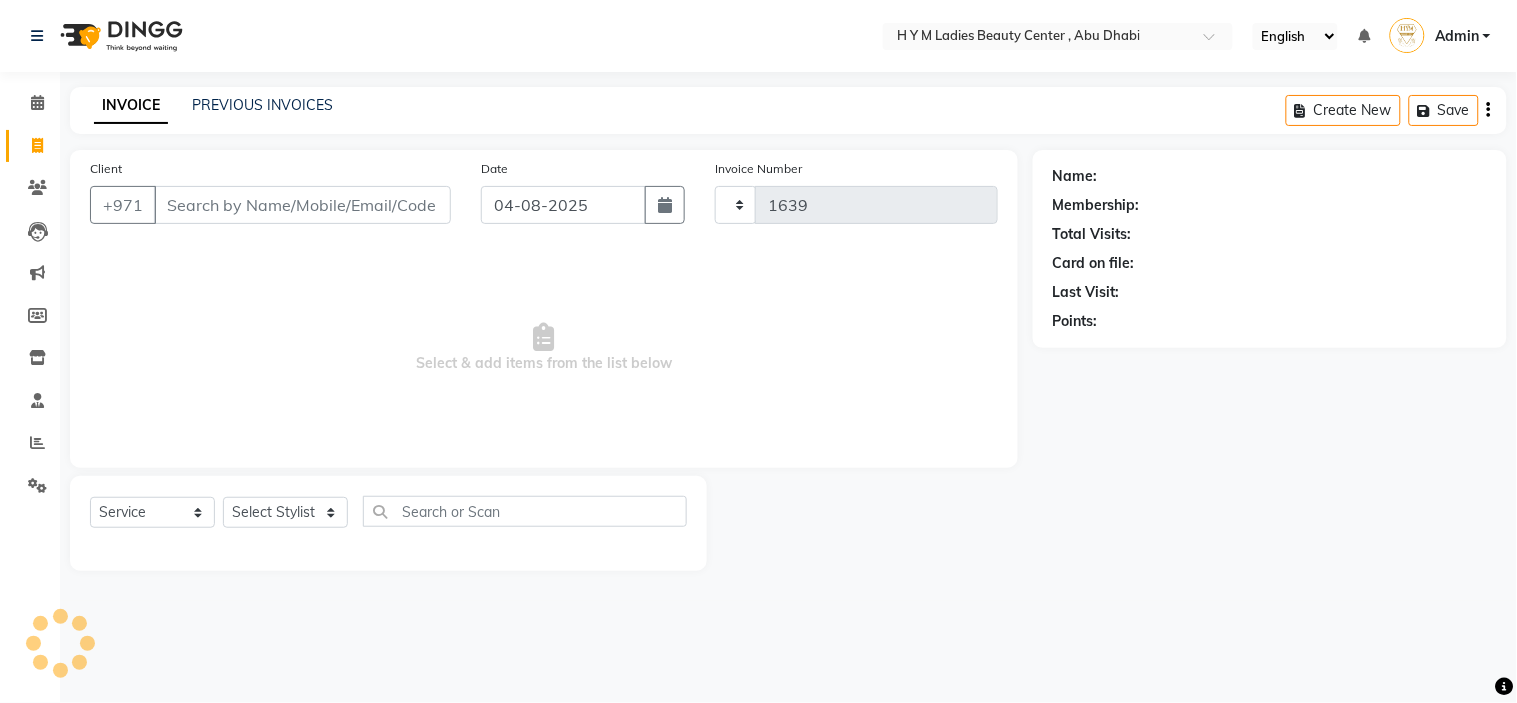 select on "7248" 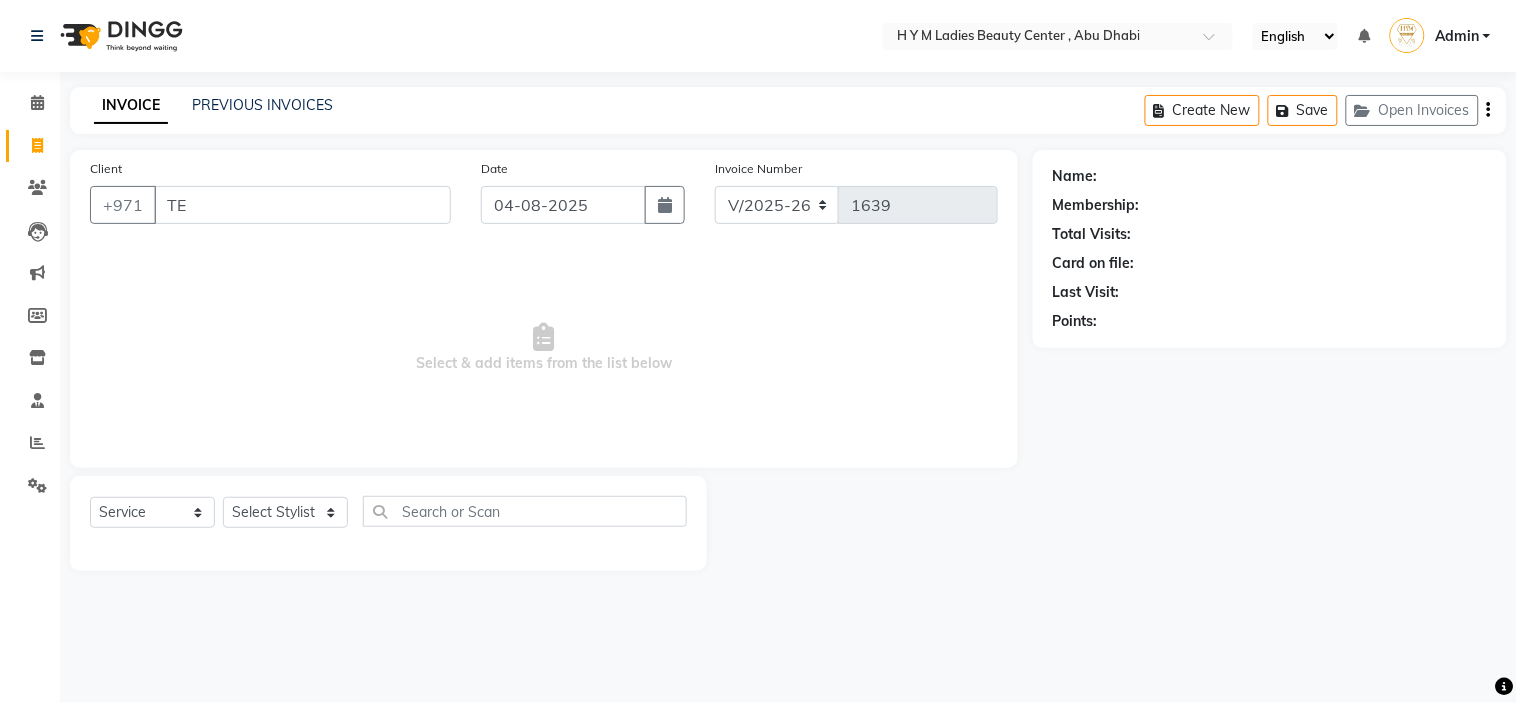 type on "T" 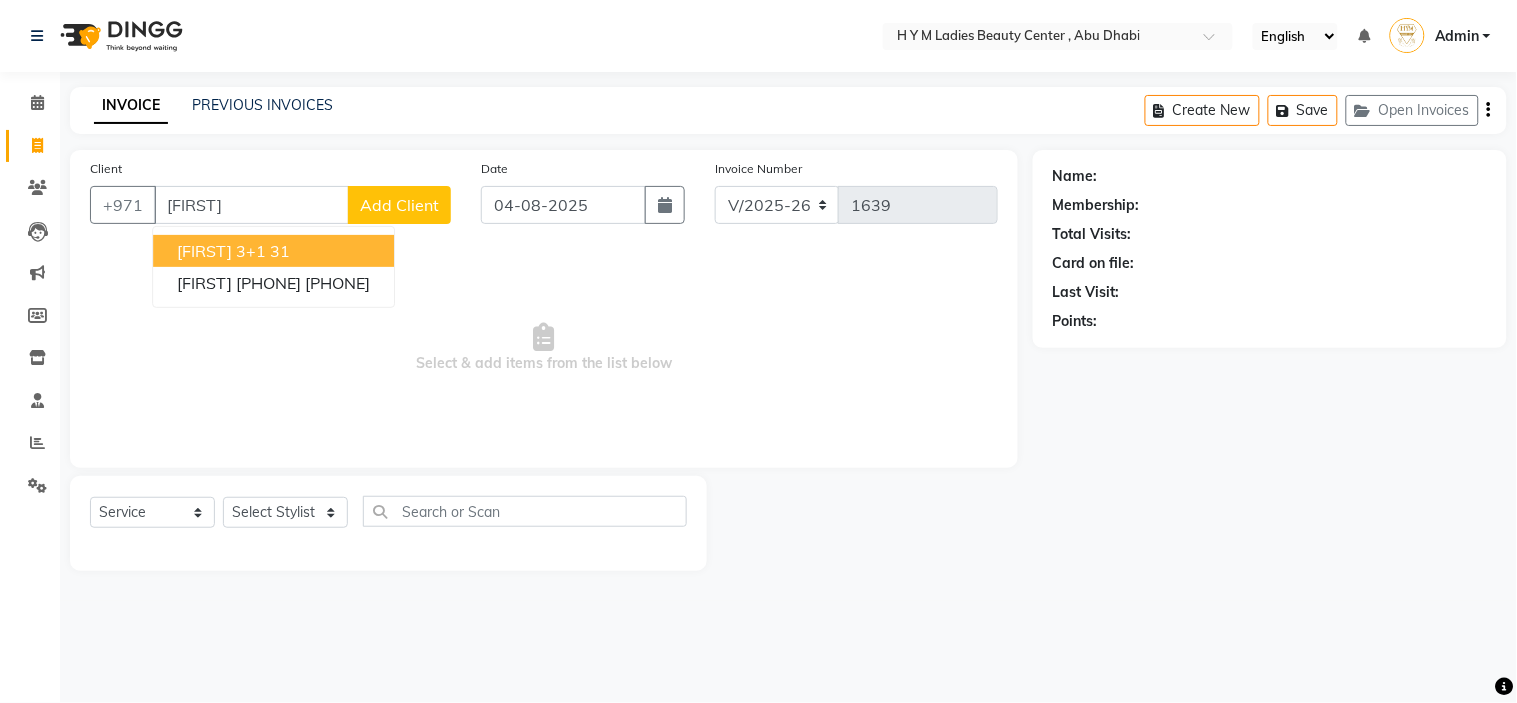 click on "[FIRST] 3+1  31" at bounding box center (273, 251) 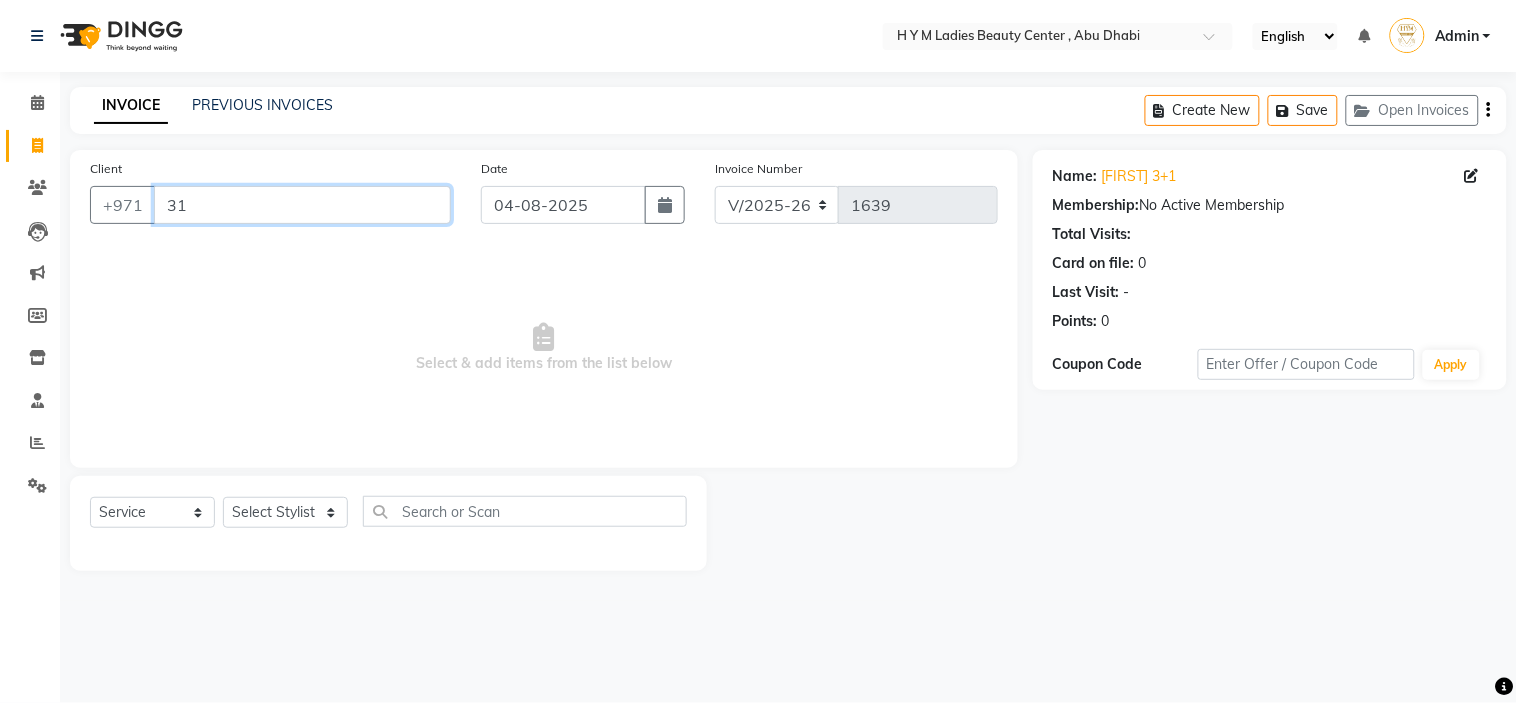 drag, startPoint x: 33, startPoint y: 167, endPoint x: 0, endPoint y: 148, distance: 38.078865 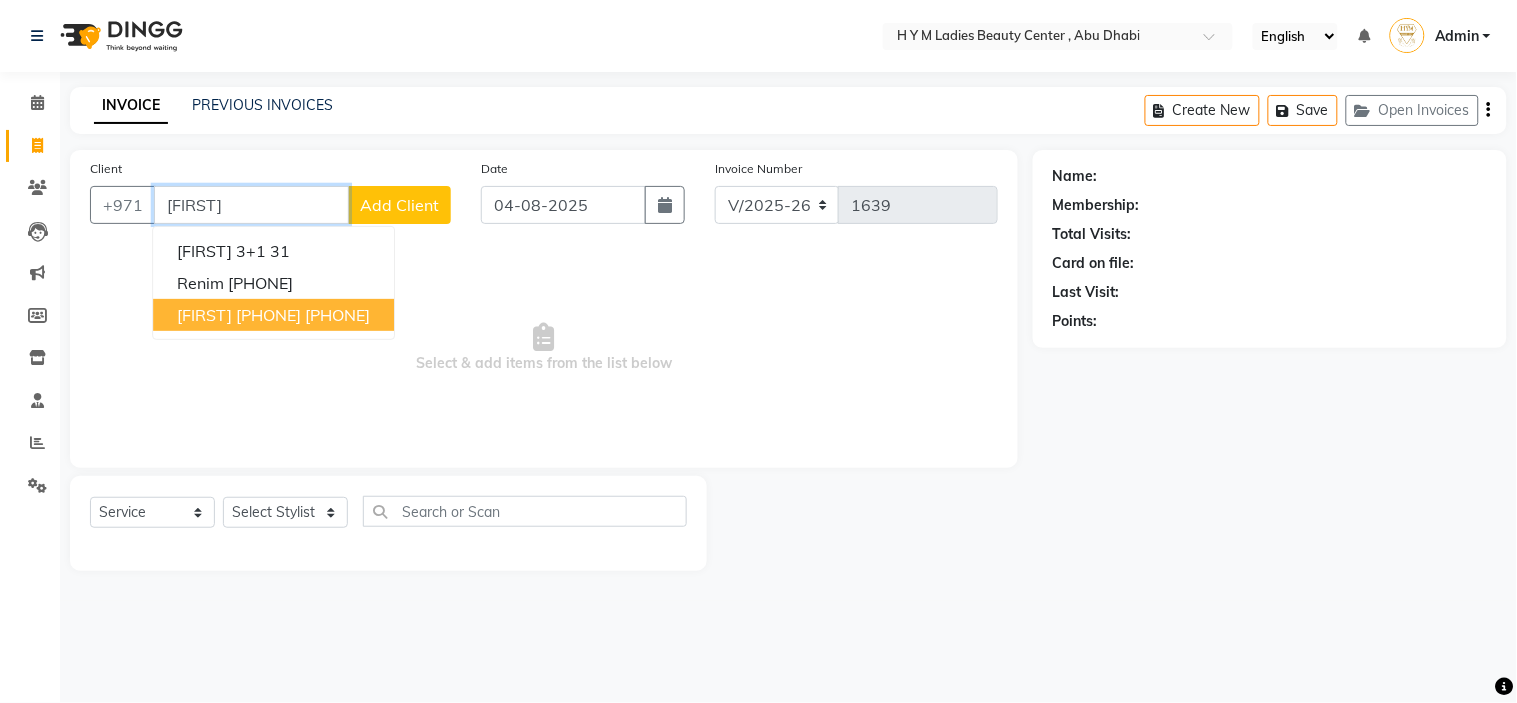click on "[FIRST] [PHONE]" at bounding box center [239, 315] 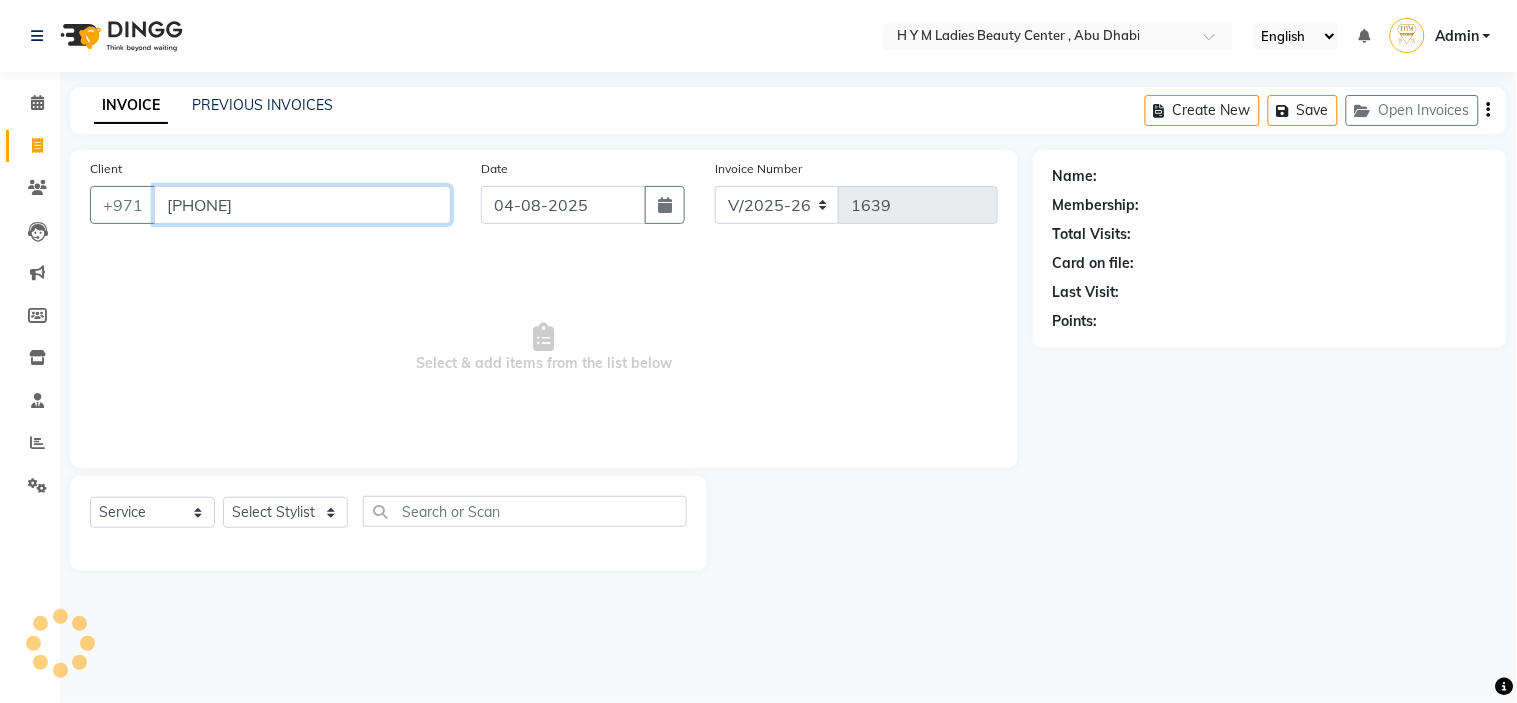 type on "[PHONE]" 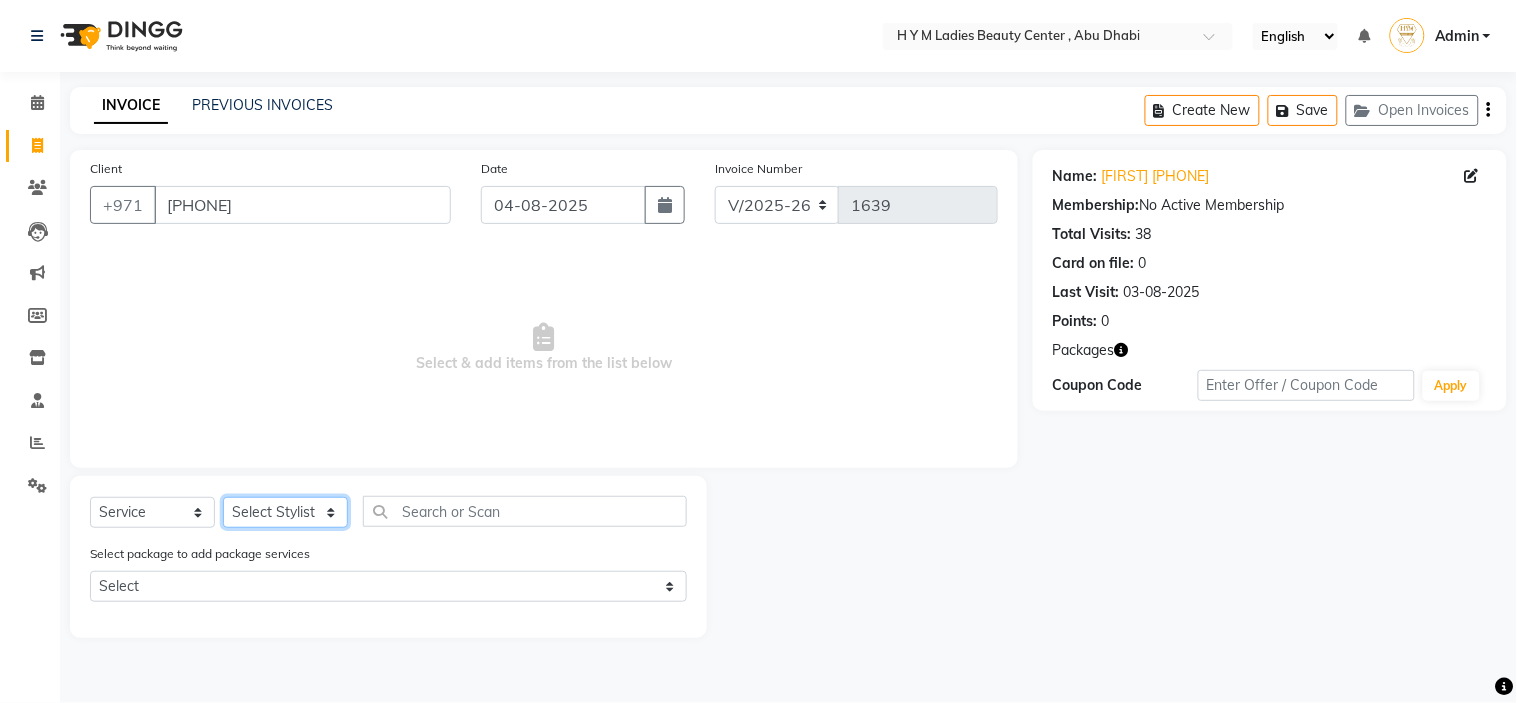 click on "Select Stylist ameena Jheza Dalangin Julie Corteza nadeema randa Rose An Galang zari" 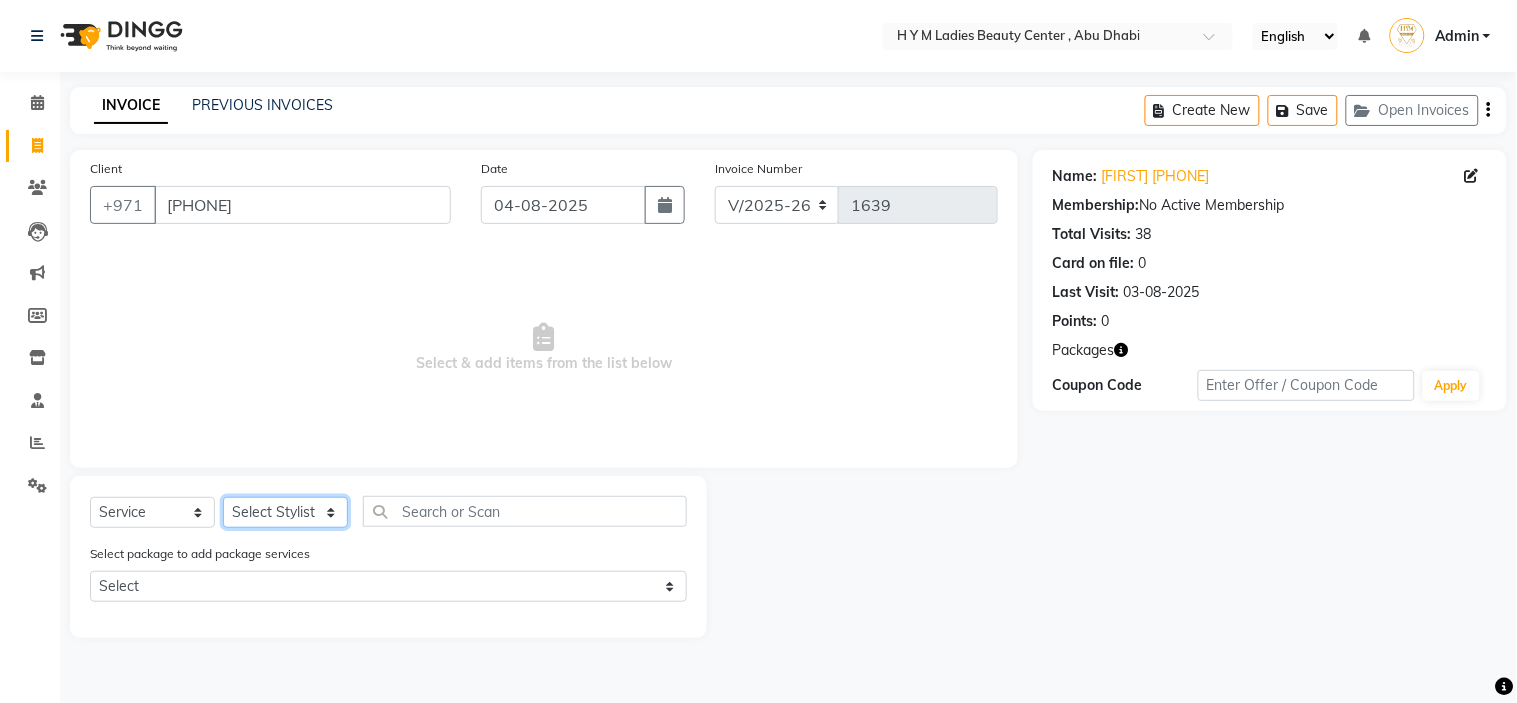 select on "61768" 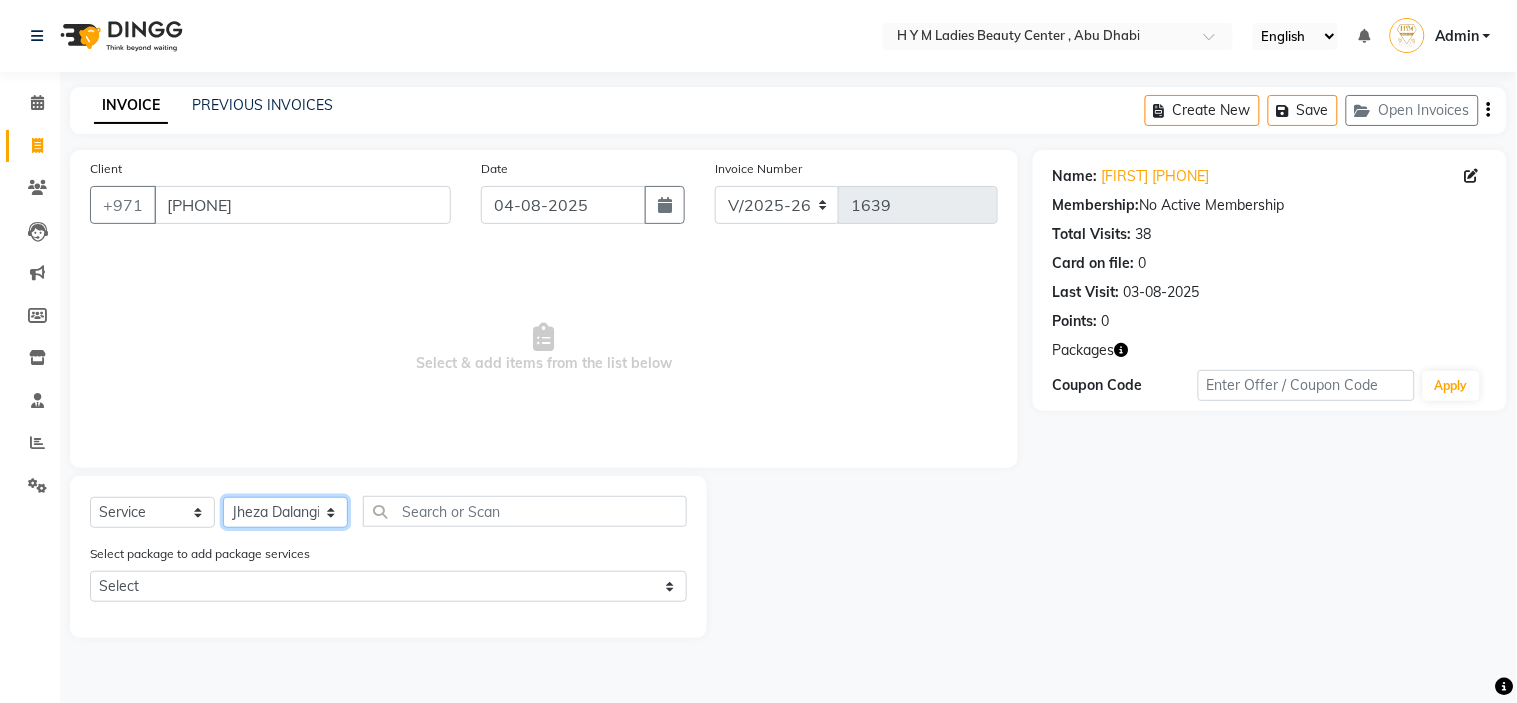 click on "Select Stylist ameena Jheza Dalangin Julie Corteza nadeema randa Rose An Galang zari" 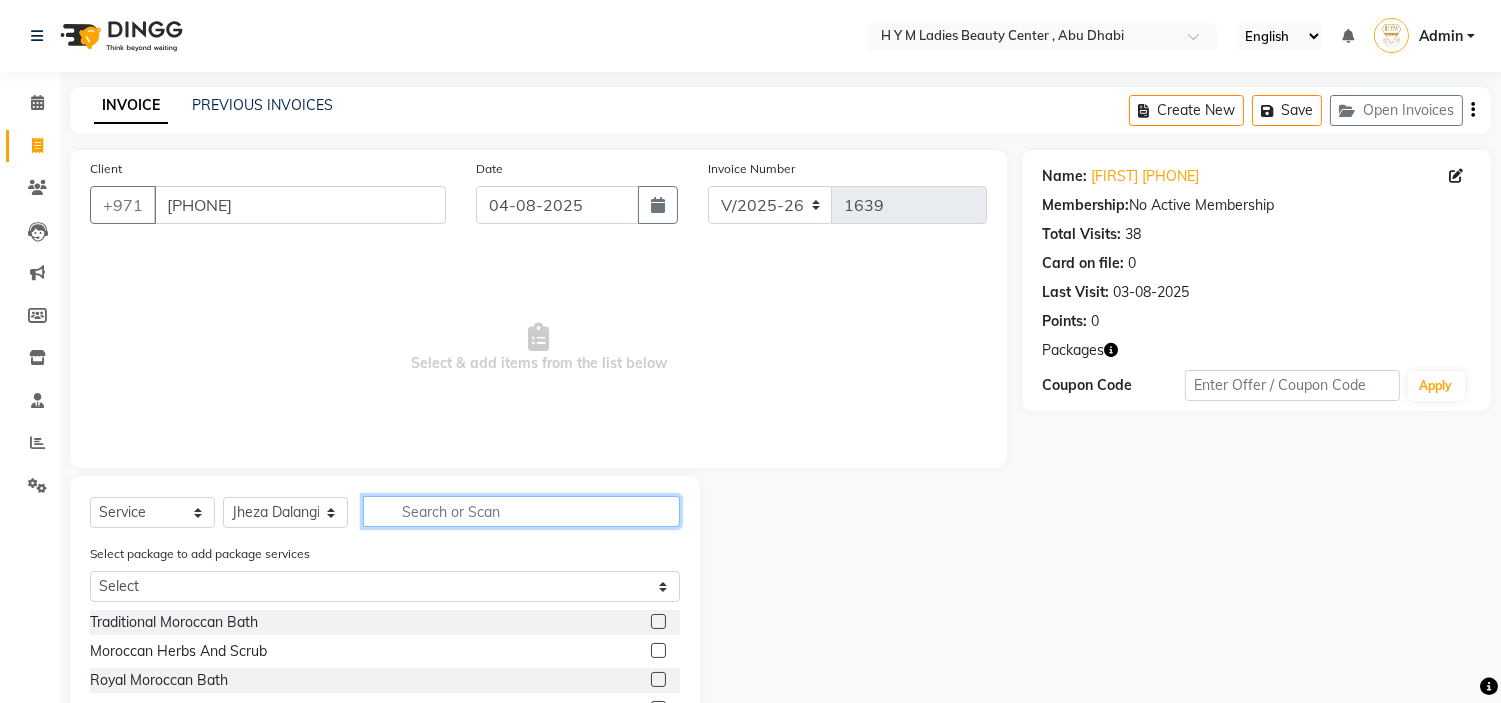 click 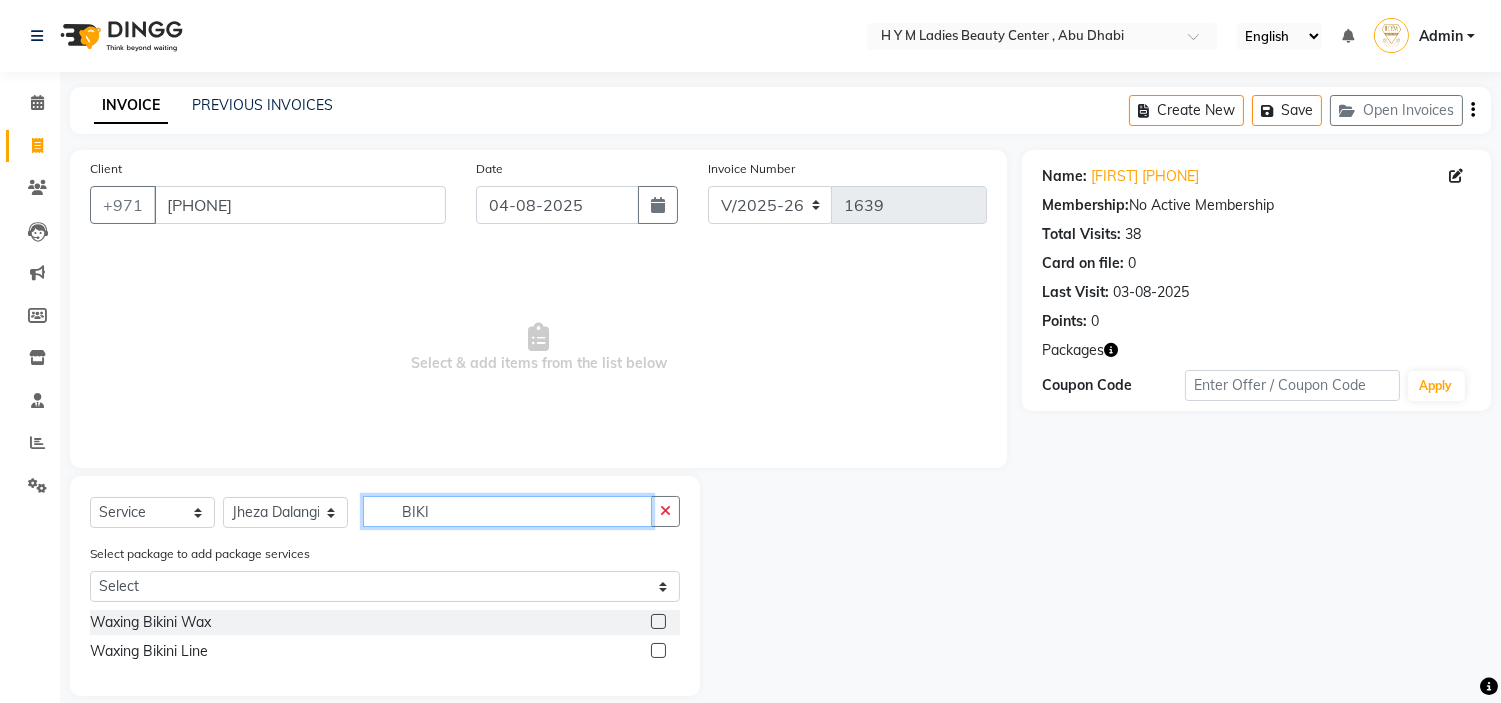 type on "BIKI" 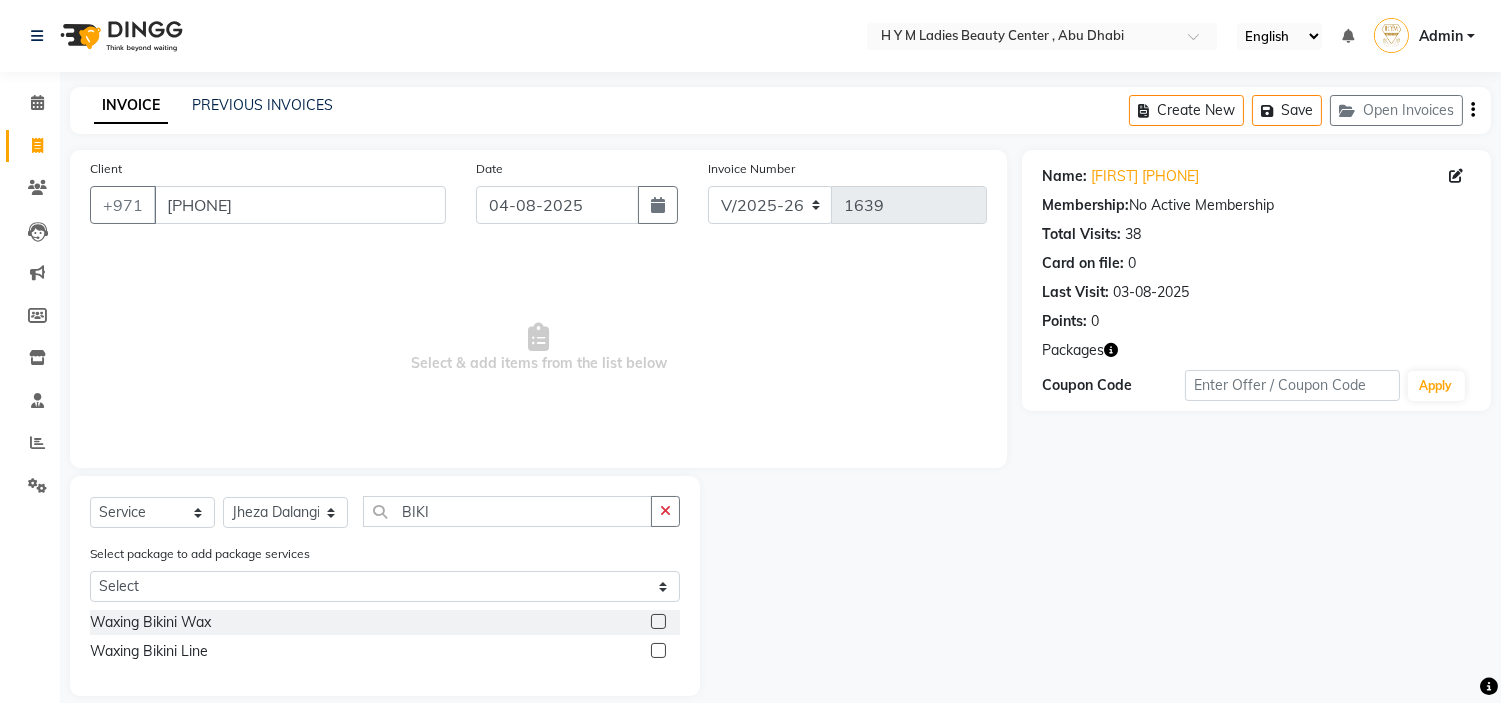 click 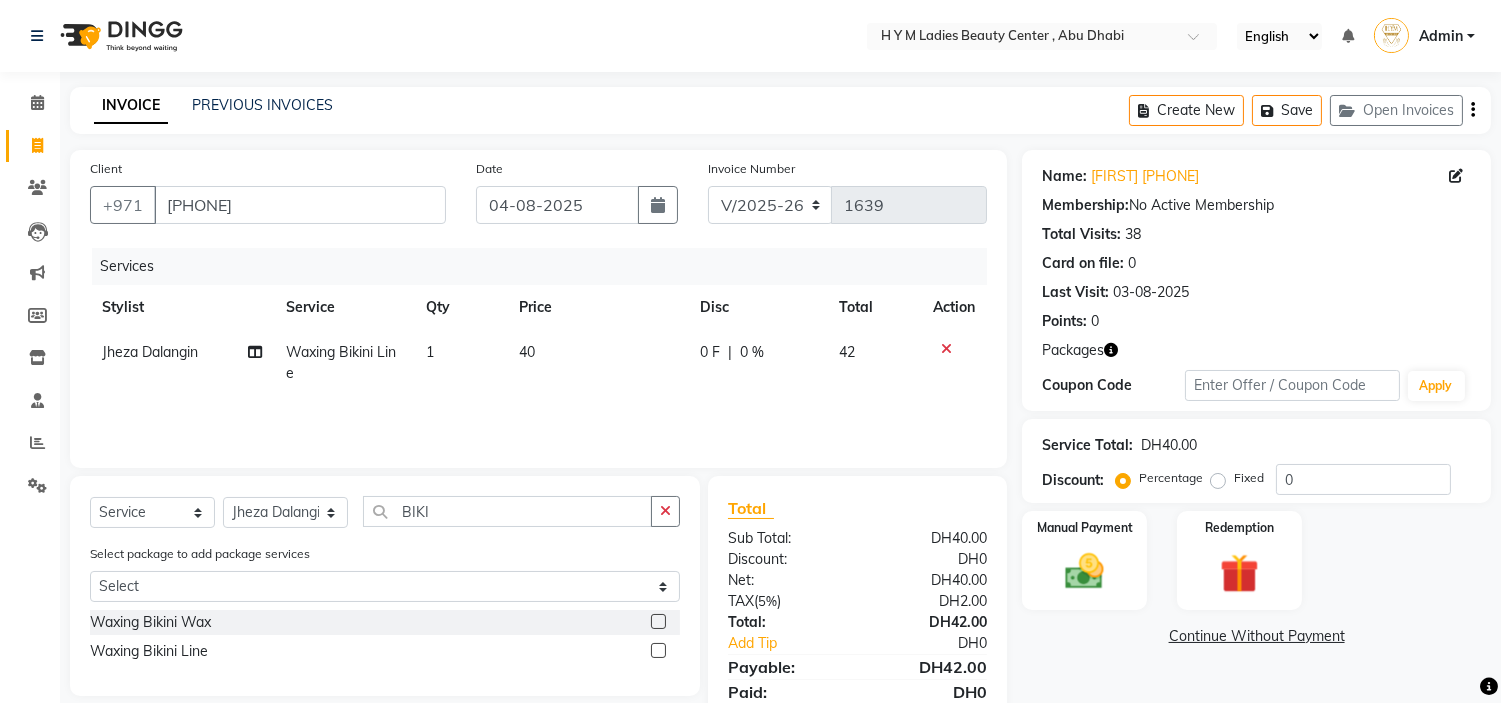 click 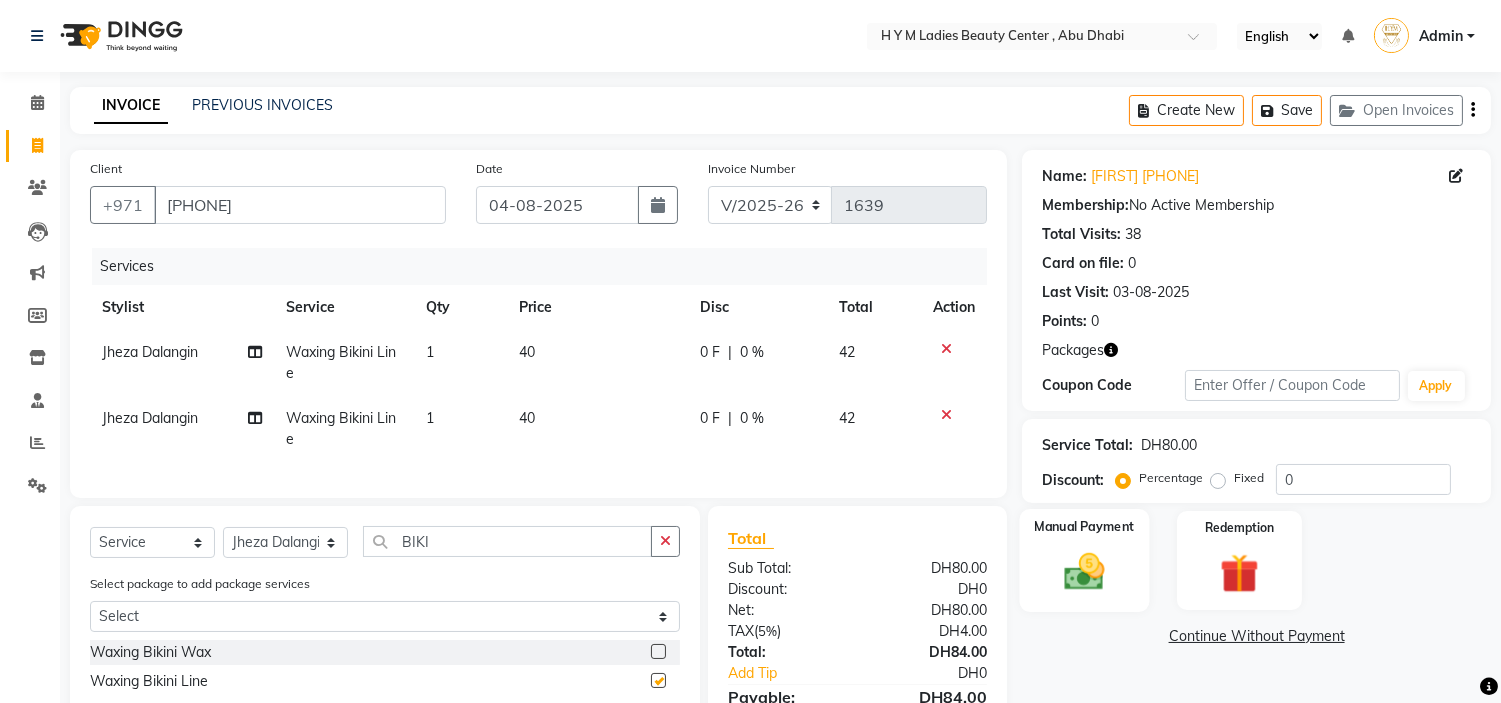 checkbox on "false" 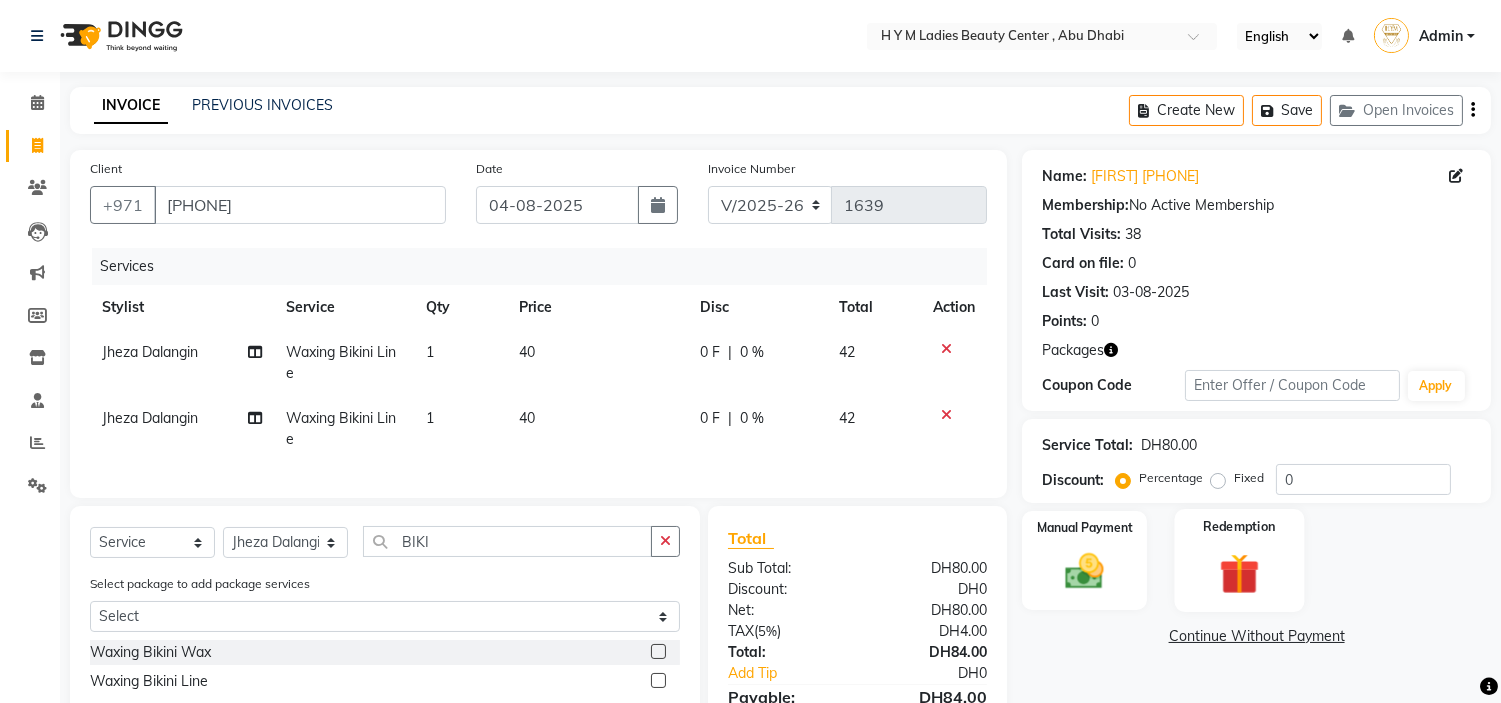 click on "Redemption" 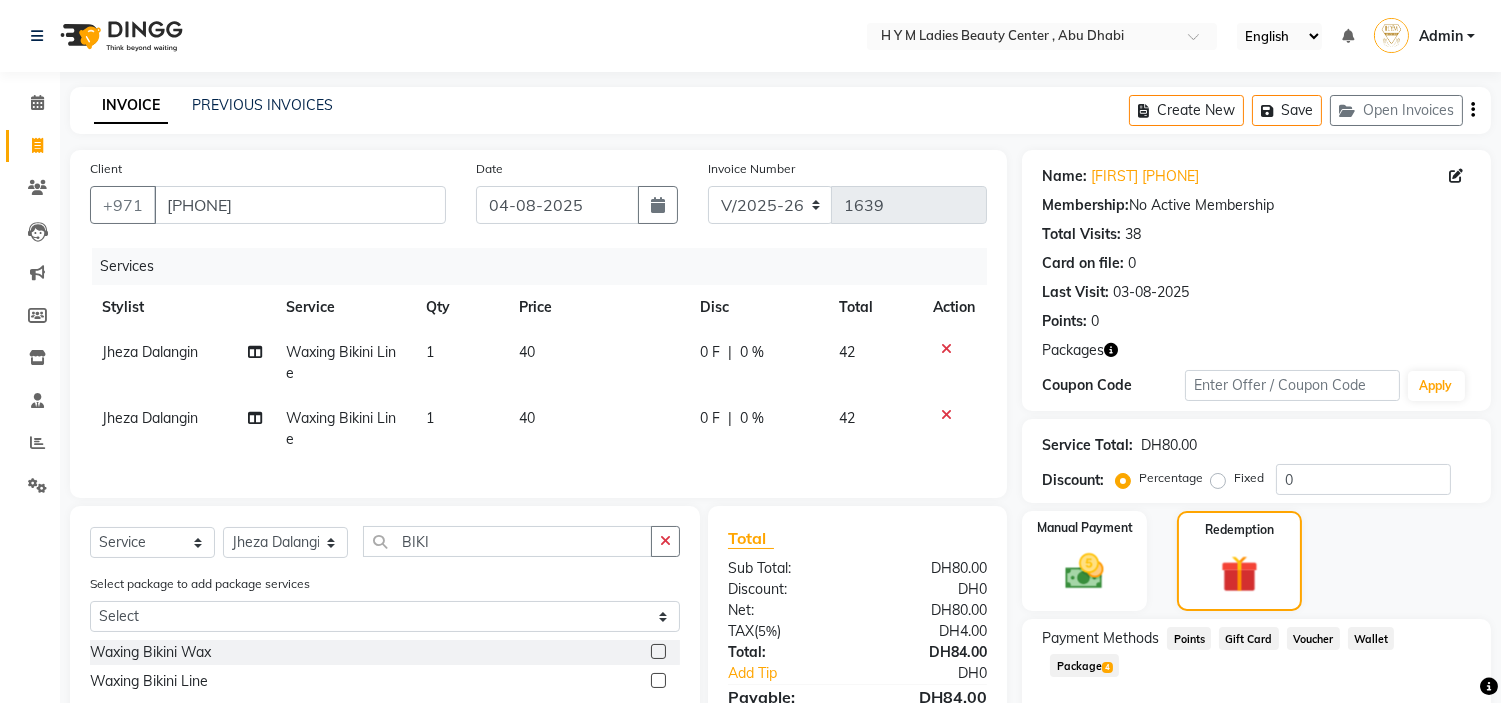 click on "Package  4" 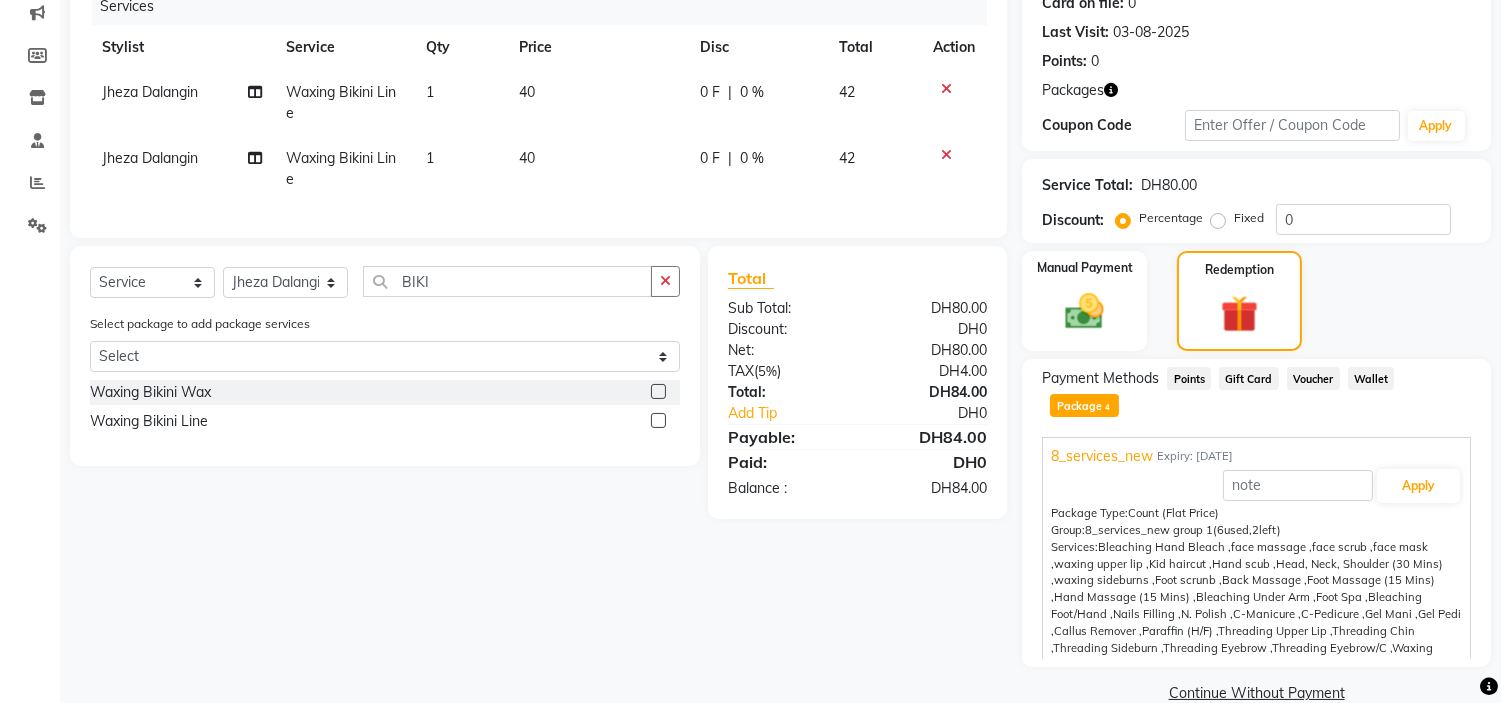 scroll, scrollTop: 266, scrollLeft: 0, axis: vertical 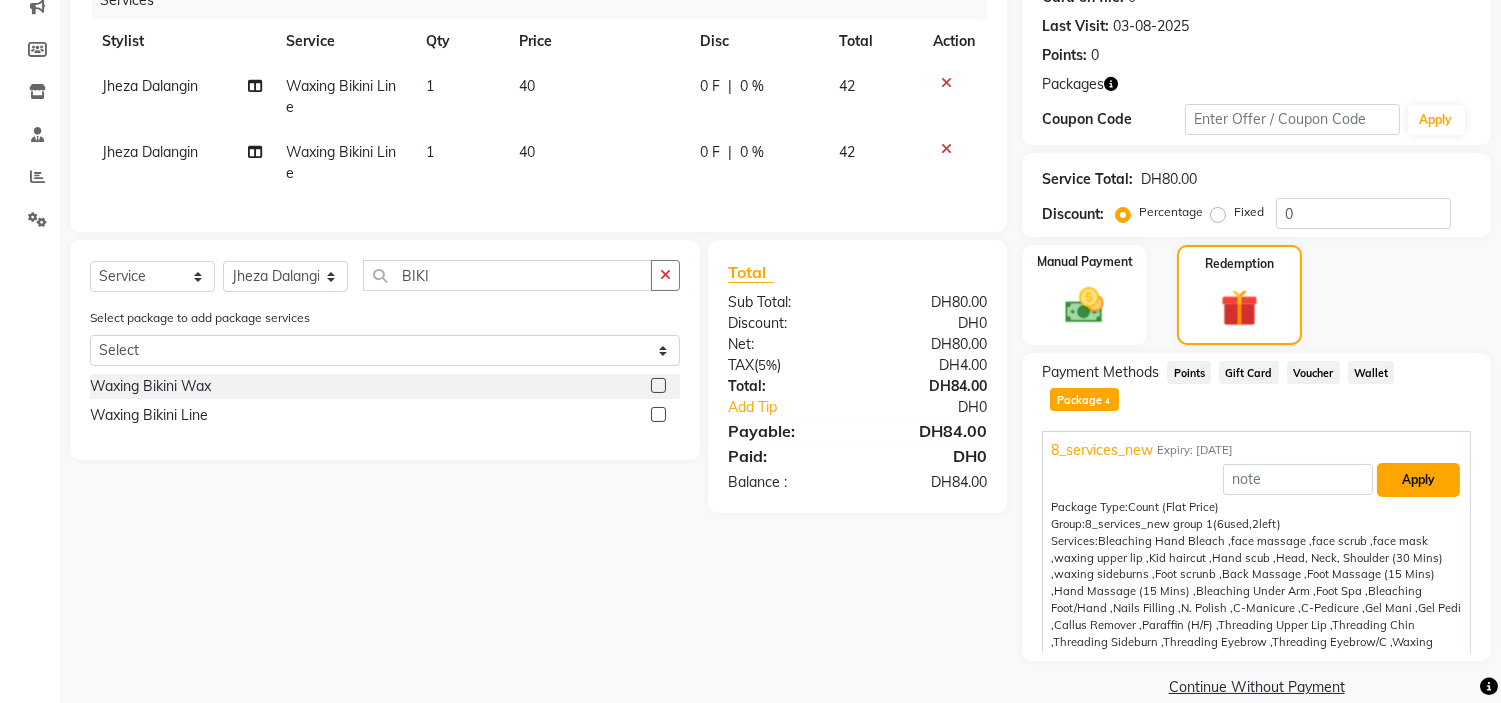 click on "Apply" at bounding box center (1418, 480) 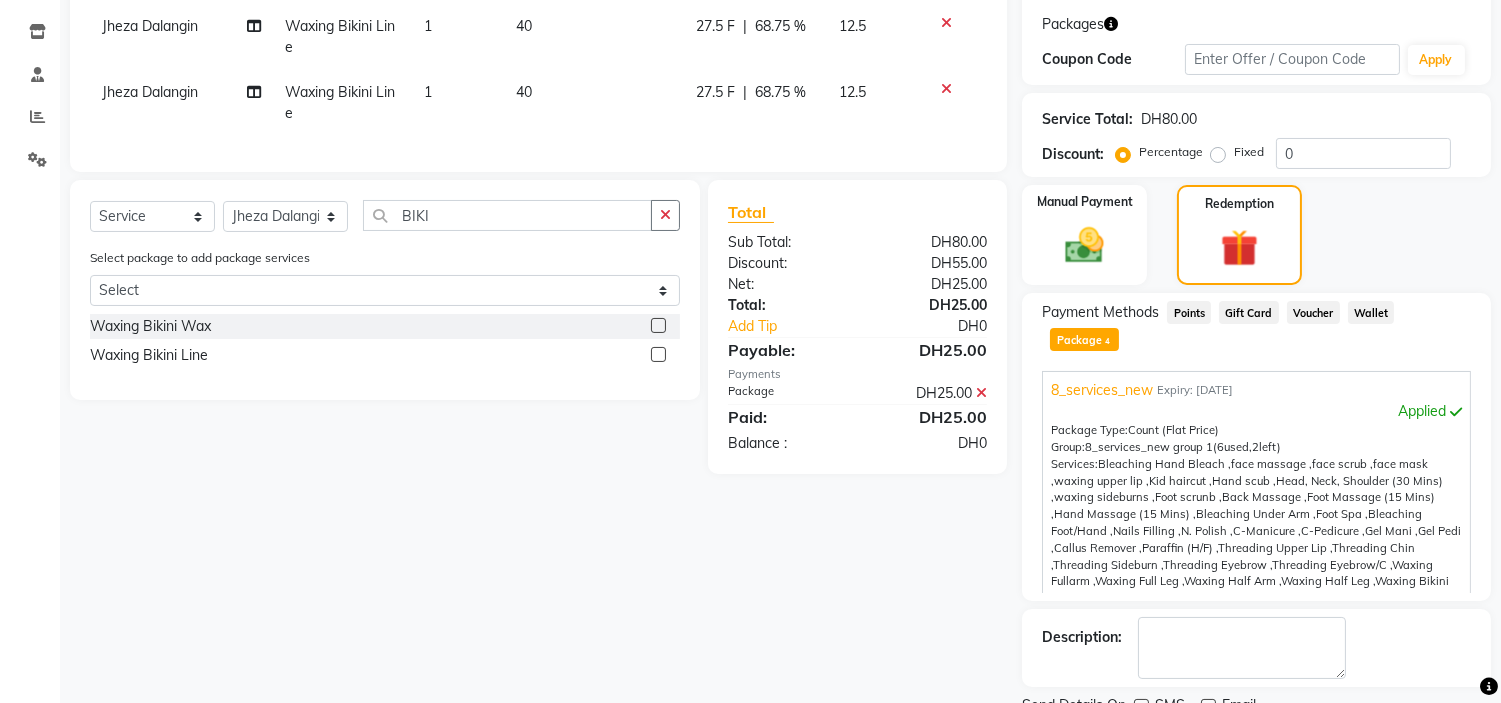 scroll, scrollTop: 380, scrollLeft: 0, axis: vertical 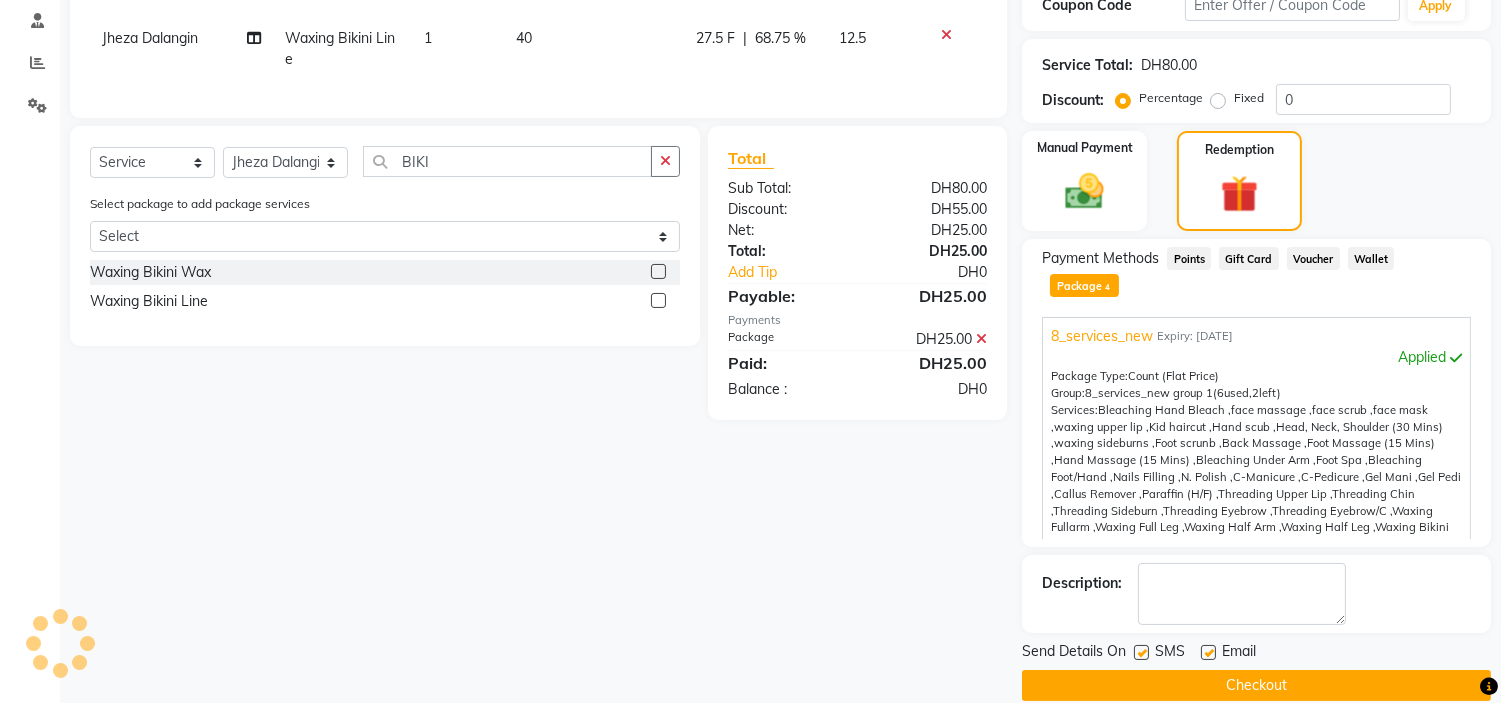 click 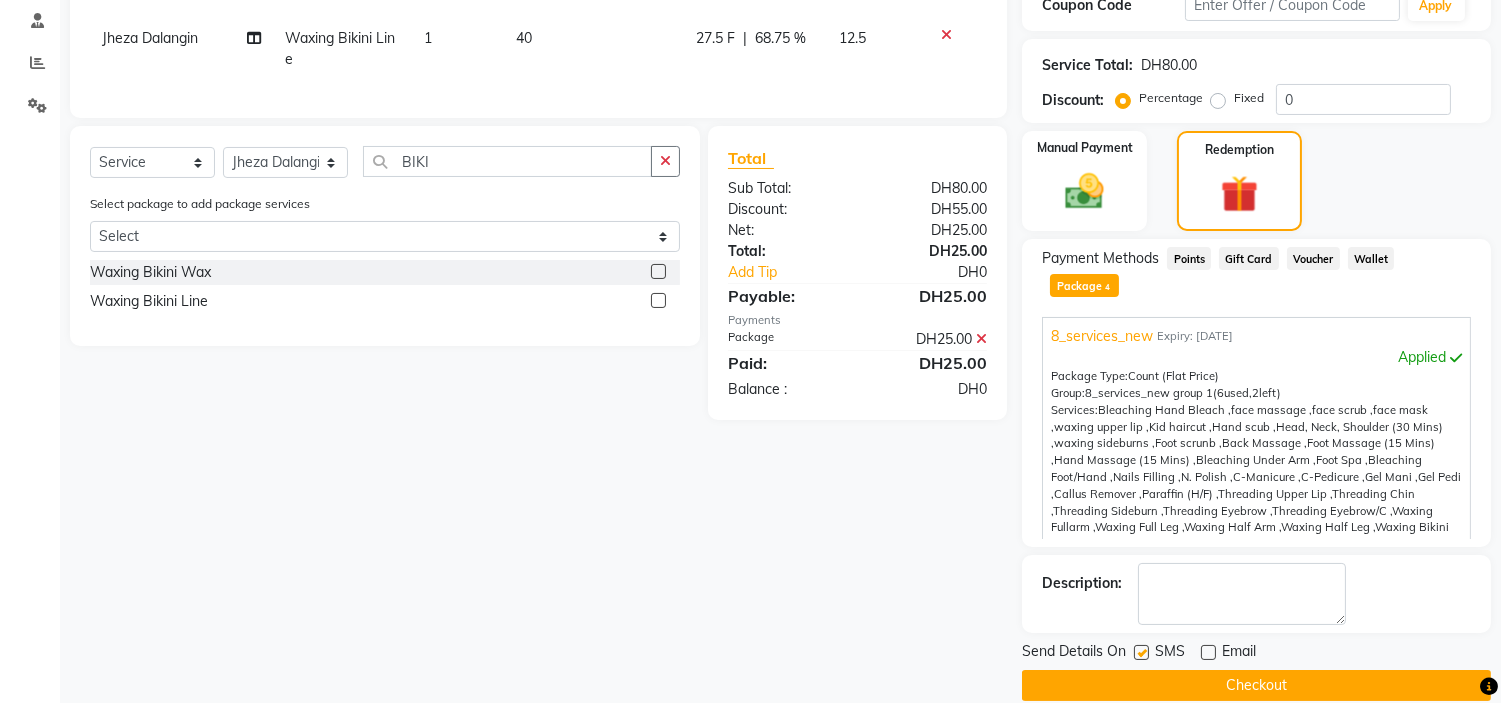 click on "SMS" 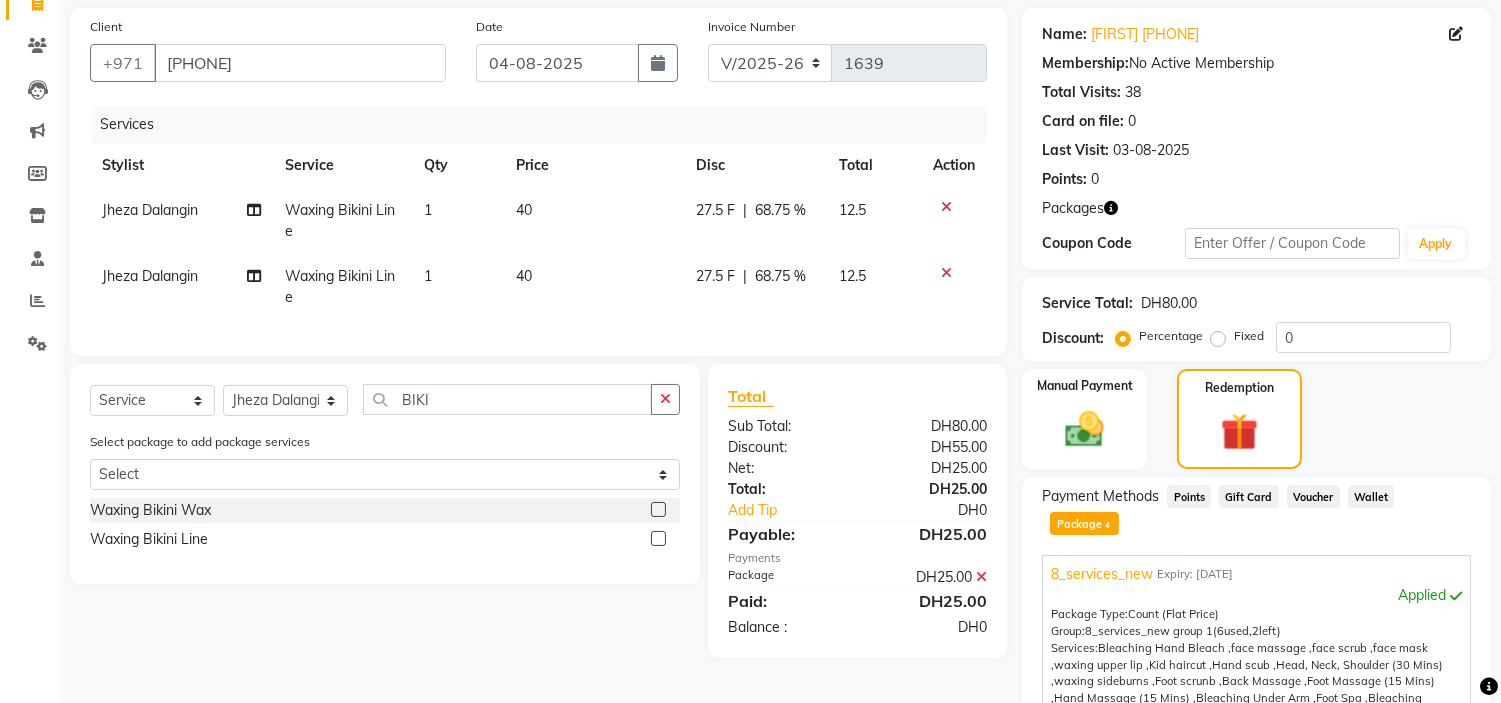 scroll, scrollTop: 0, scrollLeft: 0, axis: both 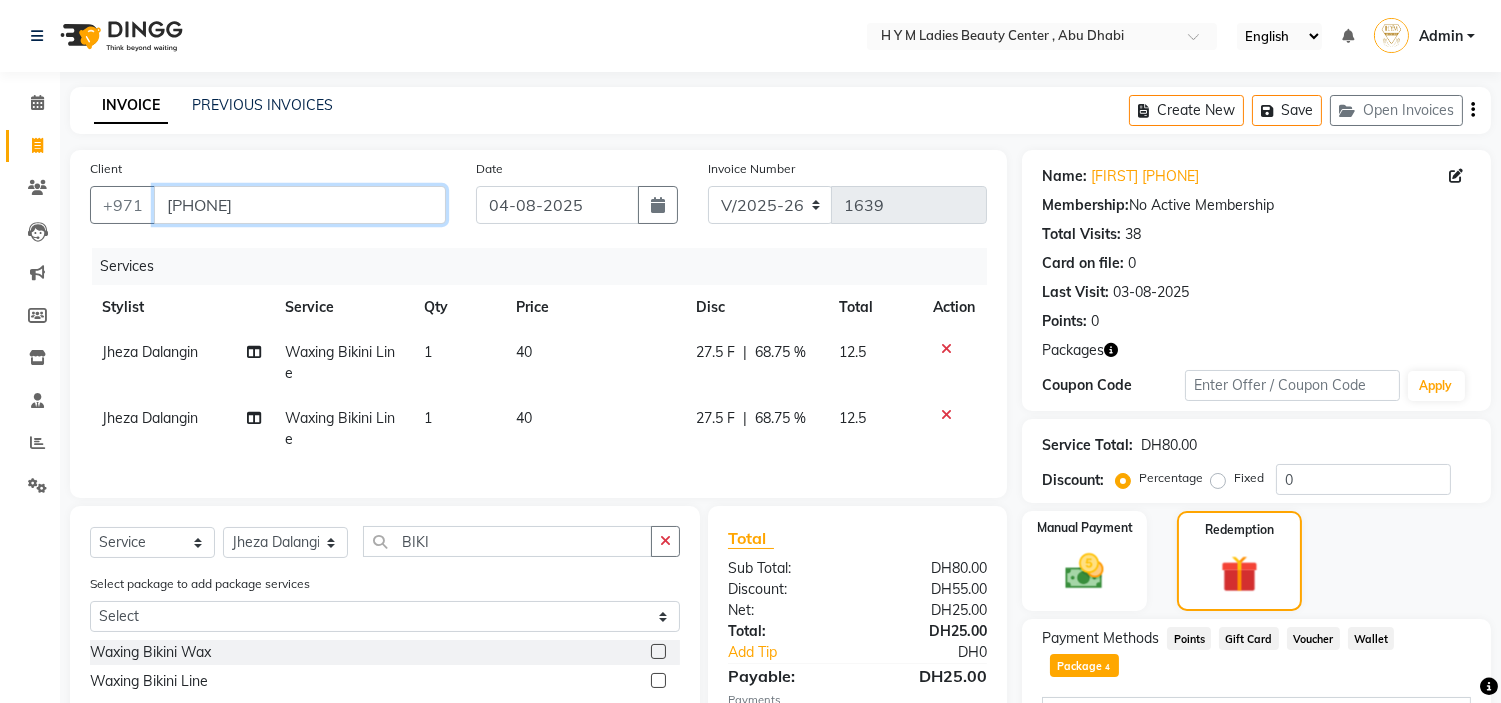 click on "[PHONE]" at bounding box center [300, 205] 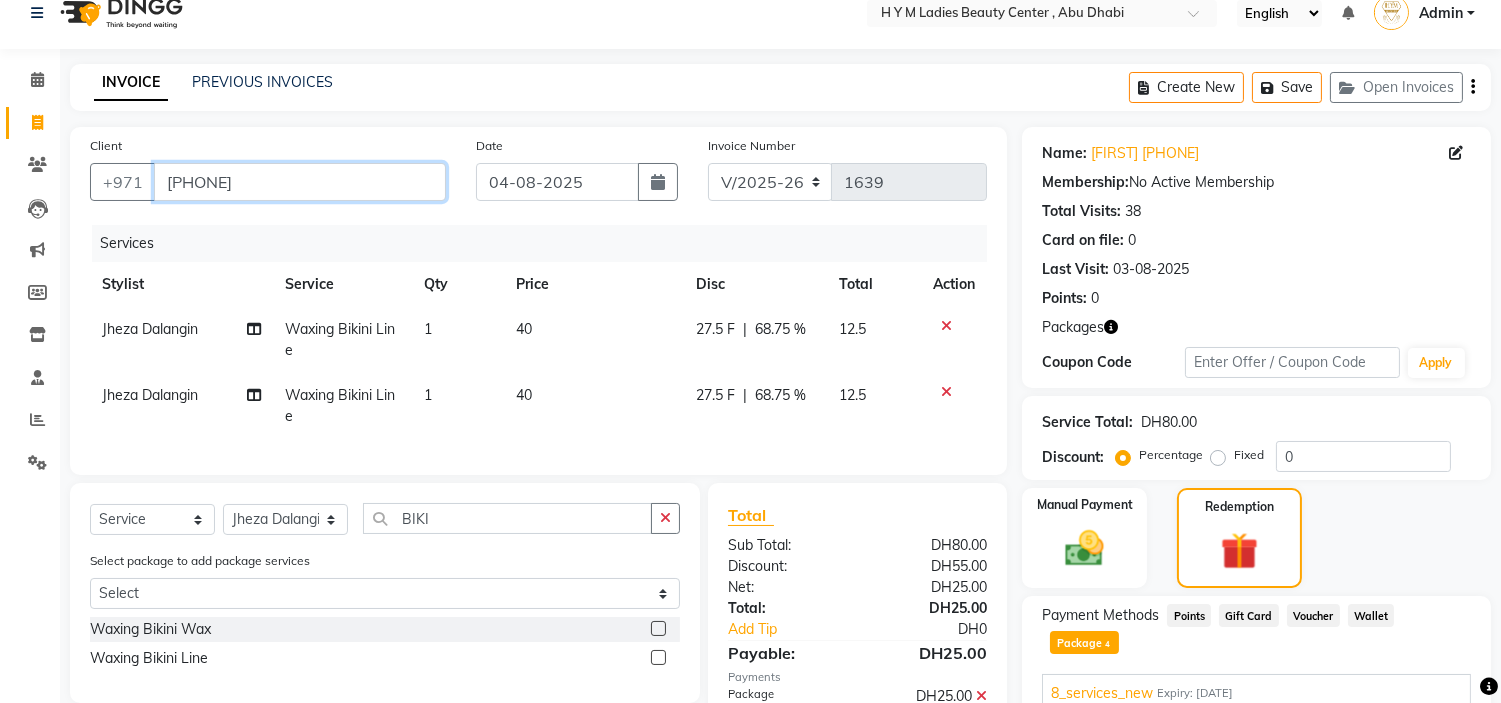 scroll, scrollTop: 380, scrollLeft: 0, axis: vertical 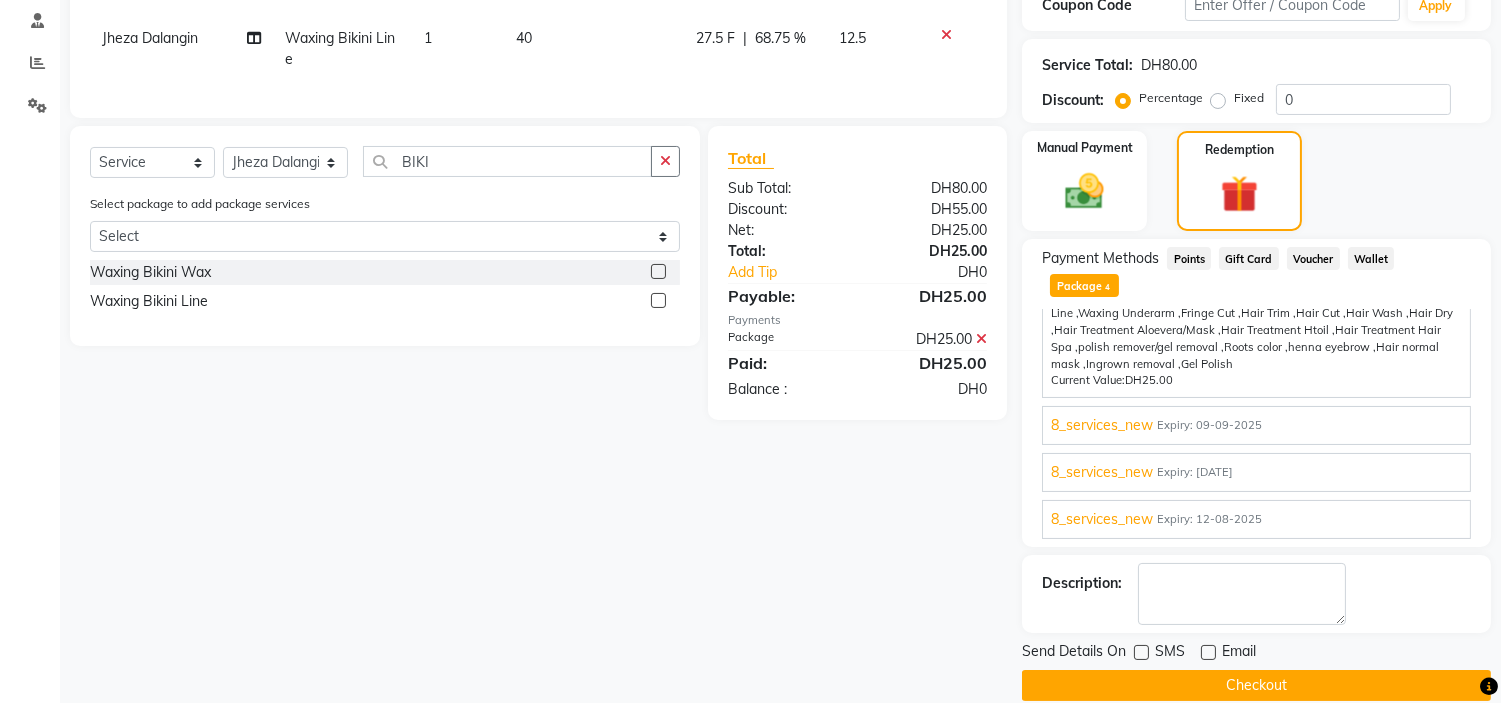 click on "Checkout" 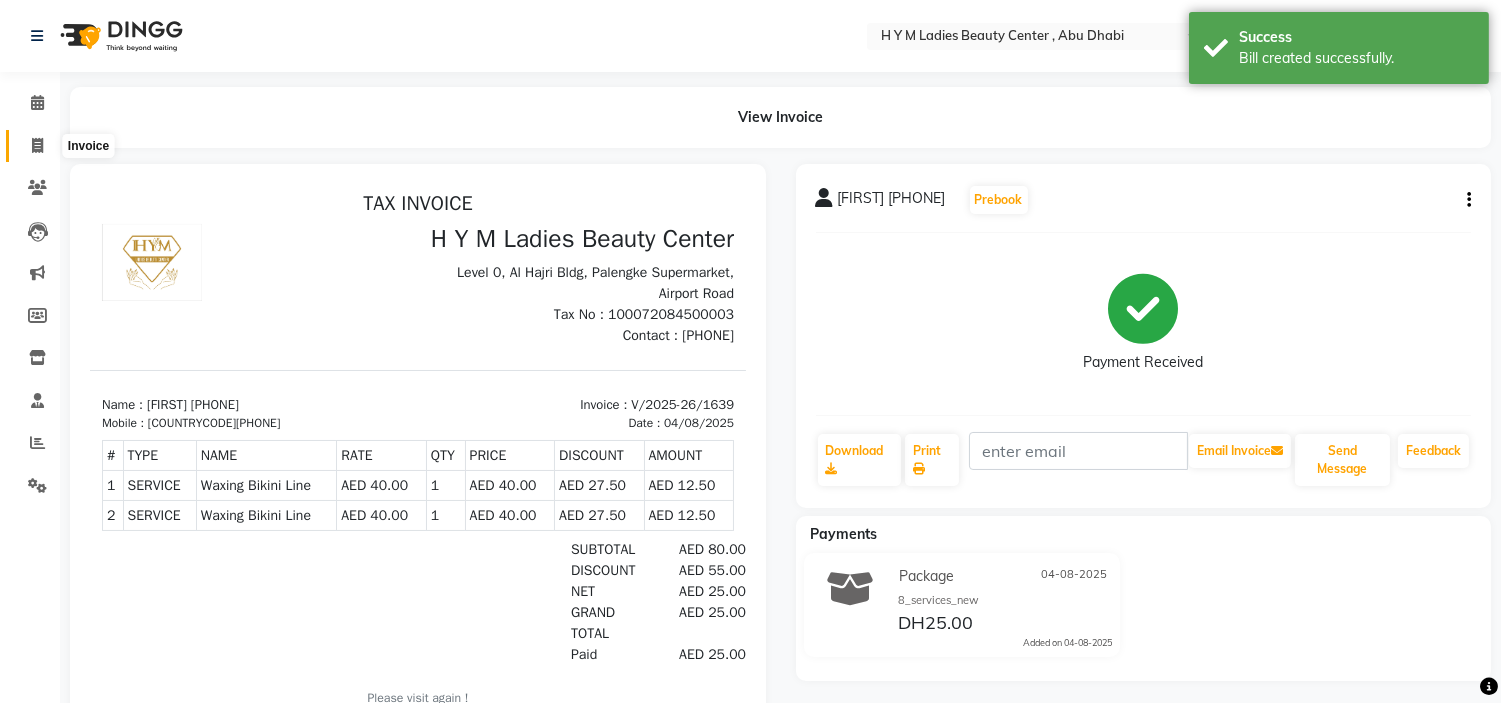 scroll, scrollTop: 0, scrollLeft: 0, axis: both 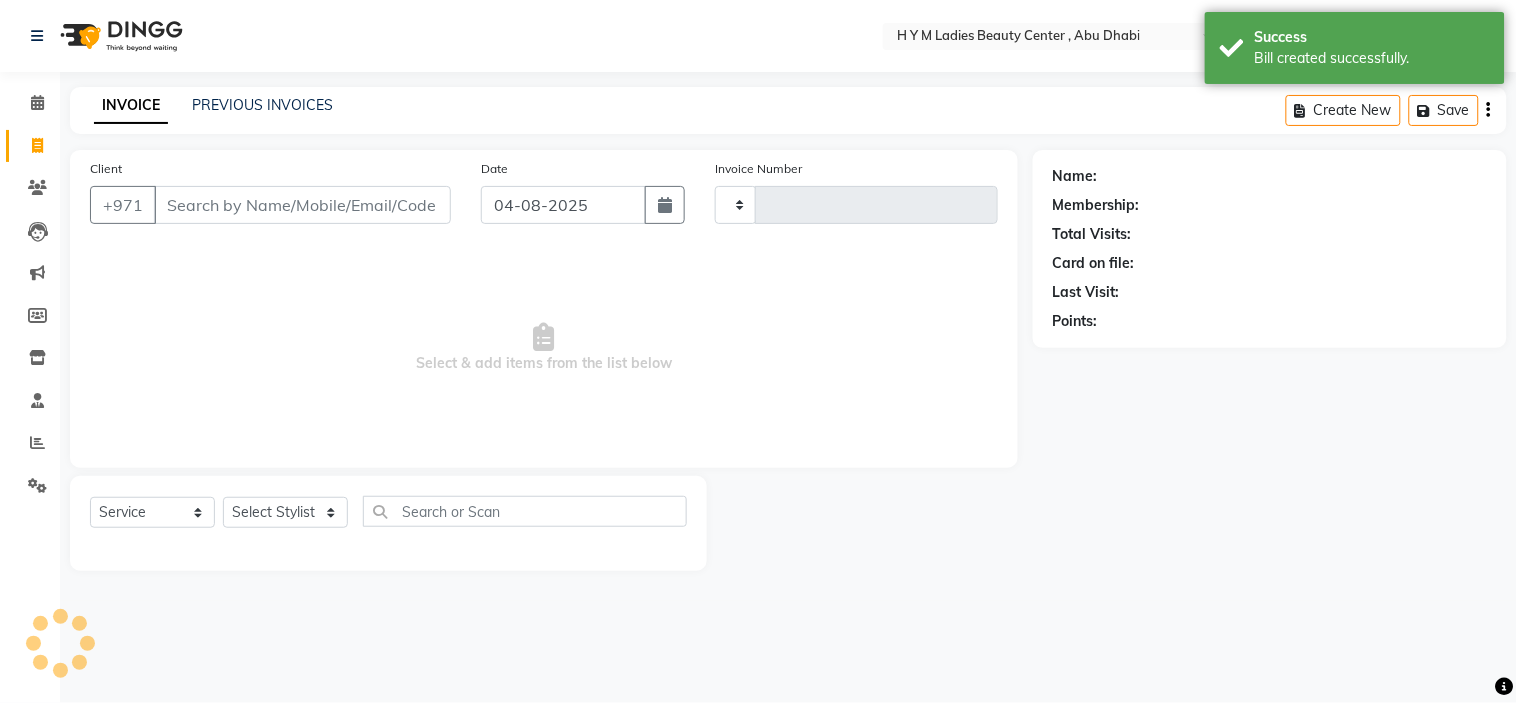 type on "1640" 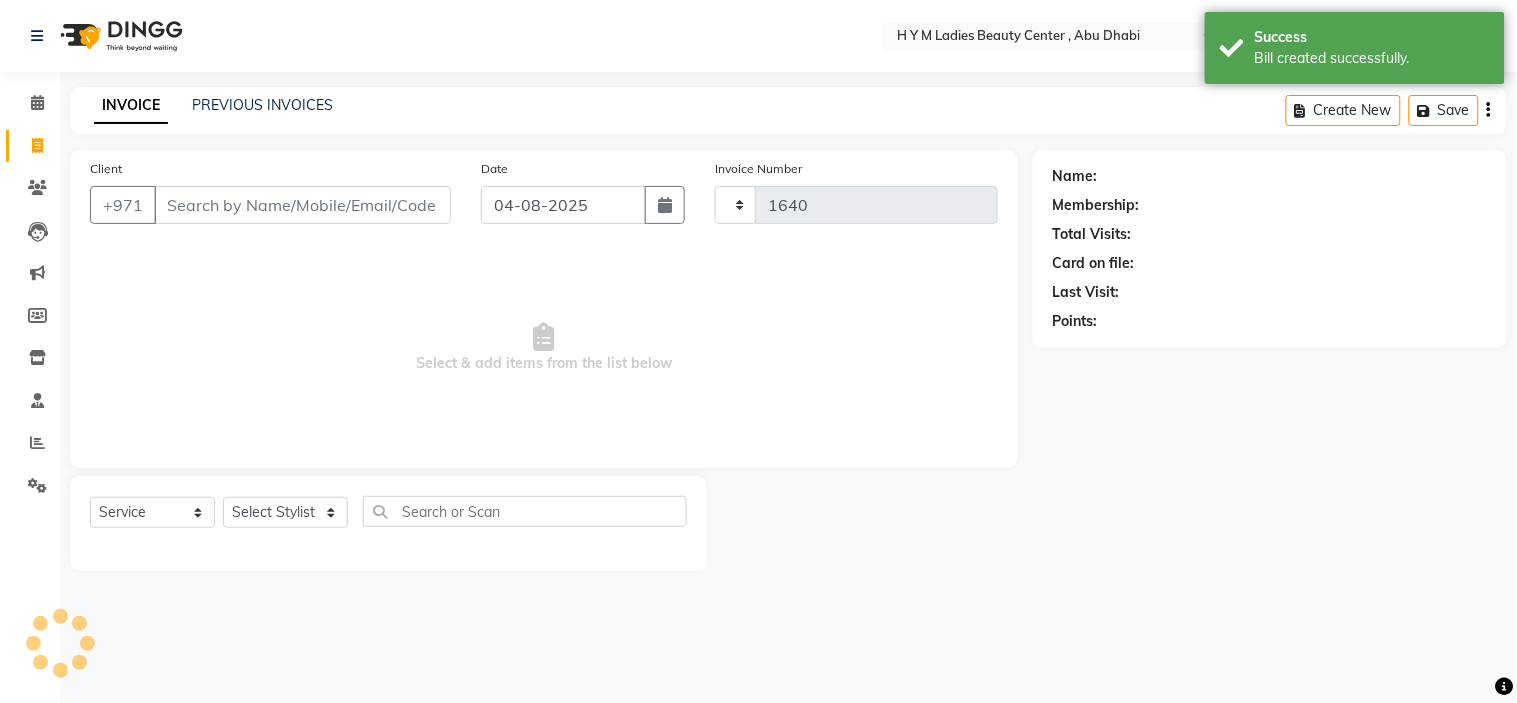select on "7248" 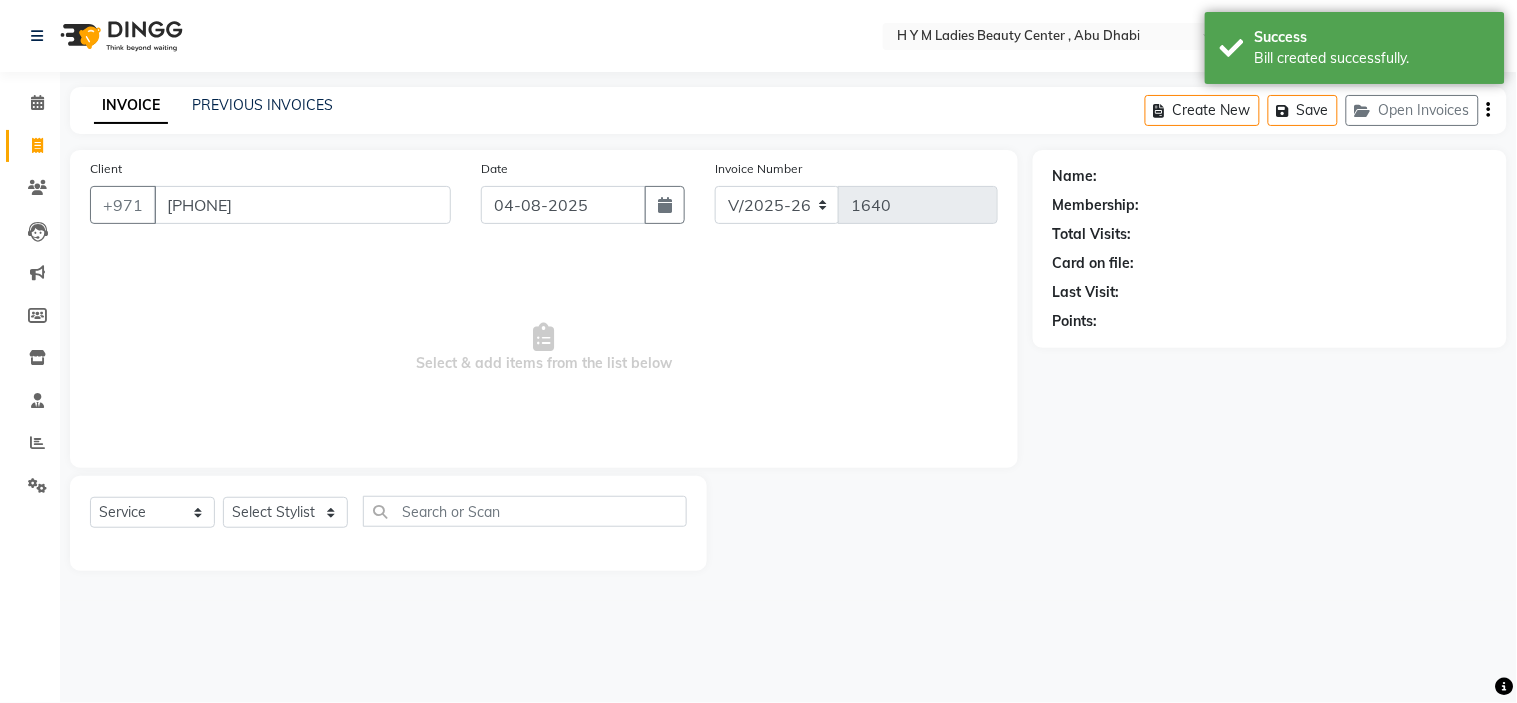 type on "[PHONE]" 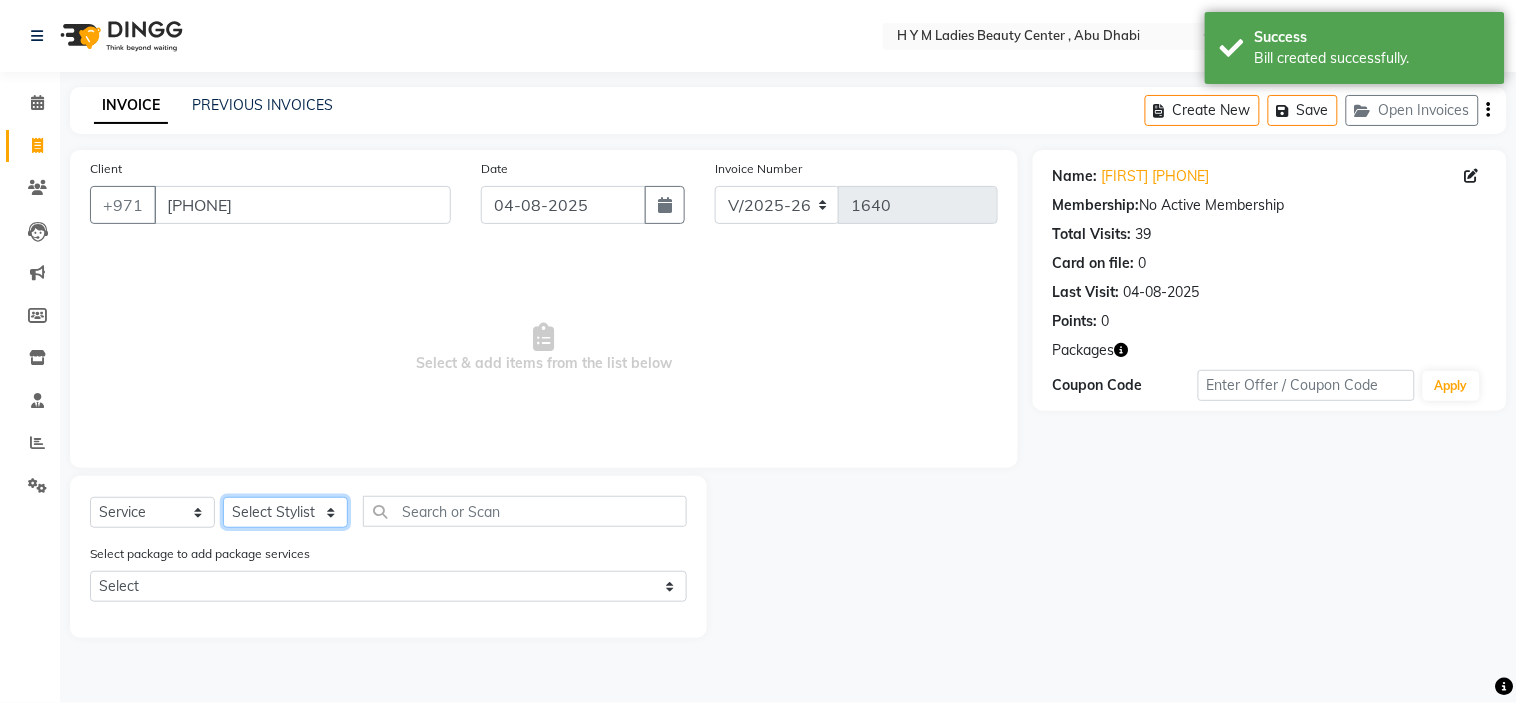 click on "Select Stylist ameena Jheza Dalangin Julie Corteza nadeema randa Rose An Galang zari" 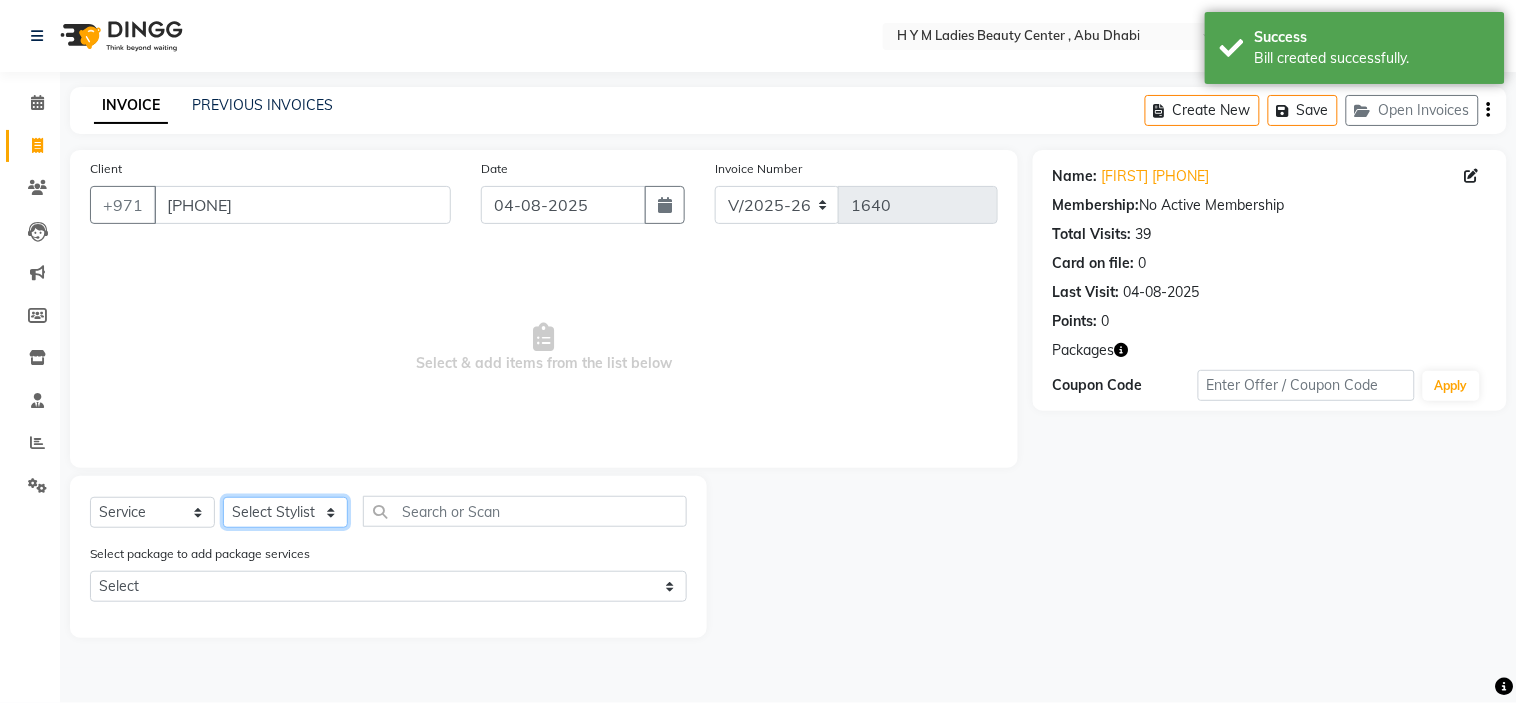 select on "61768" 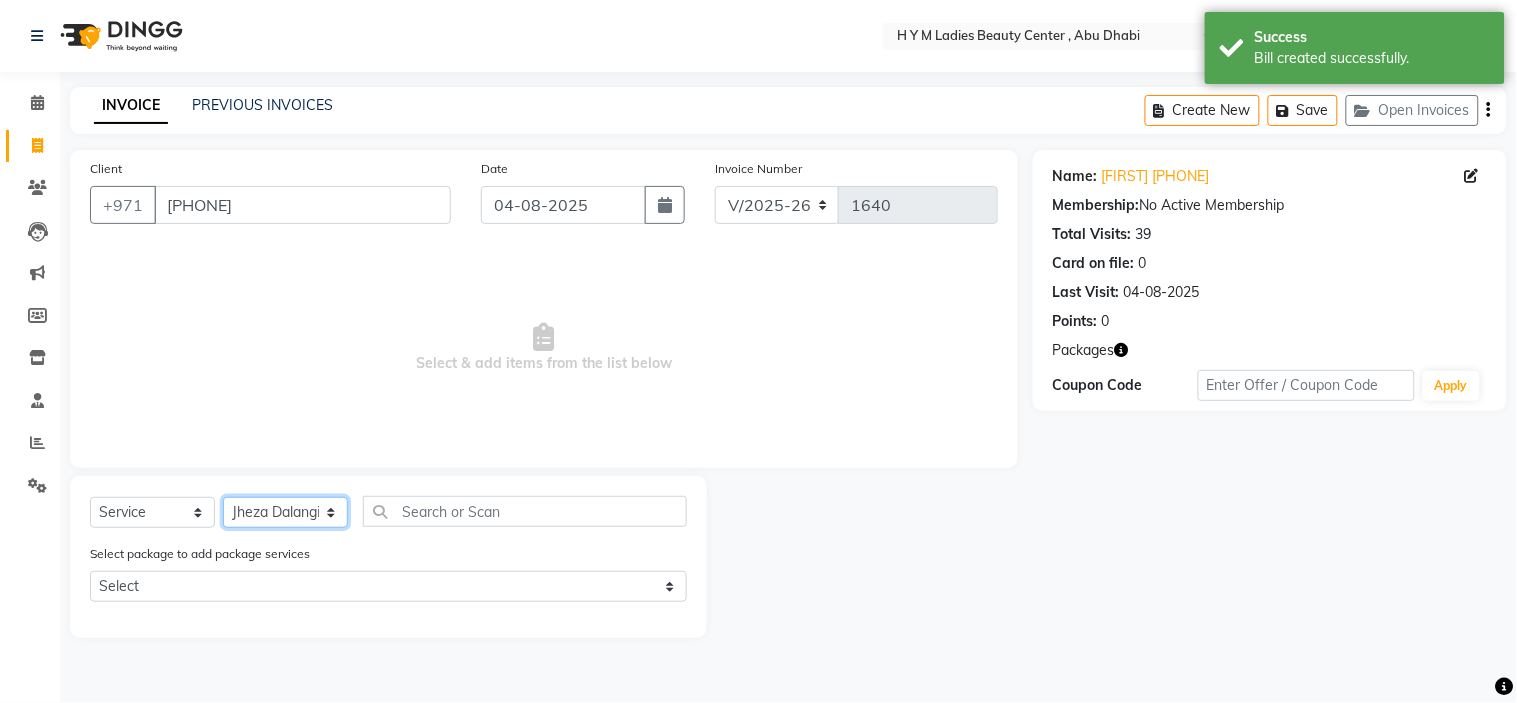 click on "Select Stylist ameena Jheza Dalangin Julie Corteza nadeema randa Rose An Galang zari" 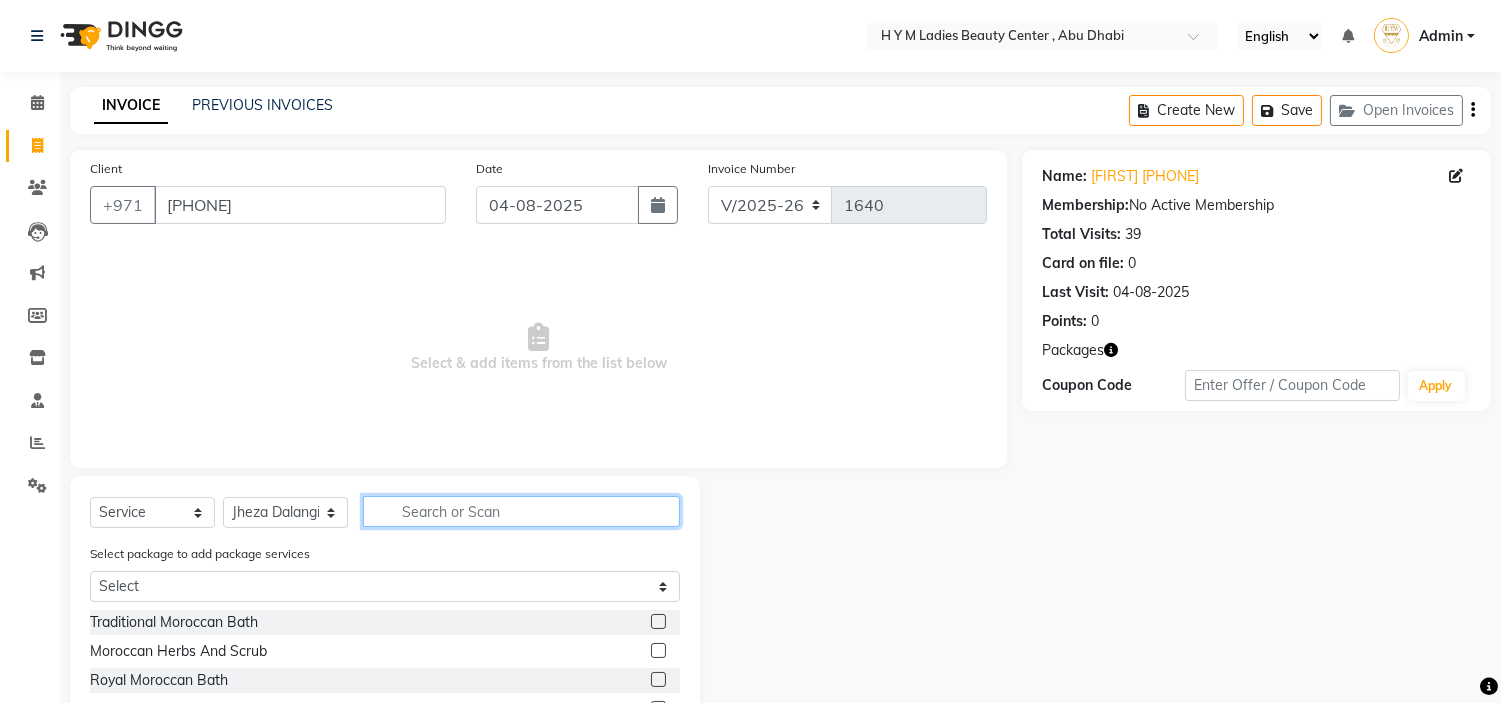 click 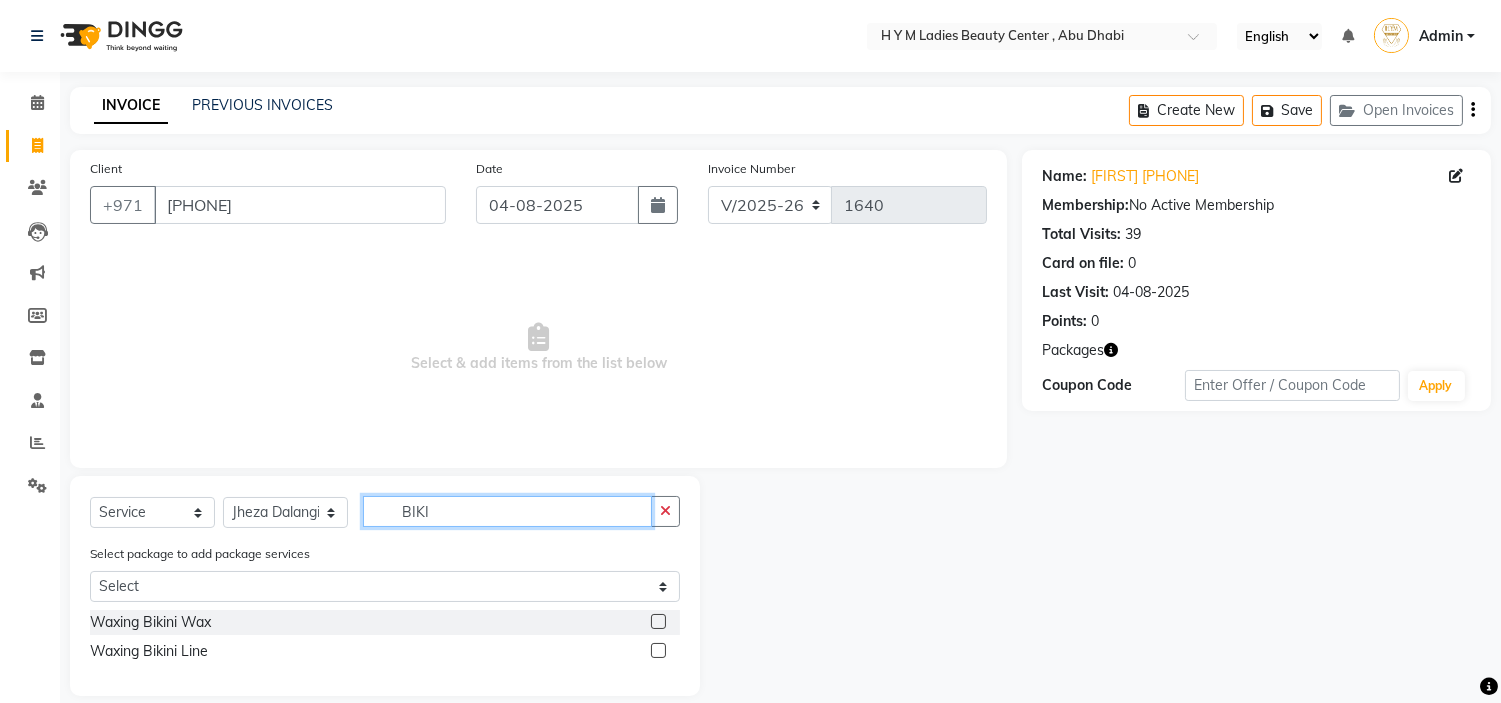 type on "BIKI" 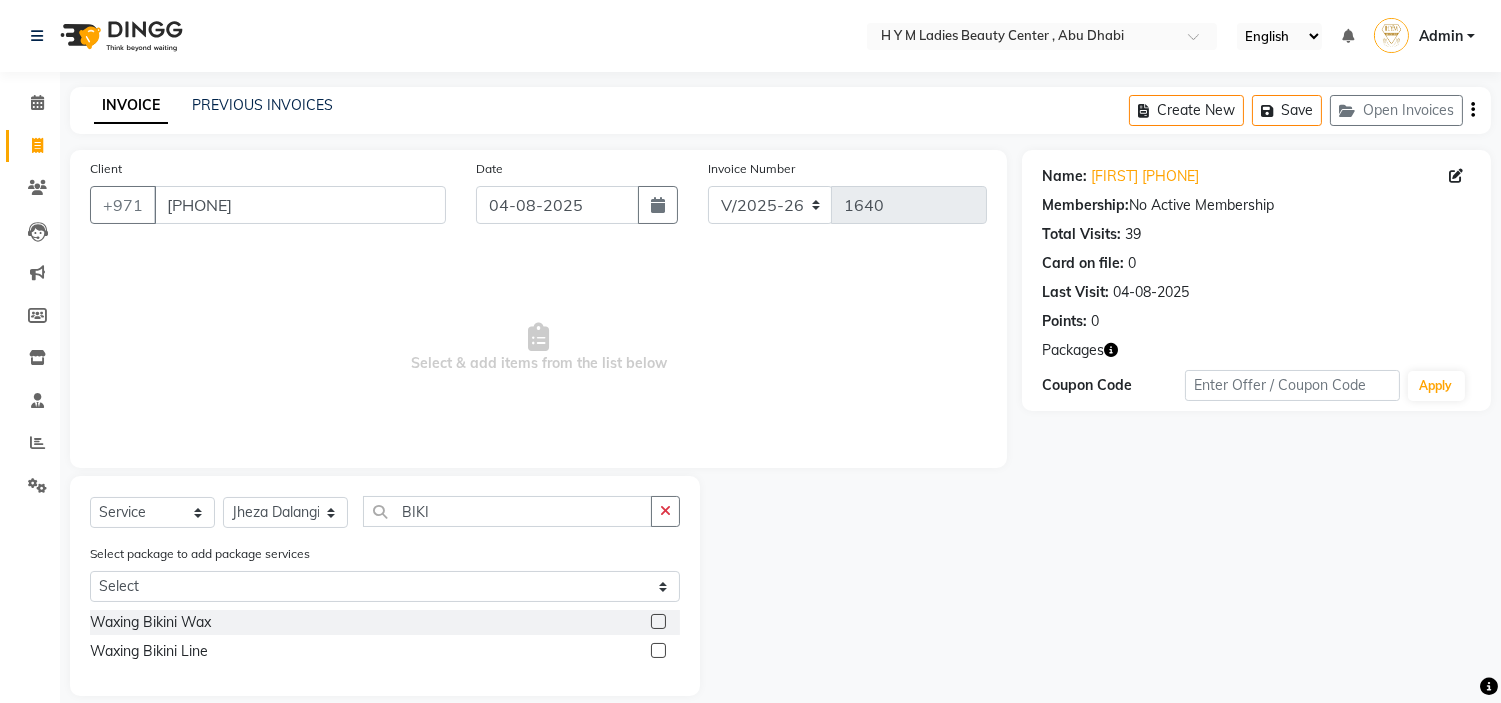 click 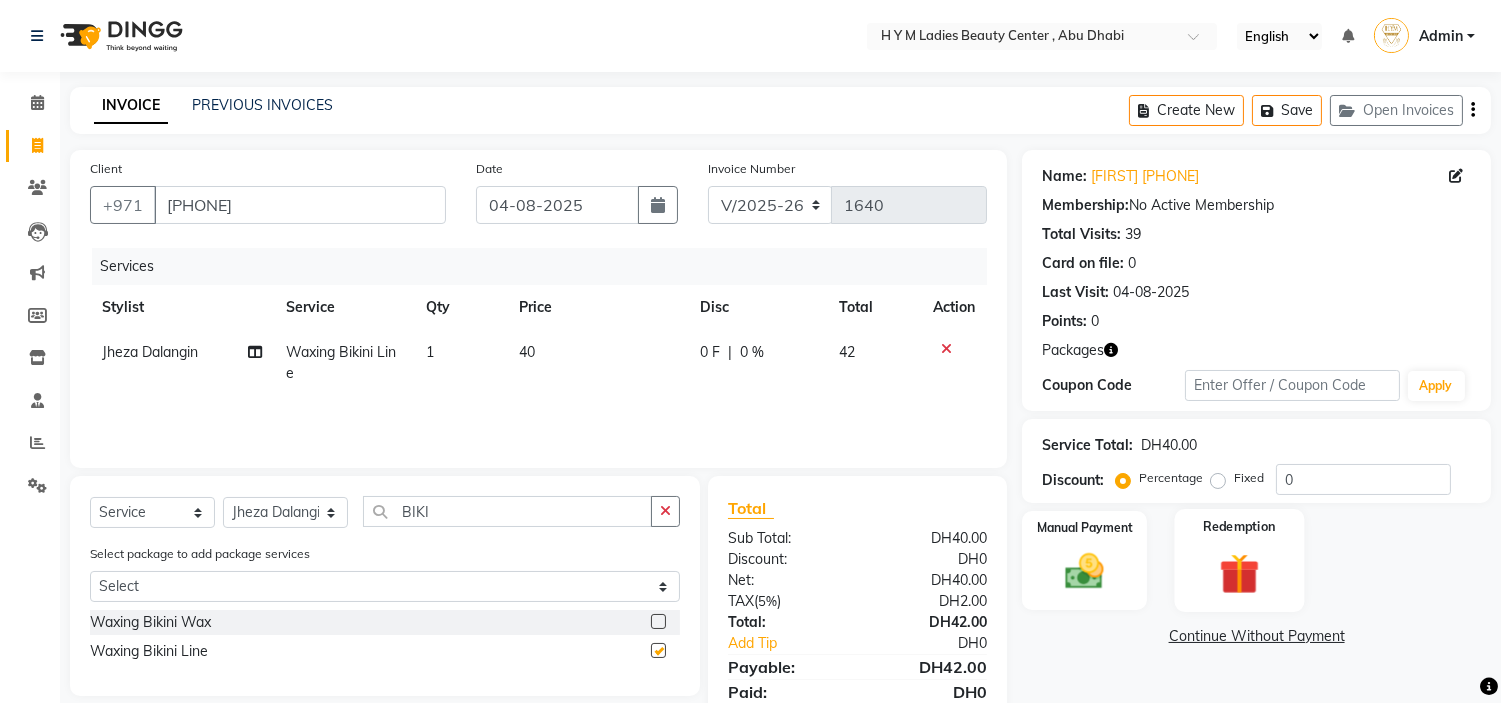 checkbox on "false" 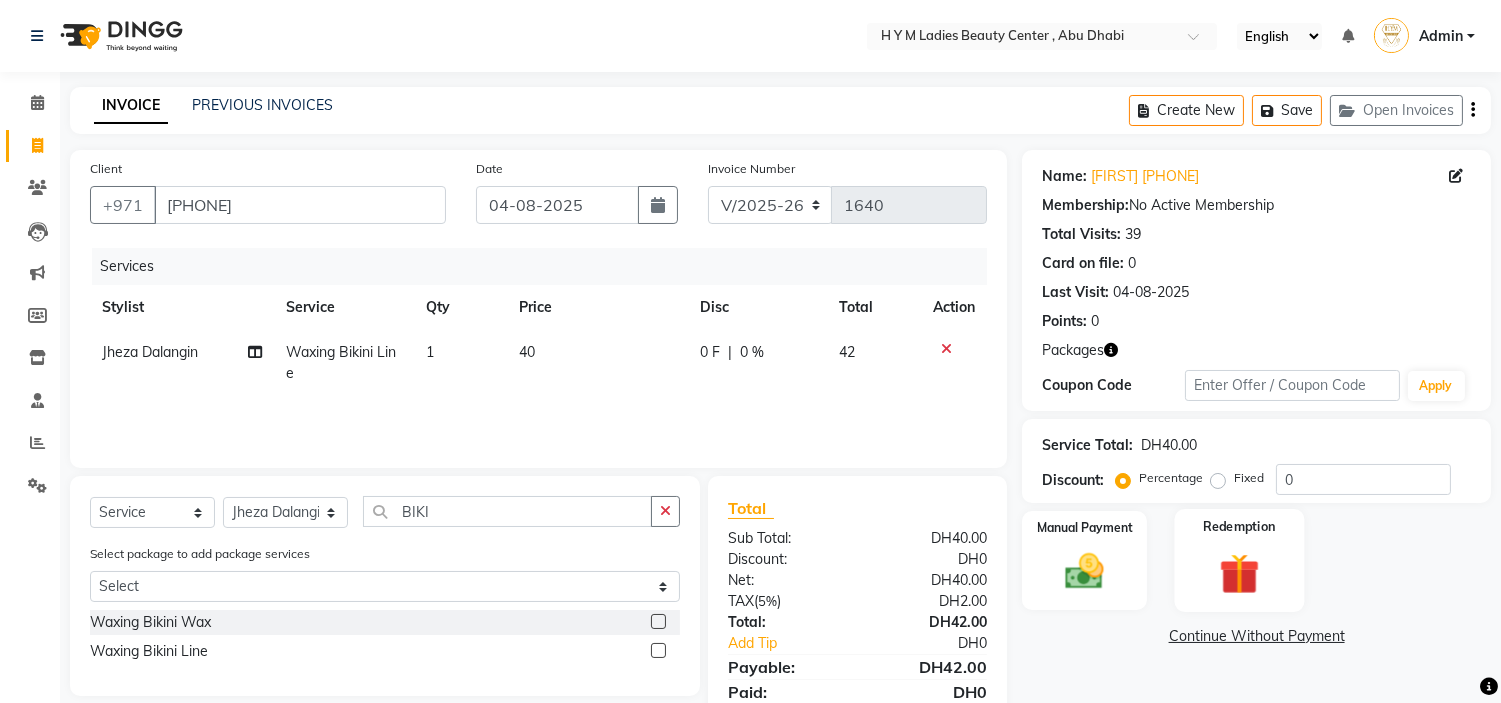click 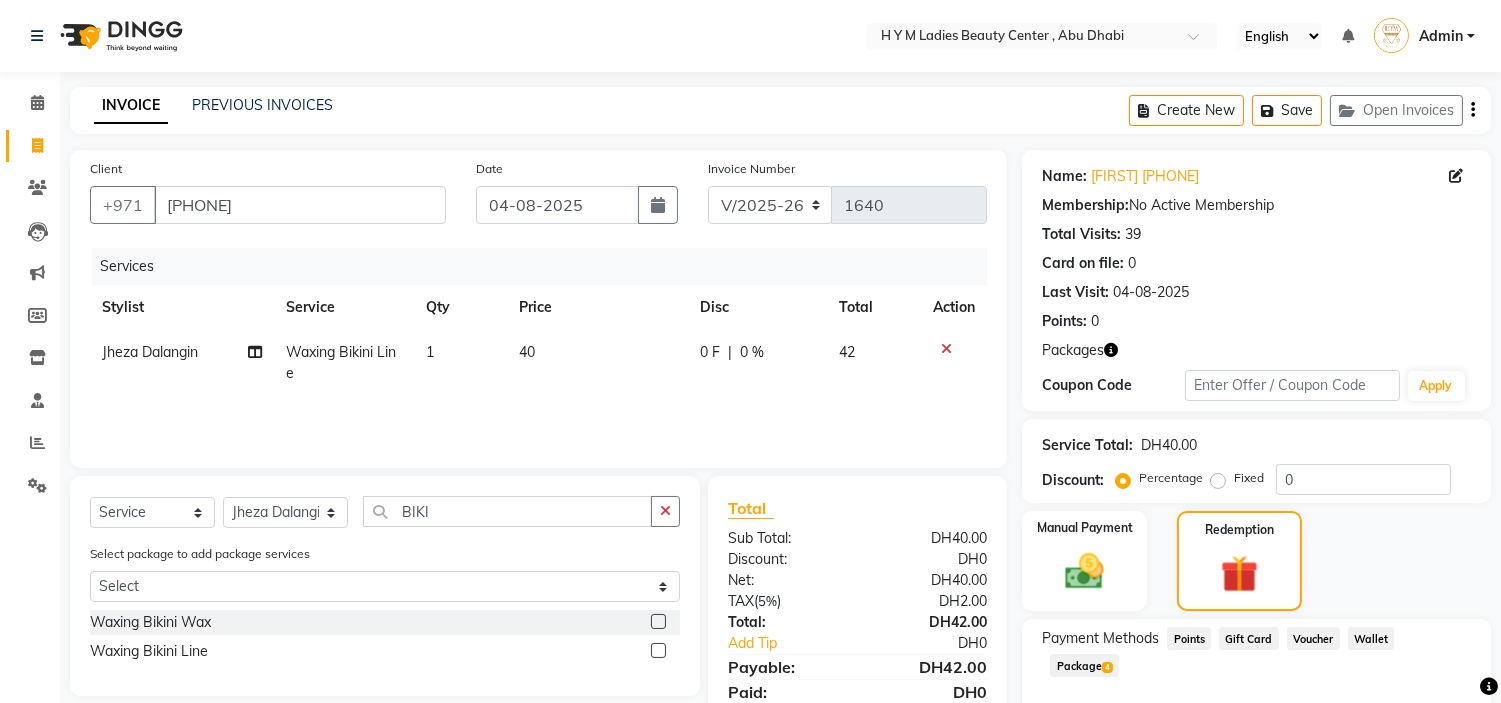 click on "Package  4" 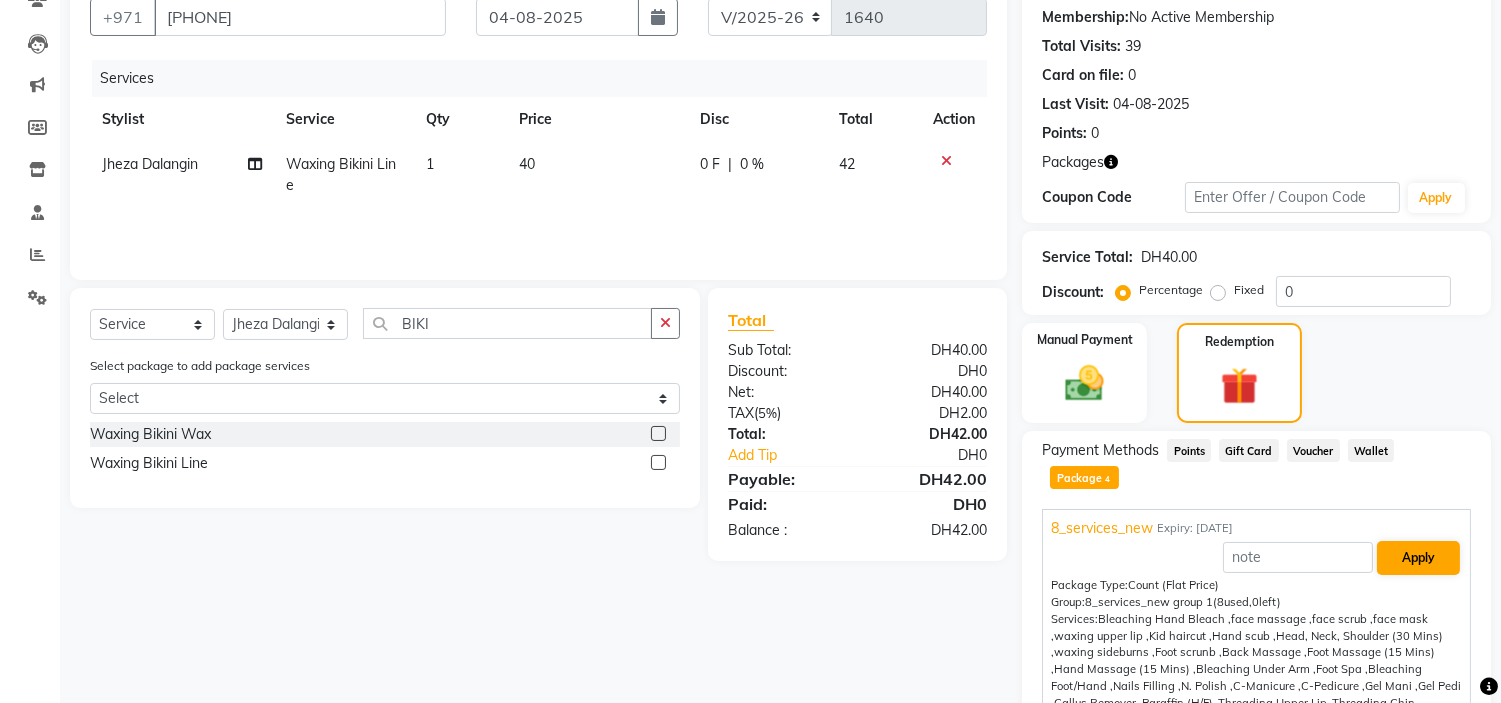 scroll, scrollTop: 266, scrollLeft: 0, axis: vertical 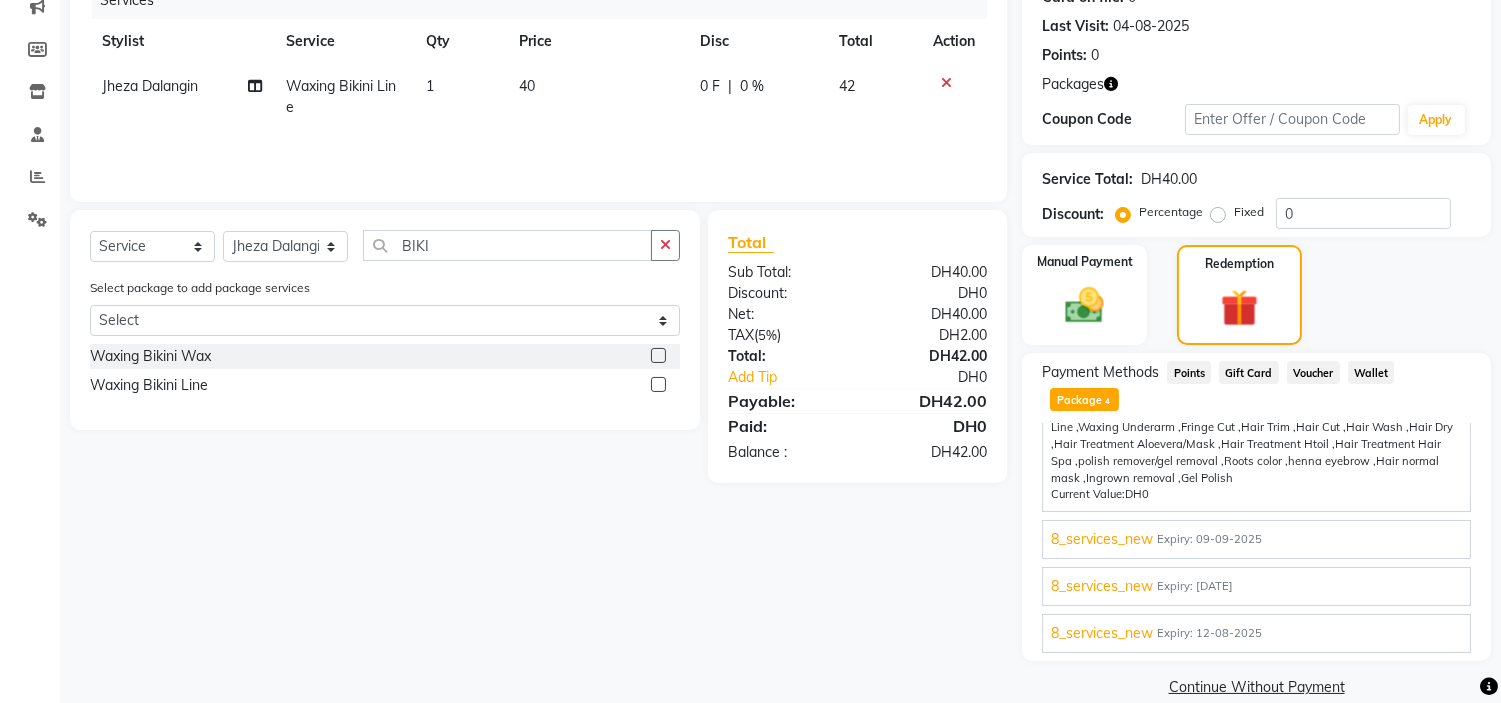 click on "Expiry: [DATE]" at bounding box center [1256, 539] 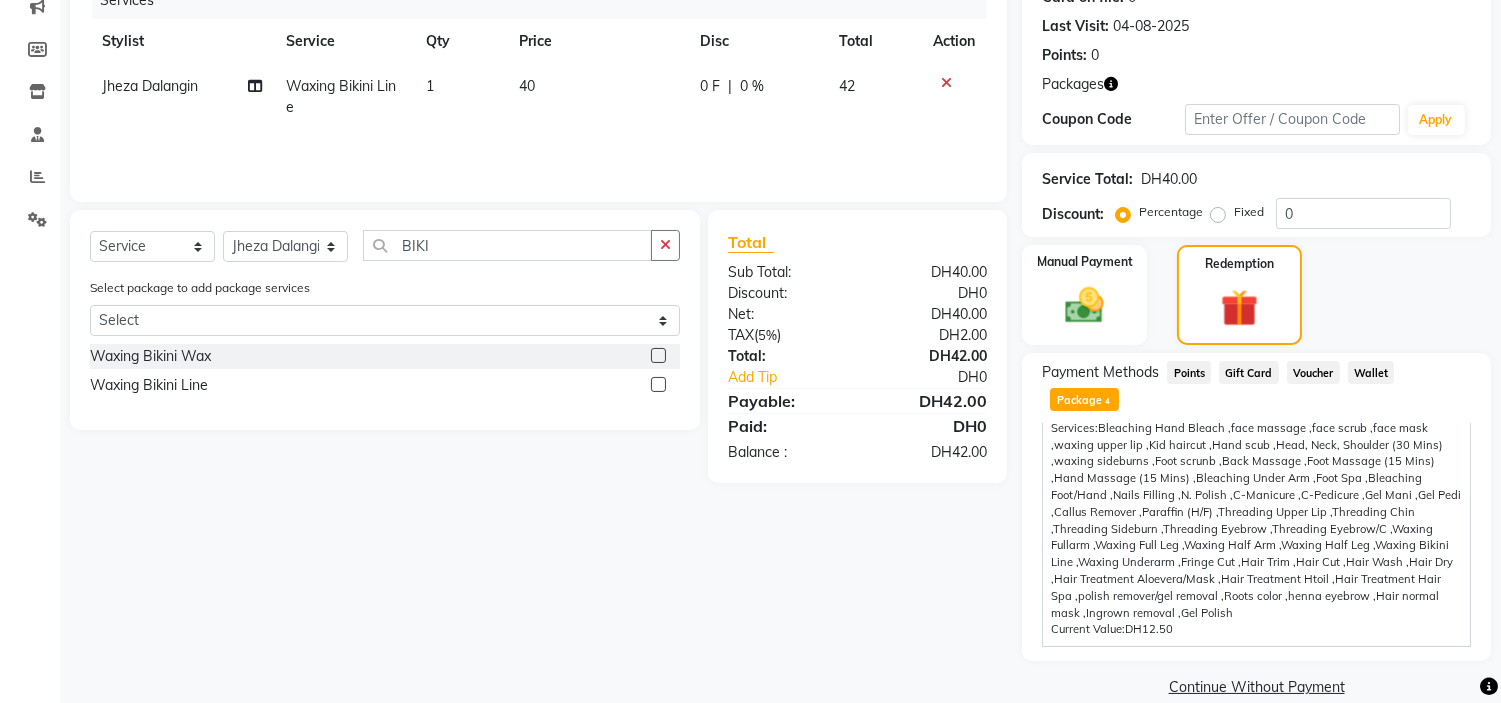 scroll, scrollTop: 0, scrollLeft: 0, axis: both 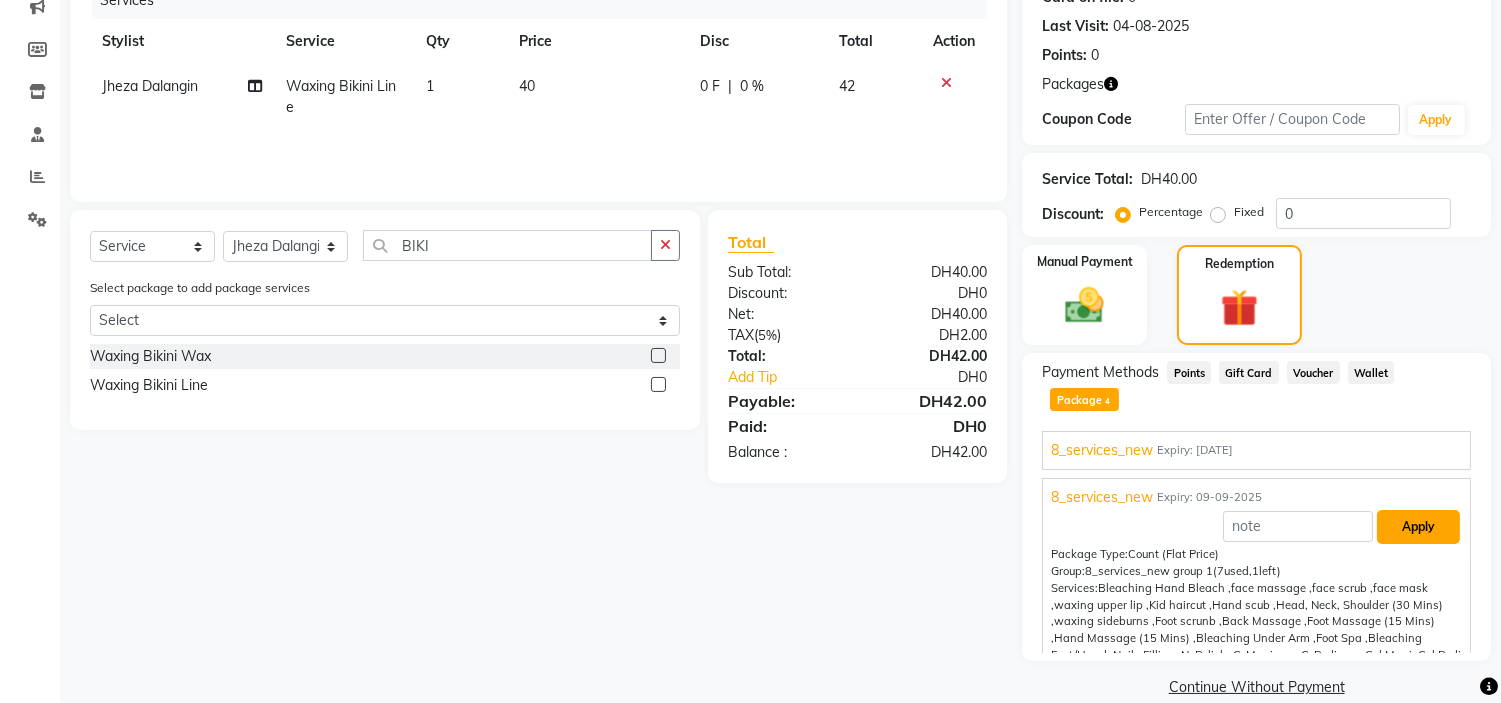 click on "Apply" at bounding box center (1418, 527) 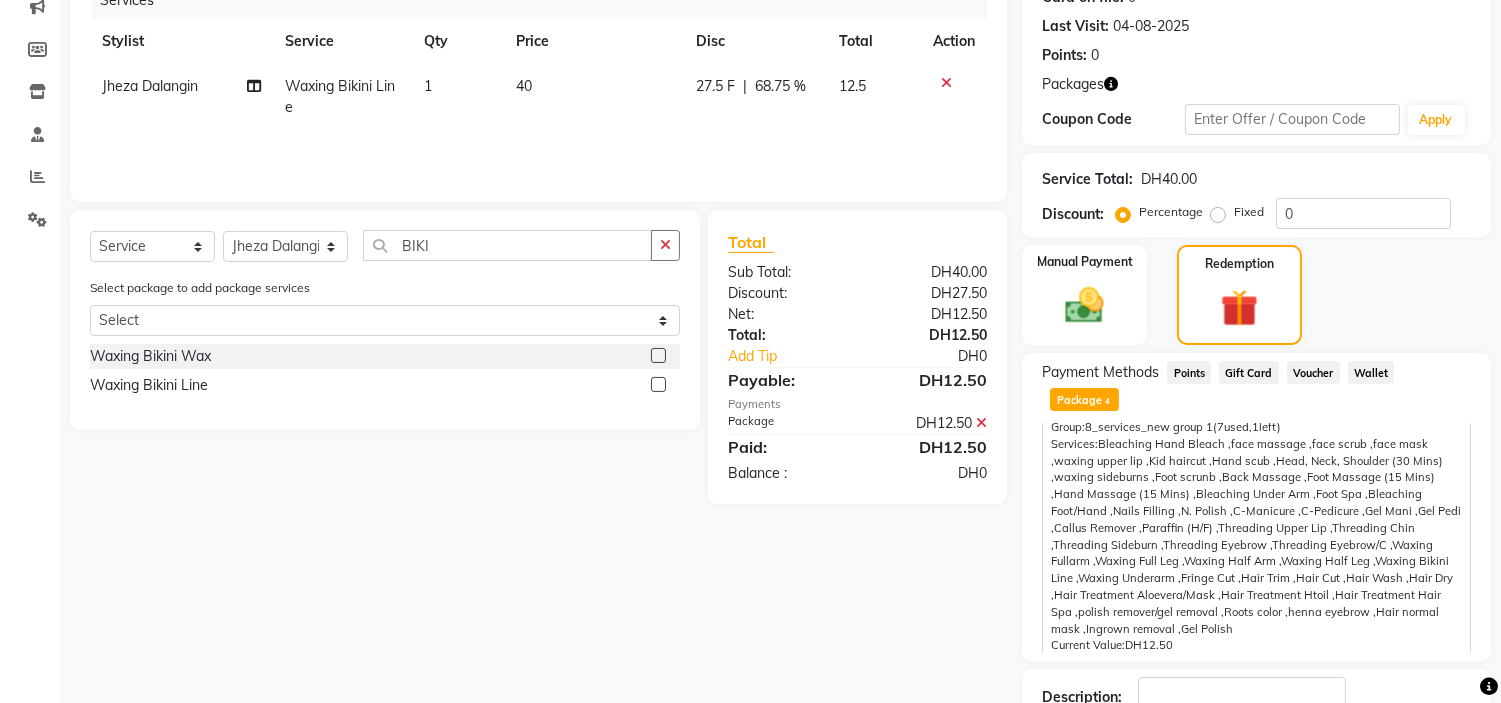 scroll, scrollTop: 231, scrollLeft: 0, axis: vertical 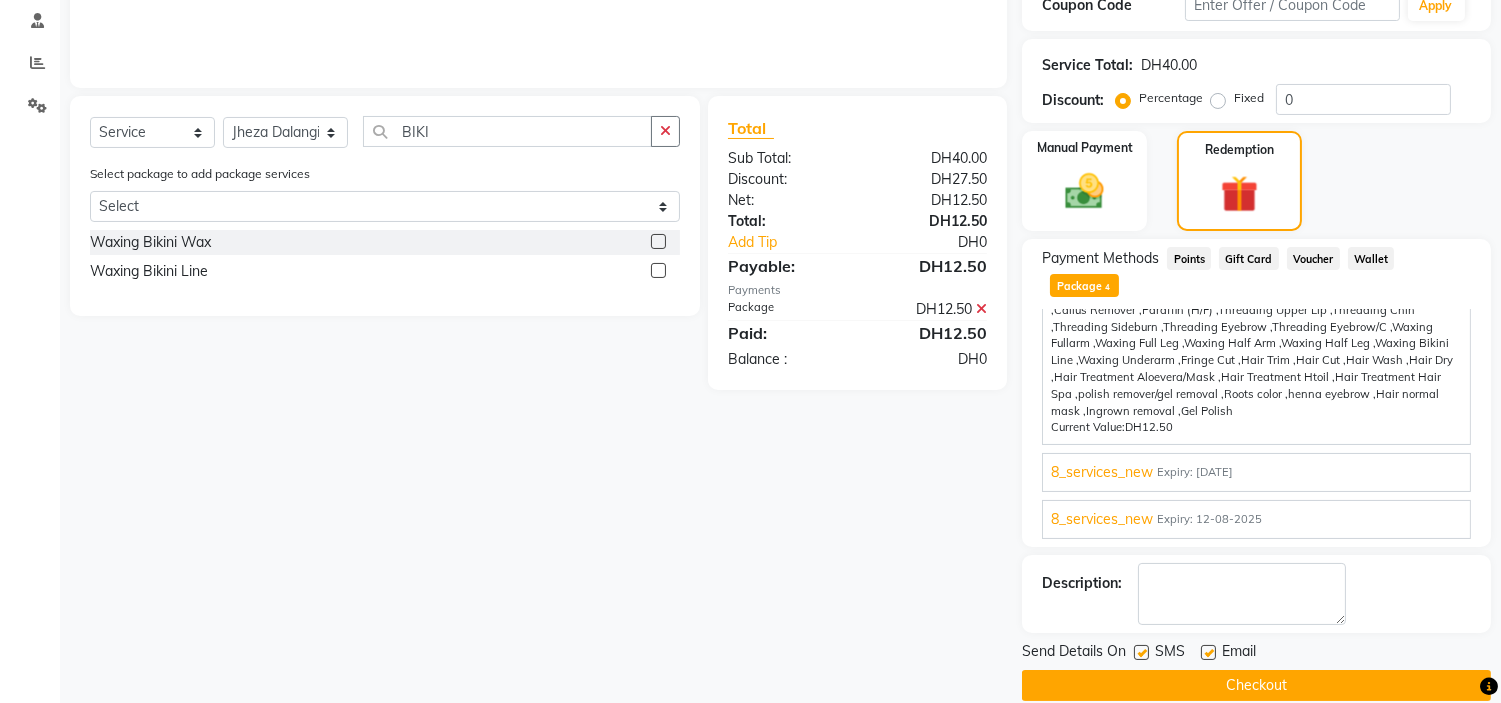drag, startPoint x: 1213, startPoint y: 621, endPoint x: 1175, endPoint y: 626, distance: 38.327538 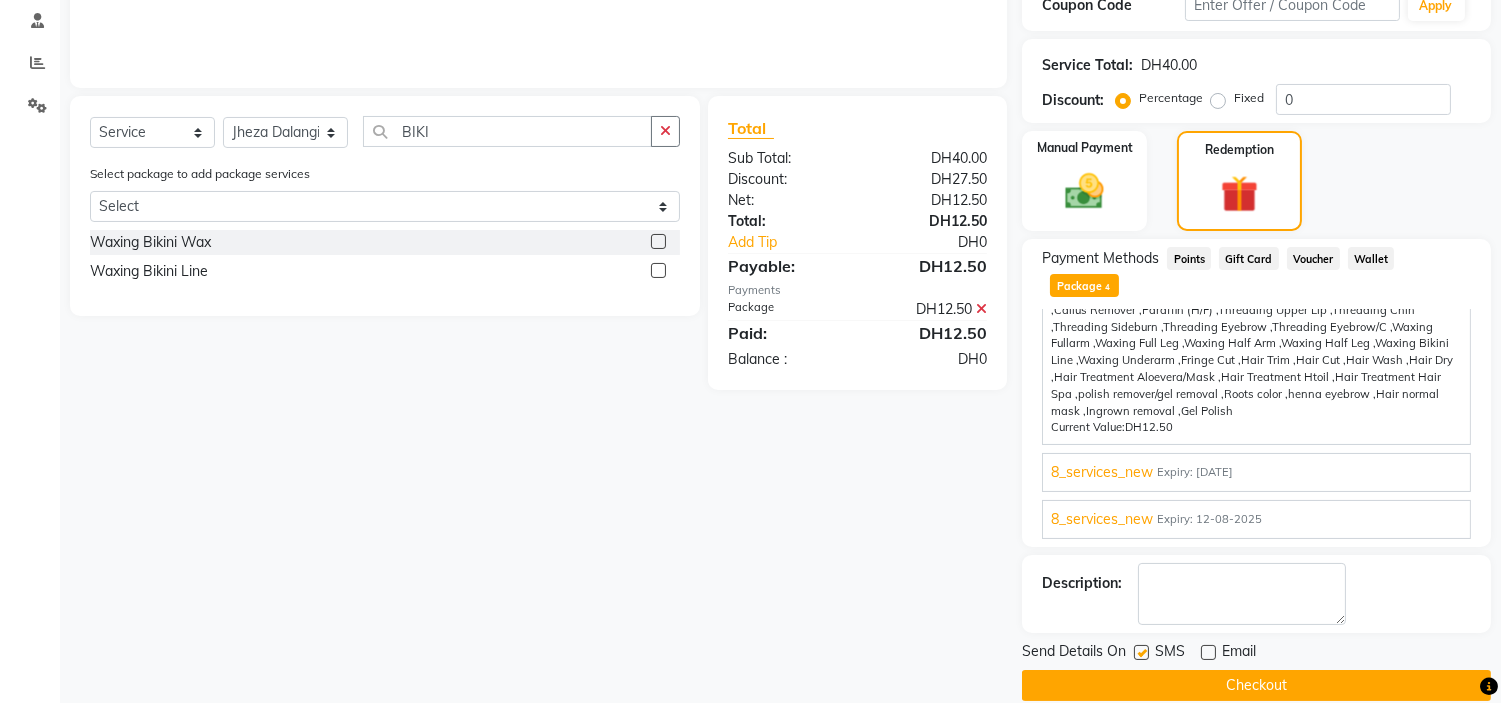 click 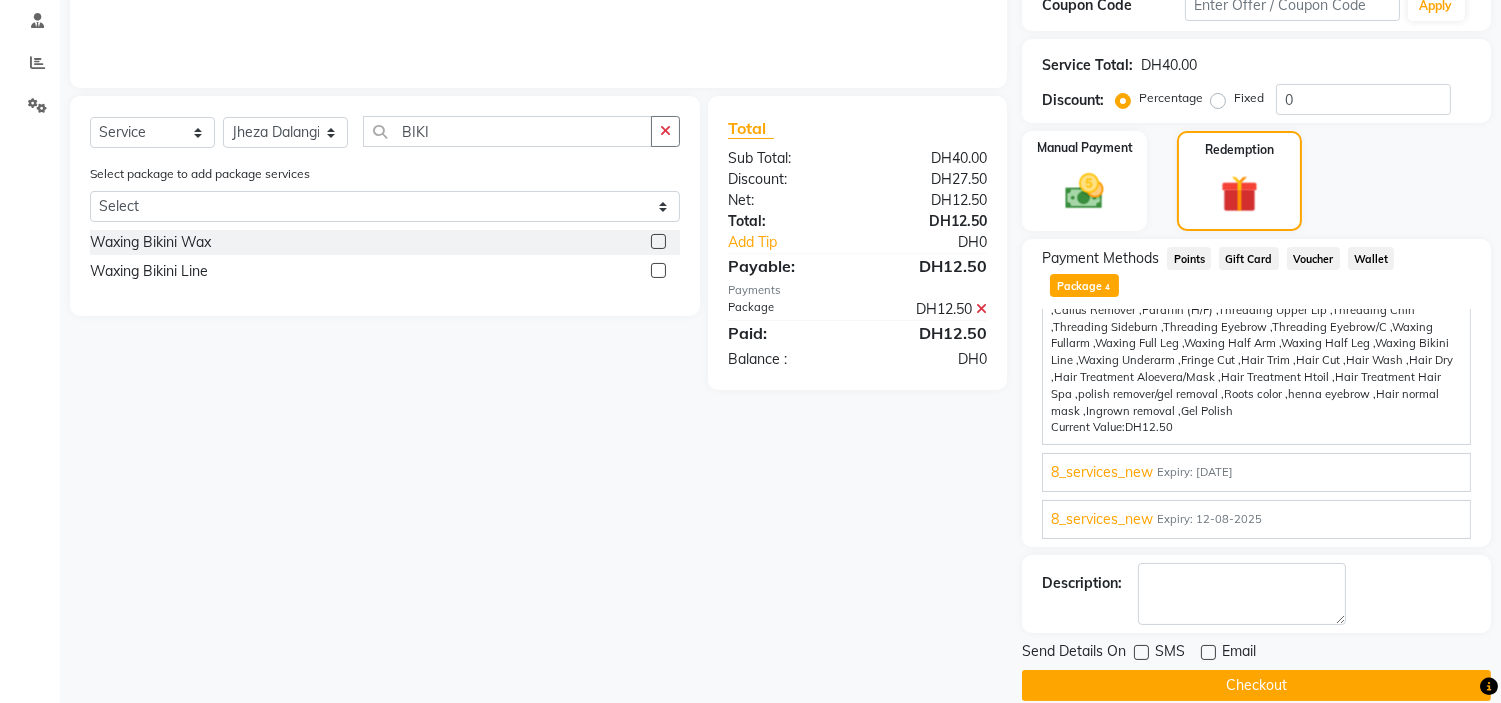 click on "Checkout" 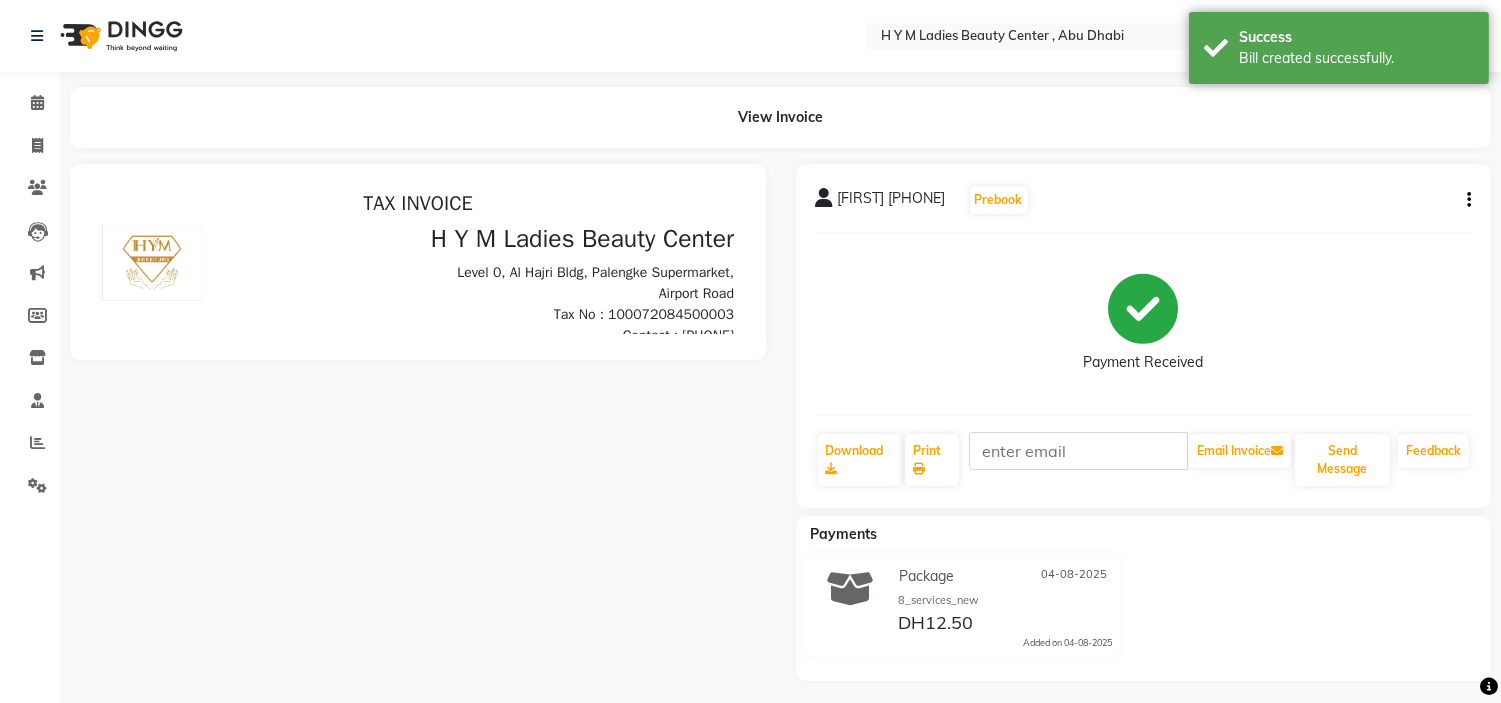 scroll, scrollTop: 0, scrollLeft: 0, axis: both 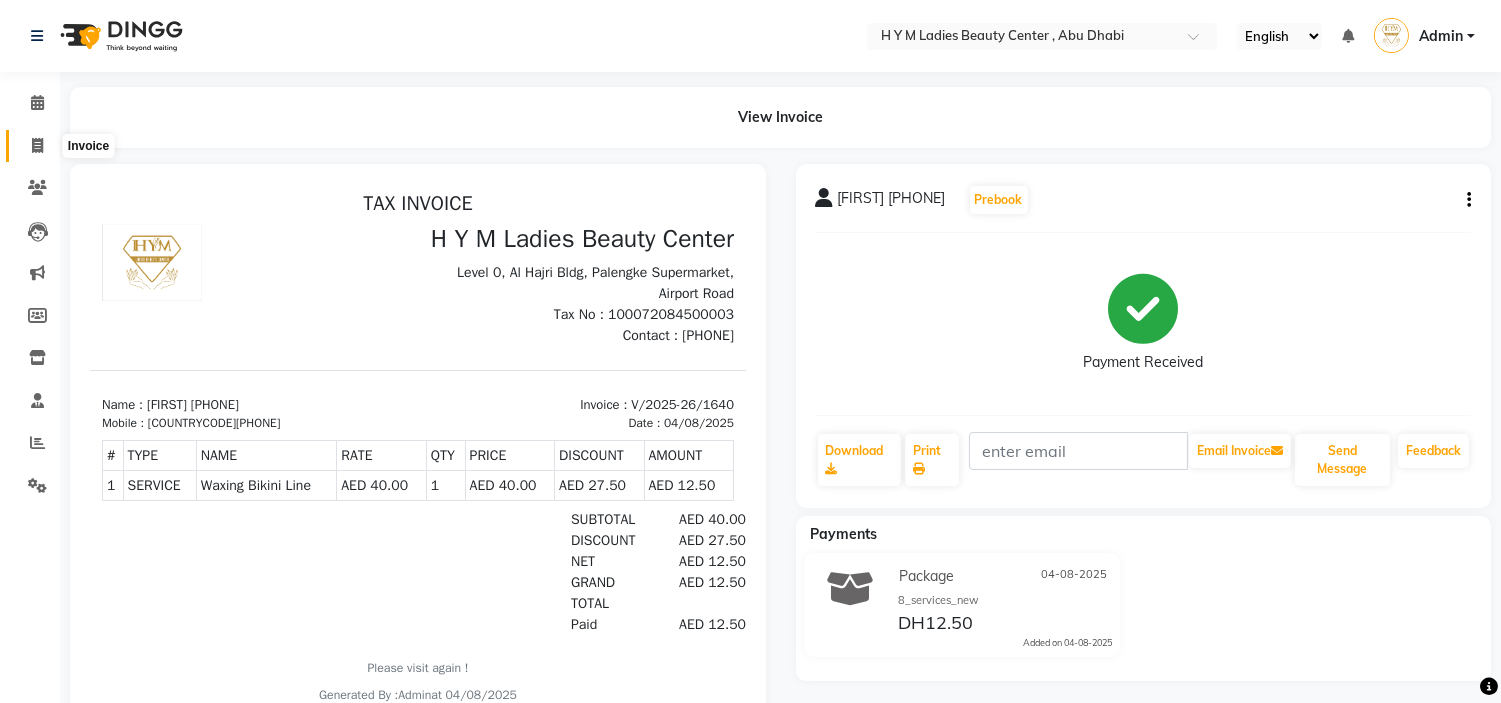 click 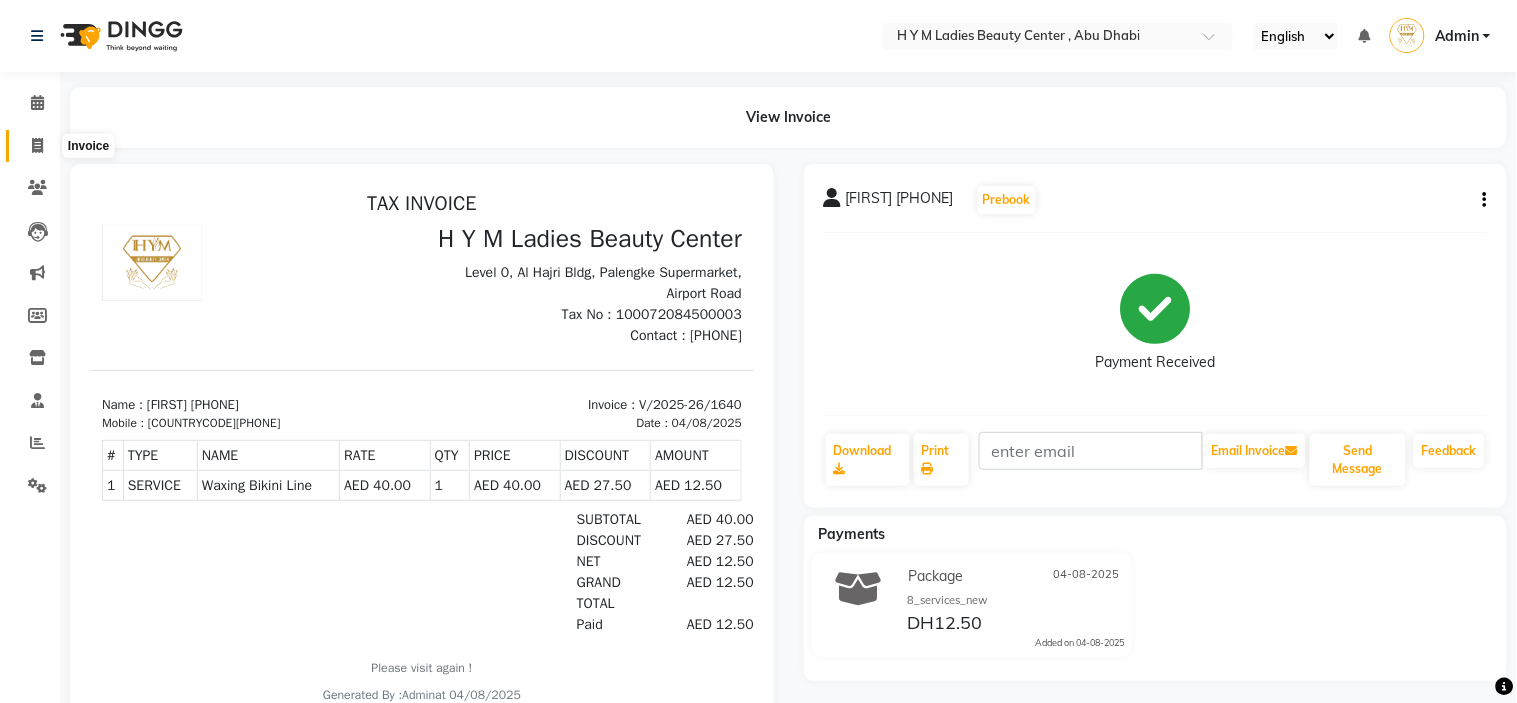 select on "service" 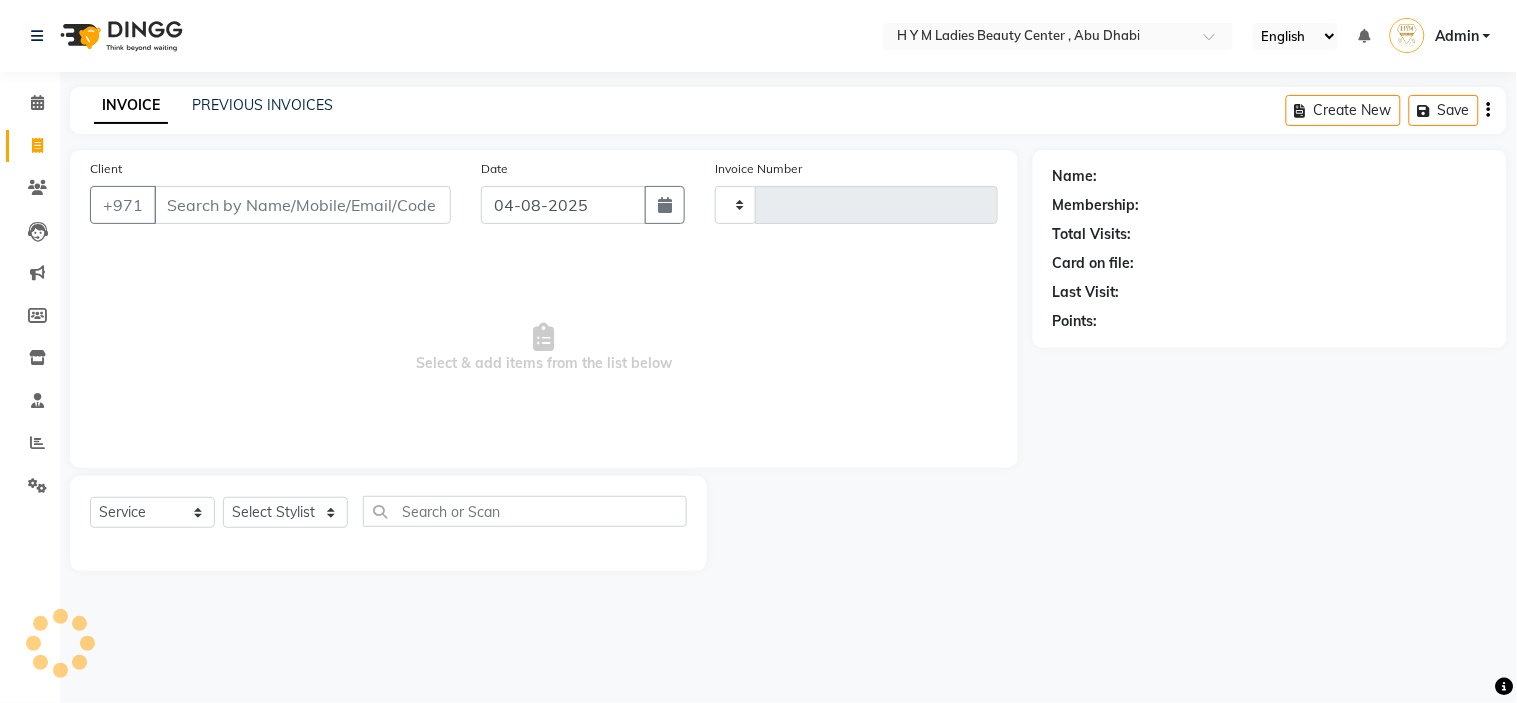 type on "1641" 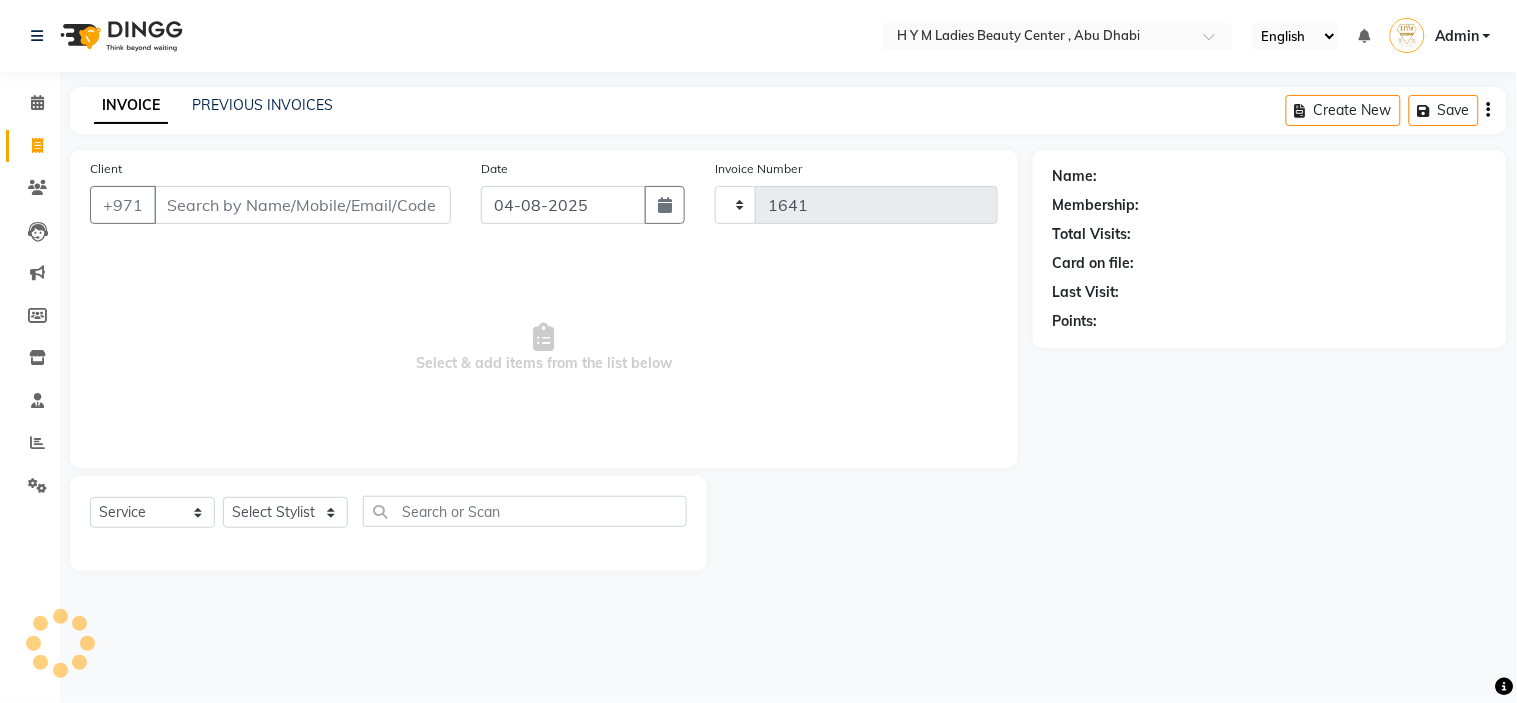 select on "7248" 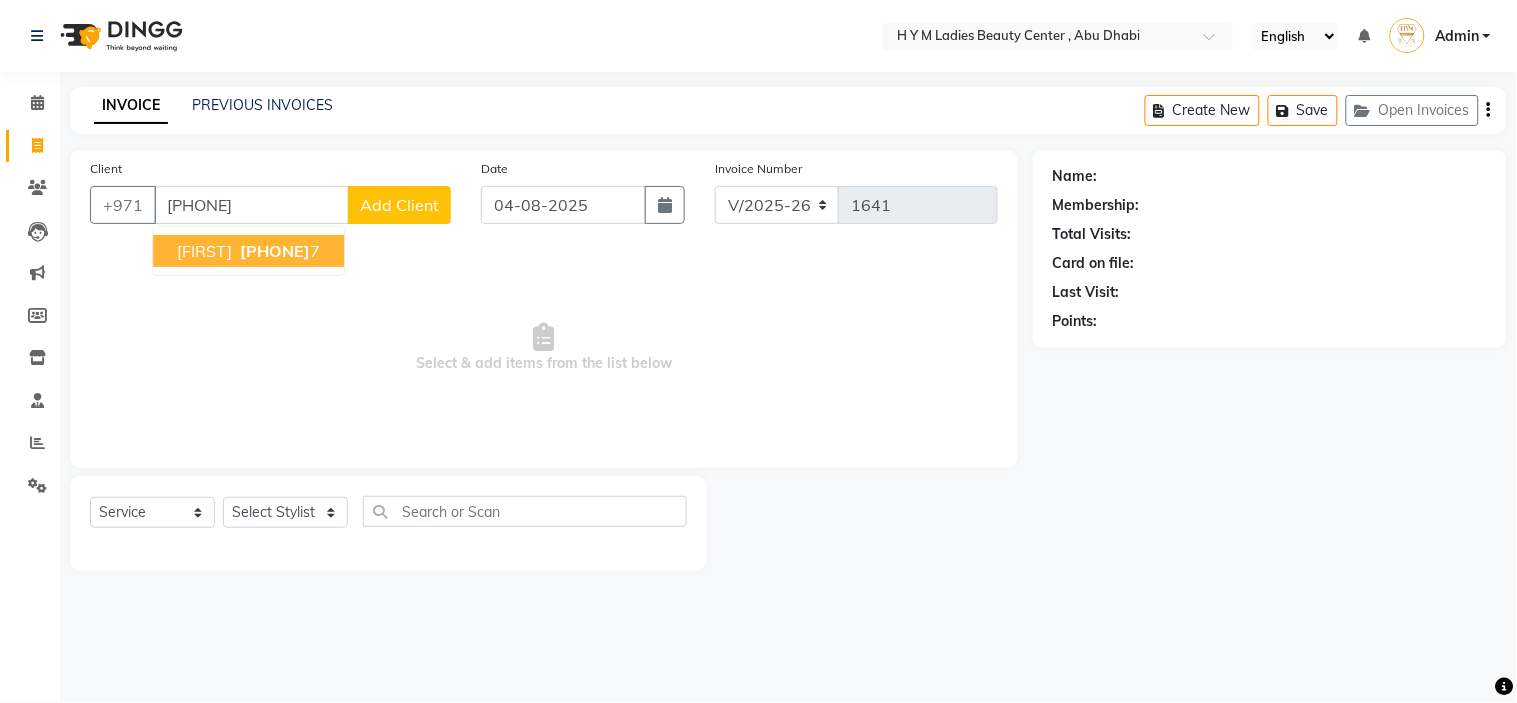 click on "[PHONE]" at bounding box center (275, 251) 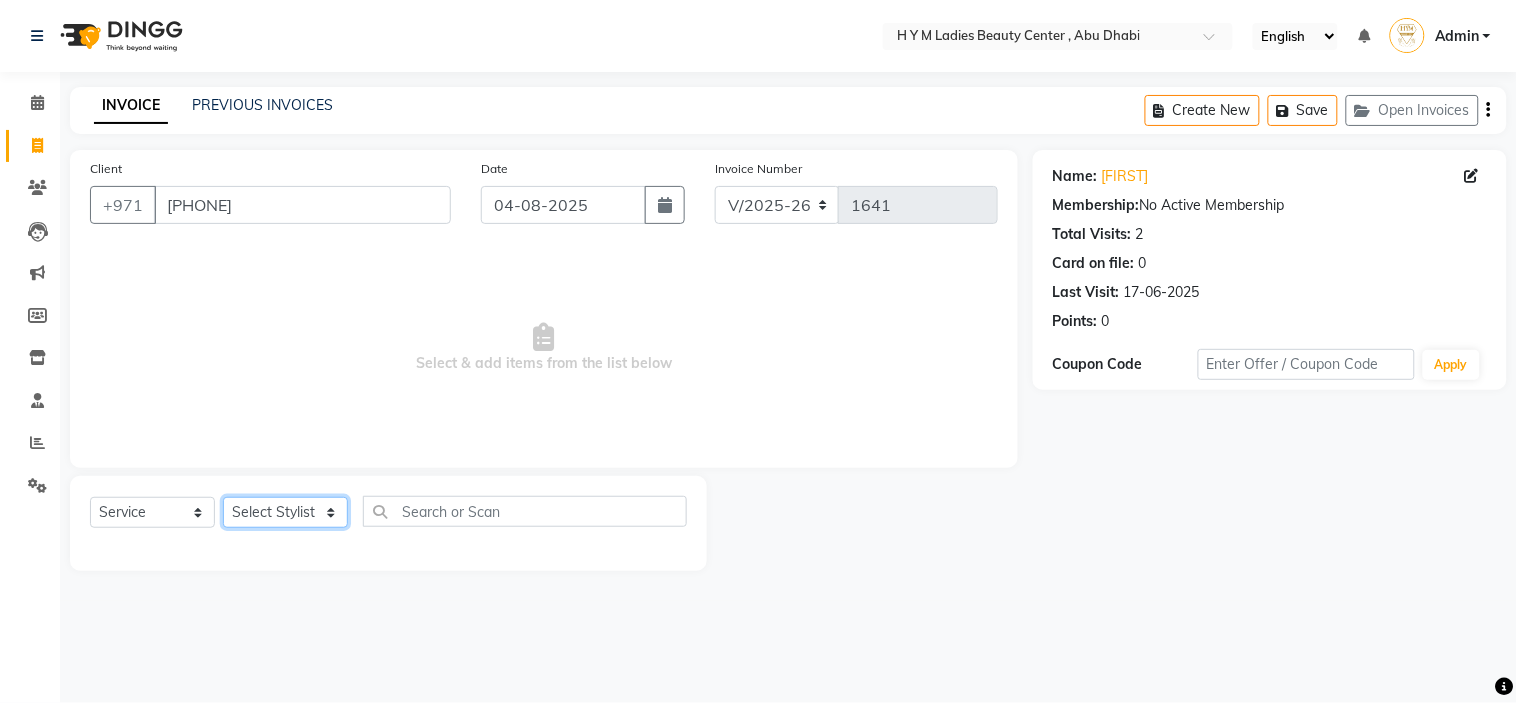 click on "Select Stylist ameena Jheza Dalangin Julie Corteza nadeema randa Rose An Galang zari" 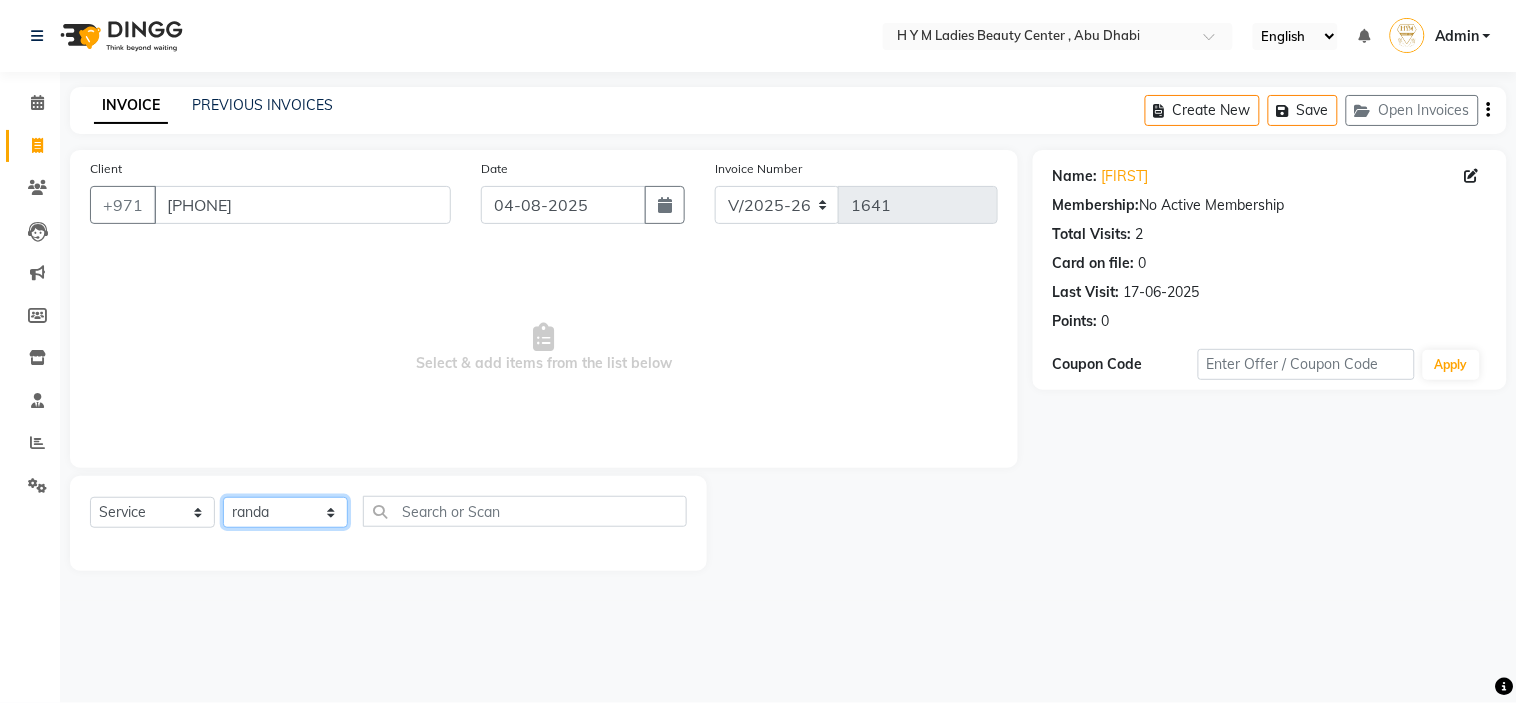click on "Select Stylist ameena Jheza Dalangin Julie Corteza nadeema randa Rose An Galang zari" 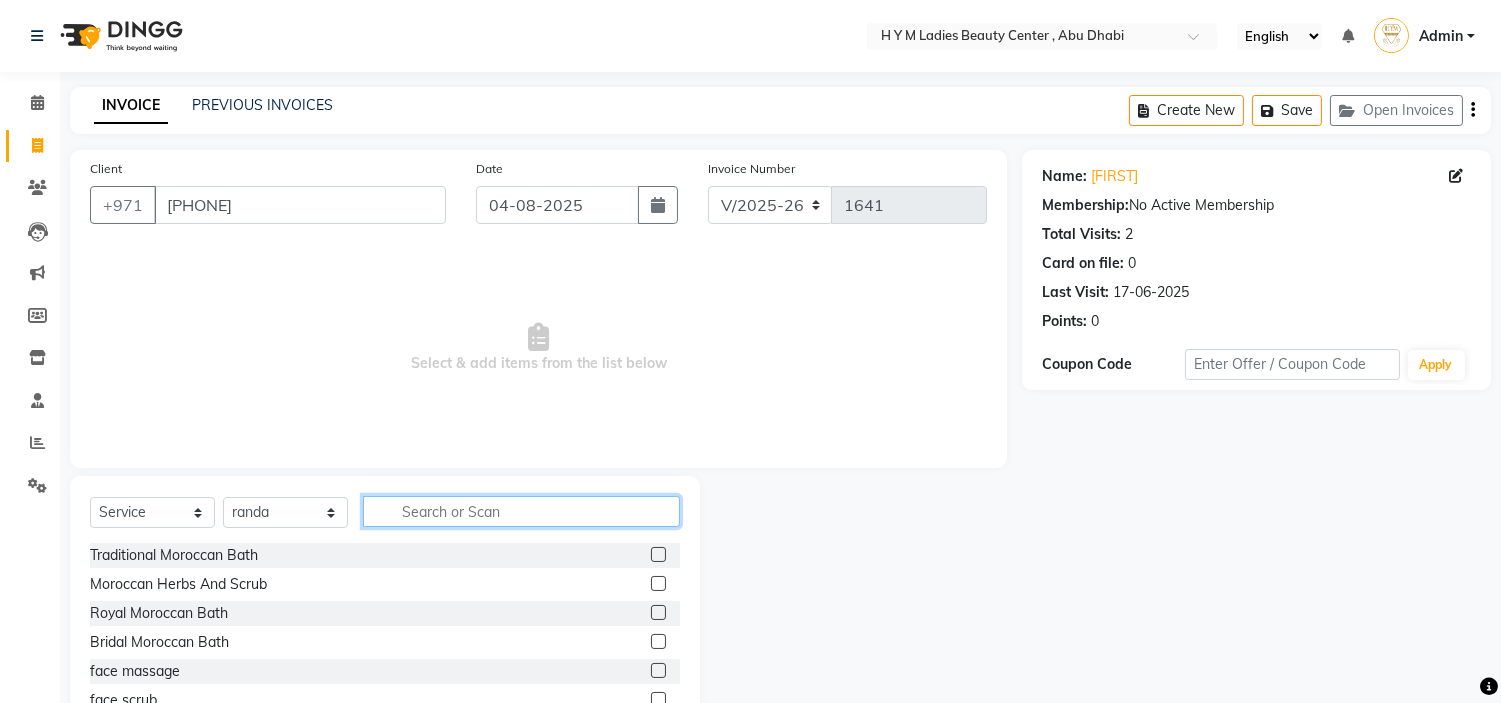 drag, startPoint x: 435, startPoint y: 513, endPoint x: 435, endPoint y: 484, distance: 29 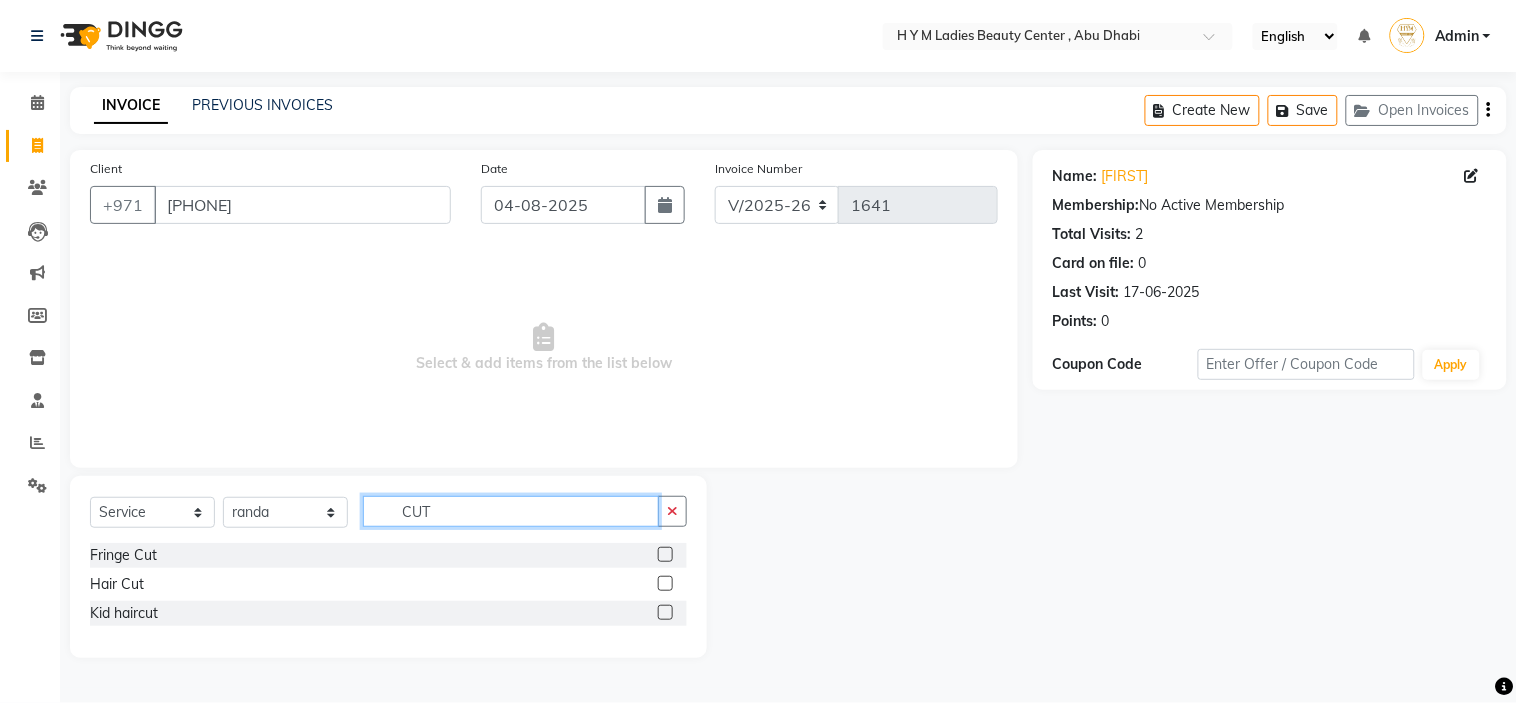 type on "CUT" 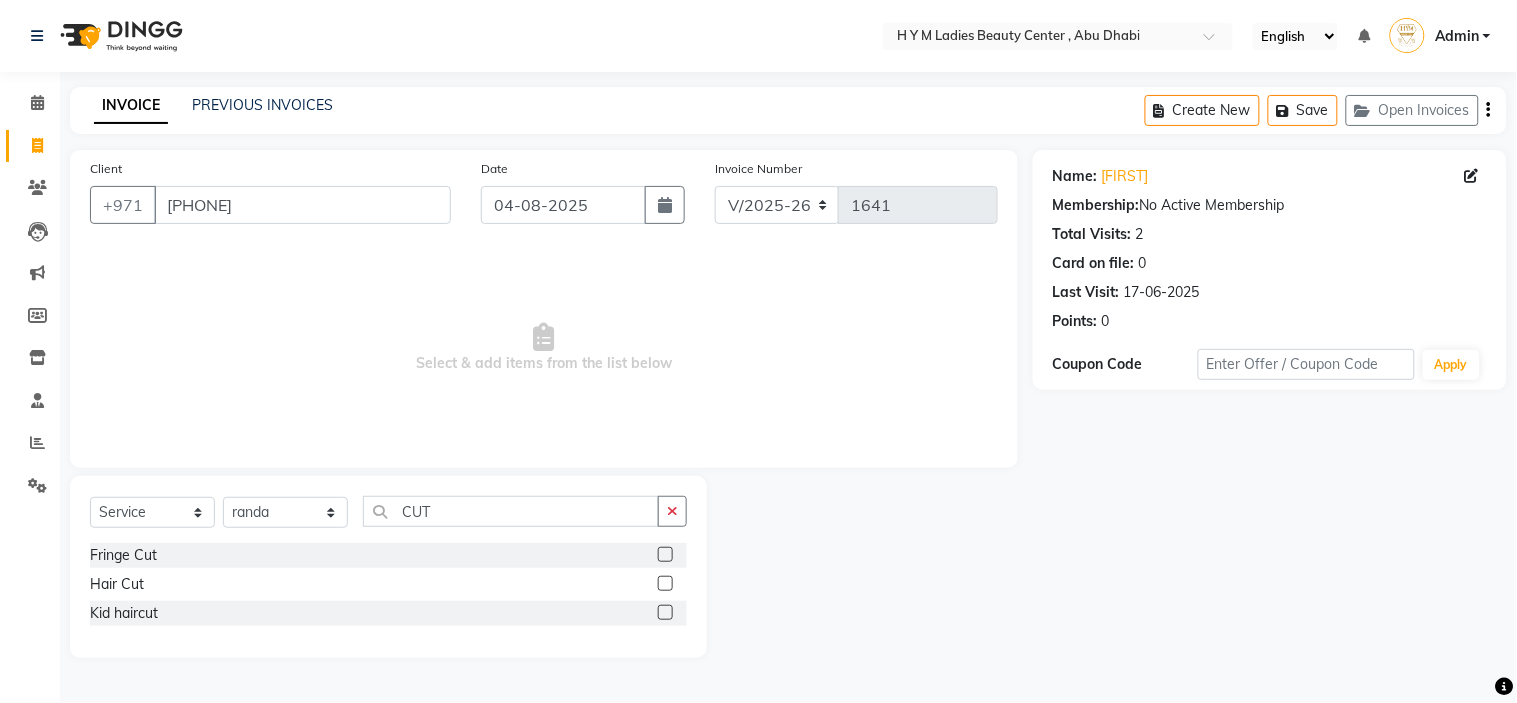 click 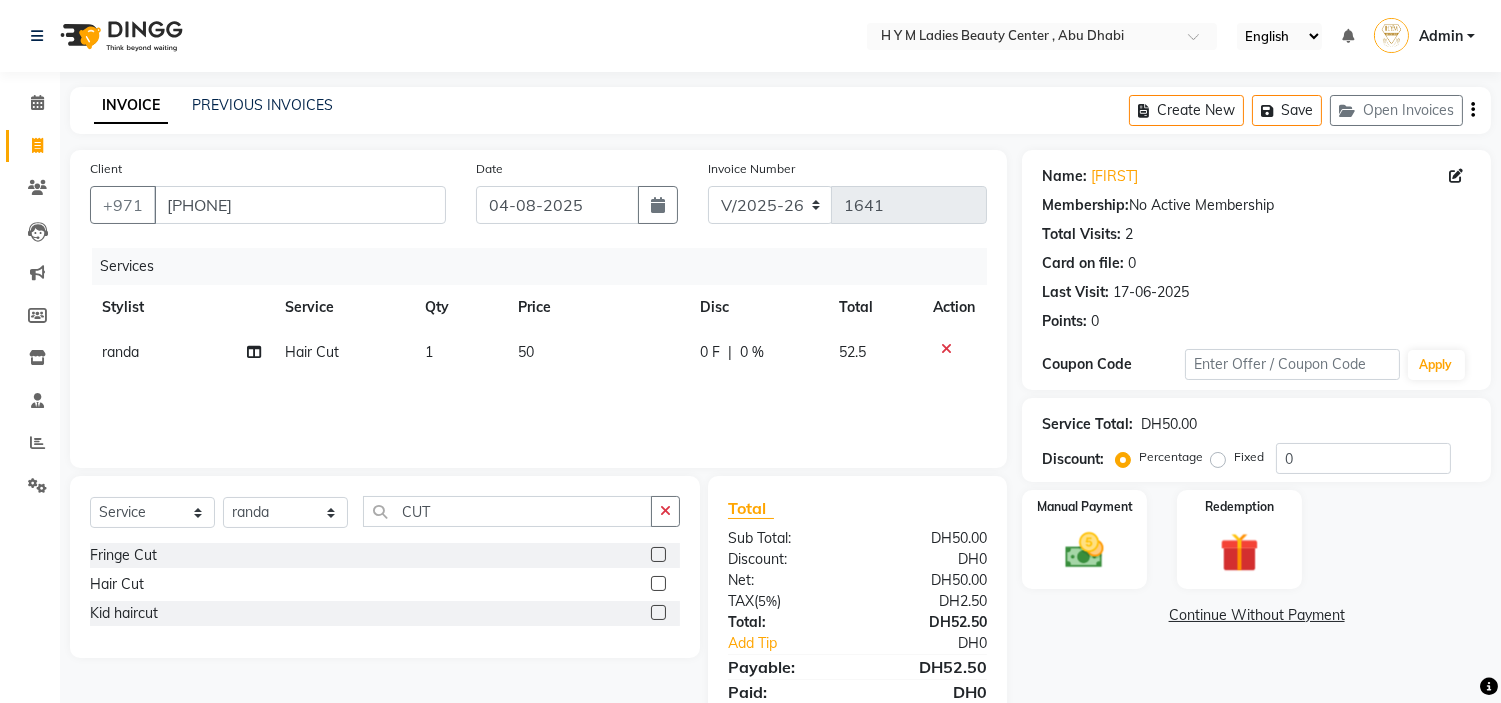 click 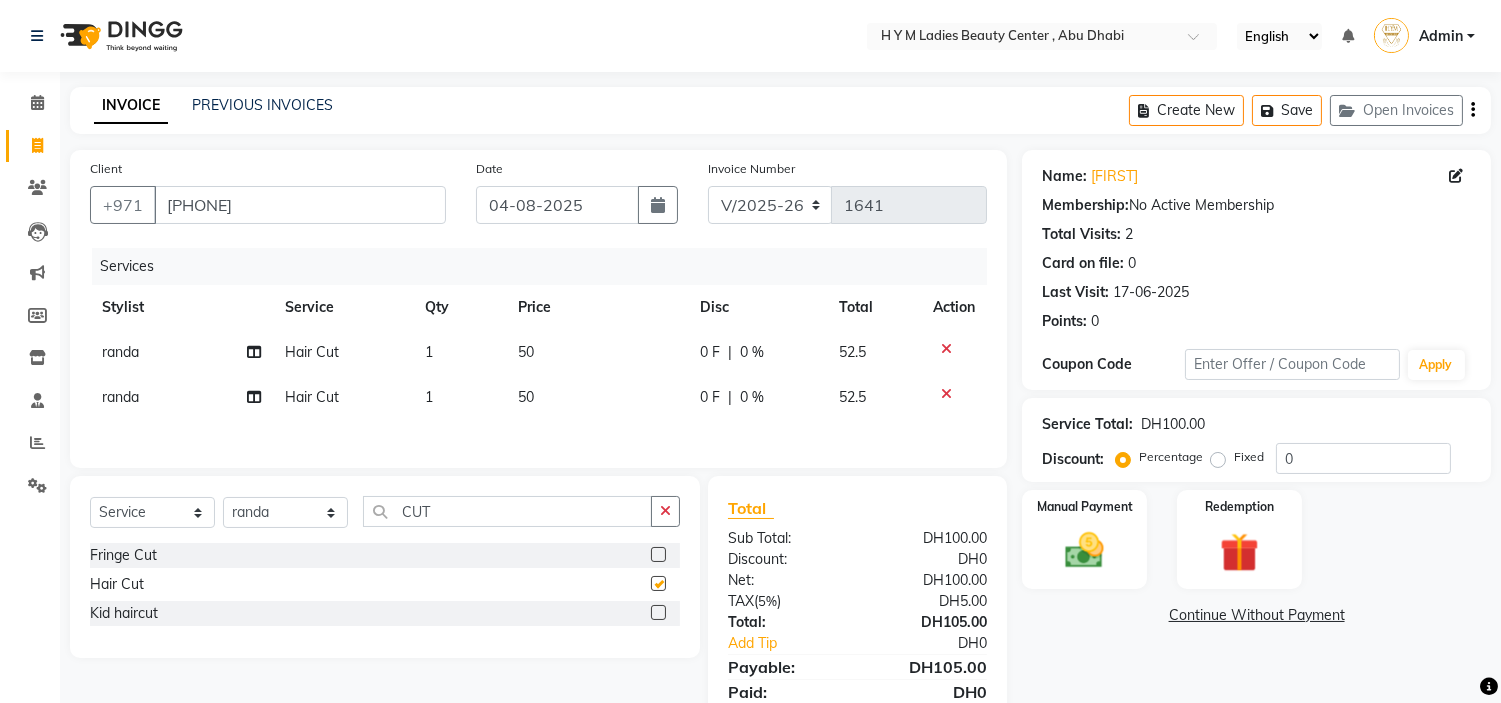 checkbox on "false" 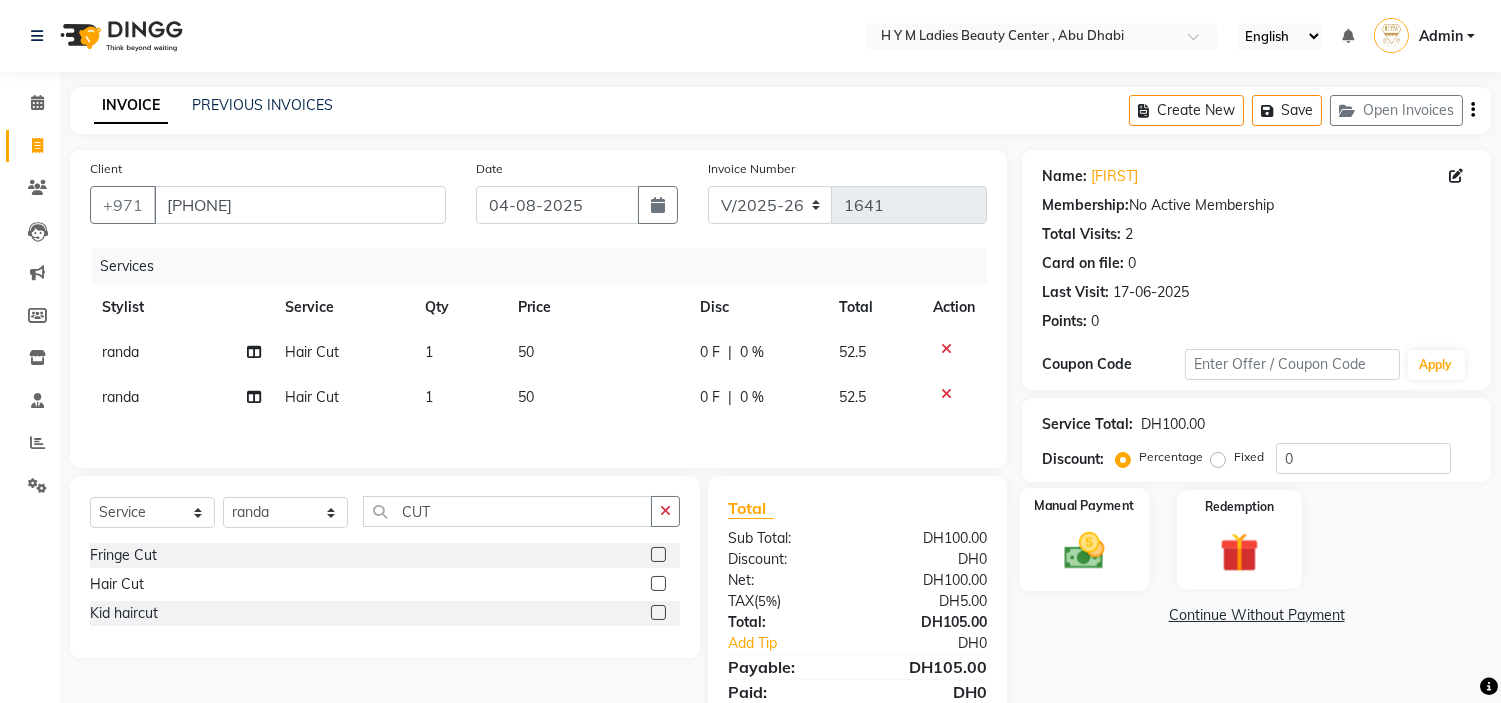 click 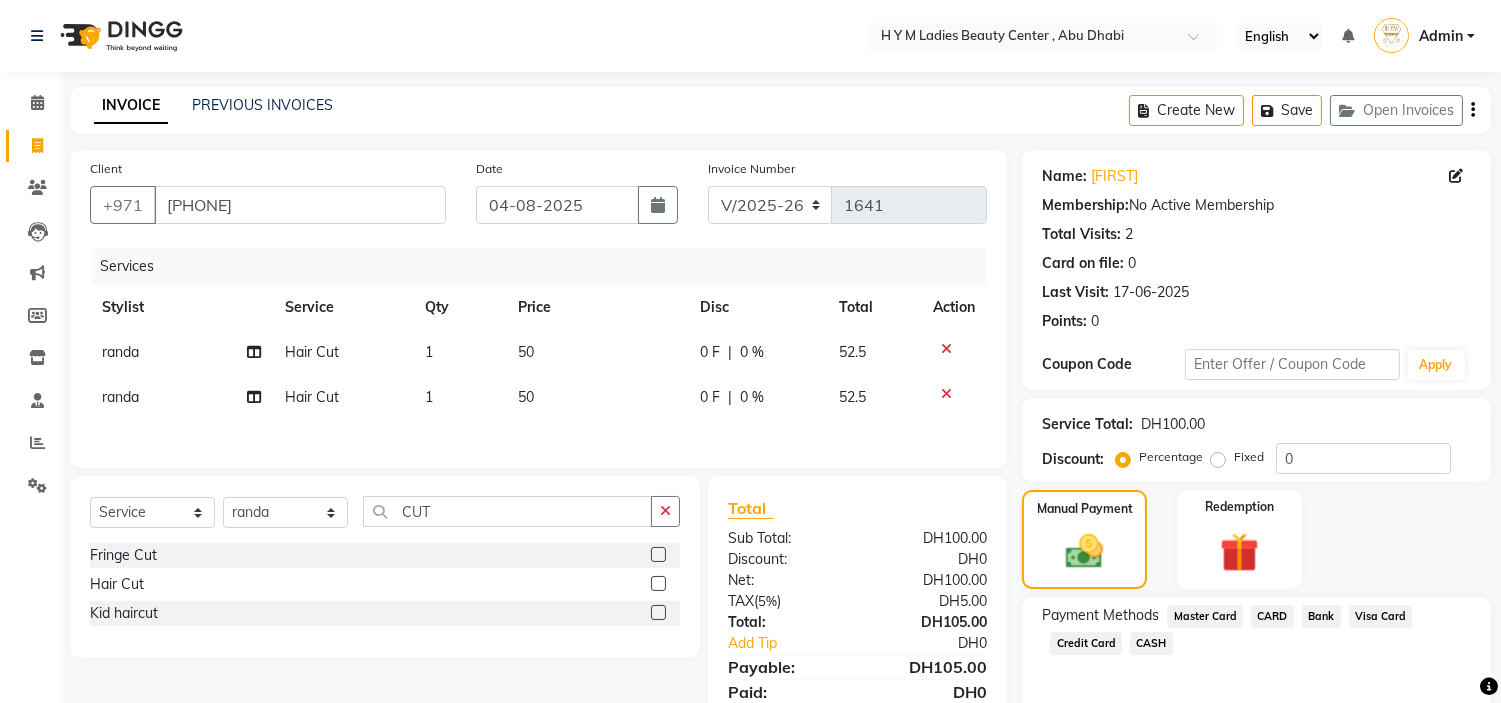 click on "Credit Card" 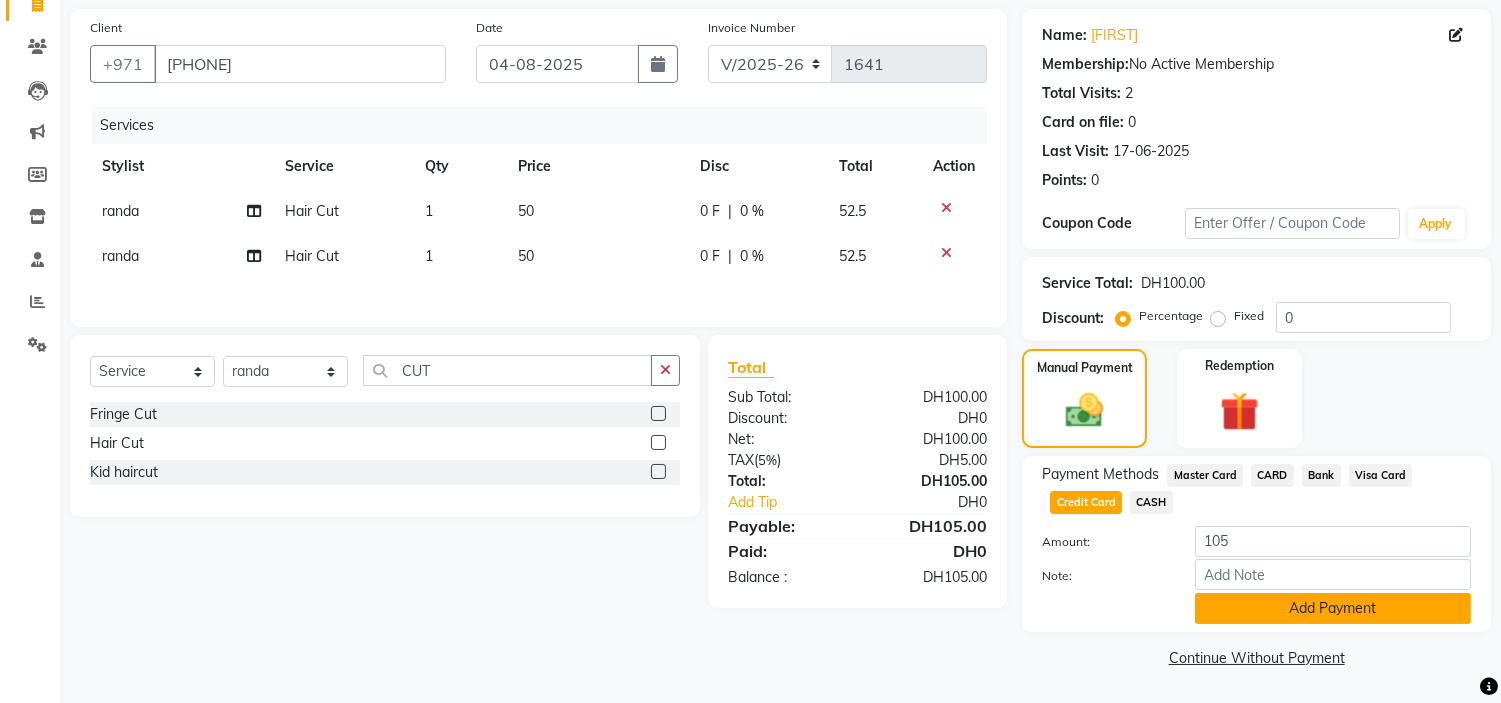 click on "Add Payment" 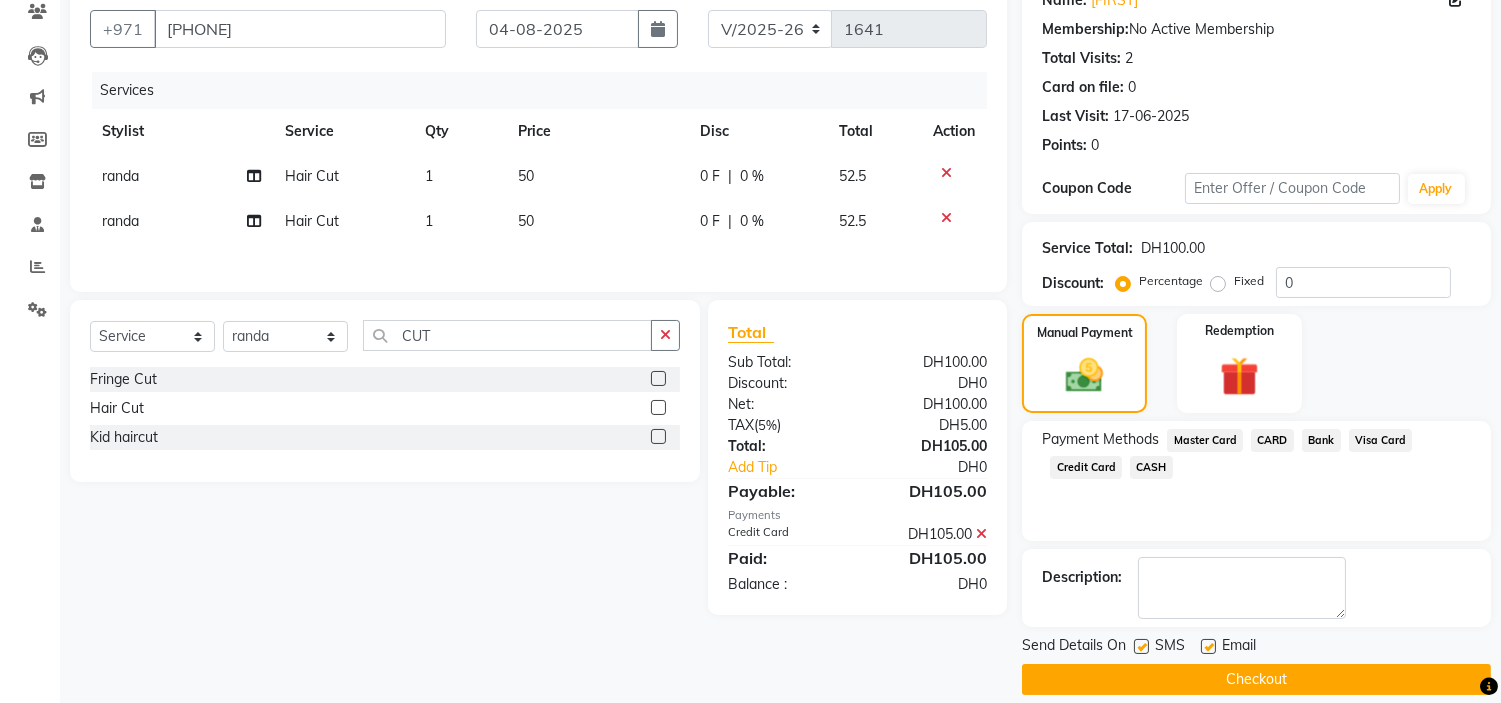 scroll, scrollTop: 196, scrollLeft: 0, axis: vertical 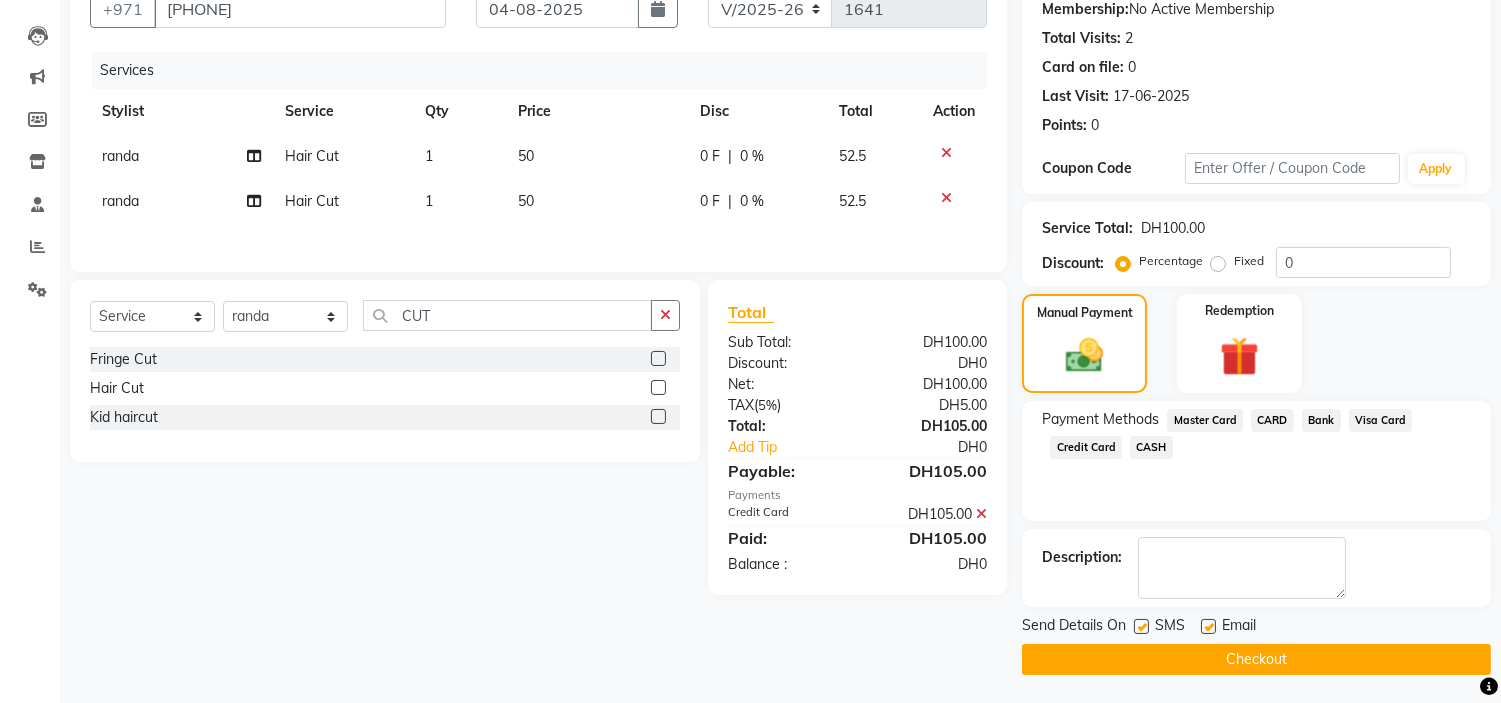 click 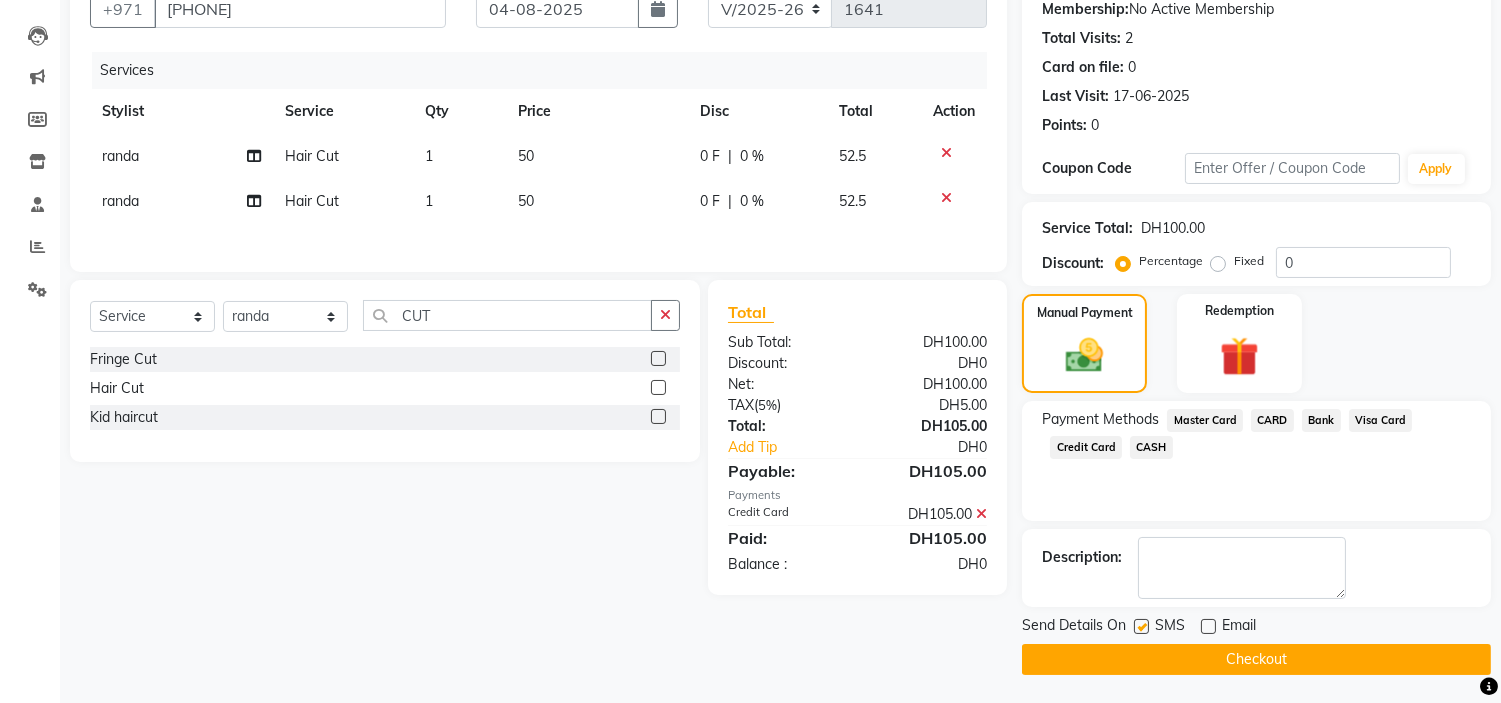 click 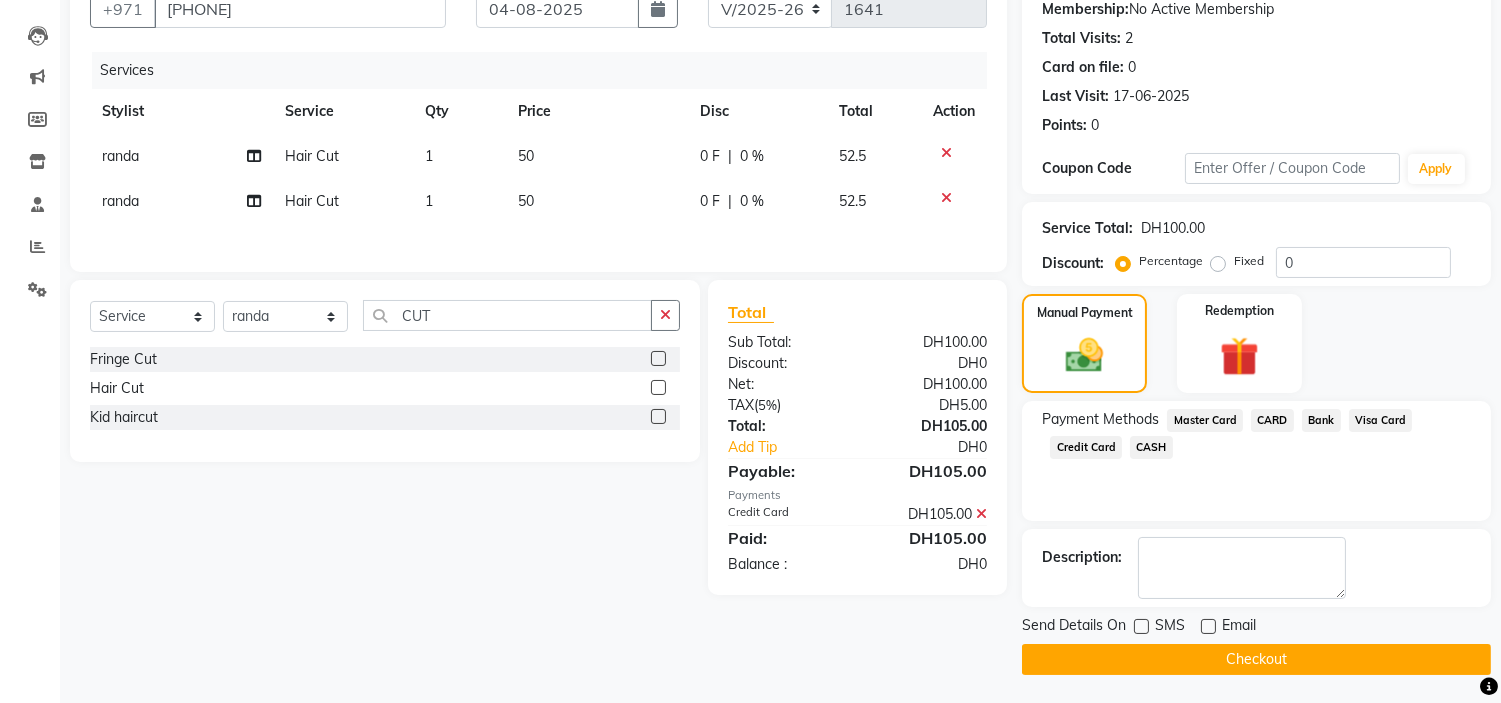 click on "Checkout" 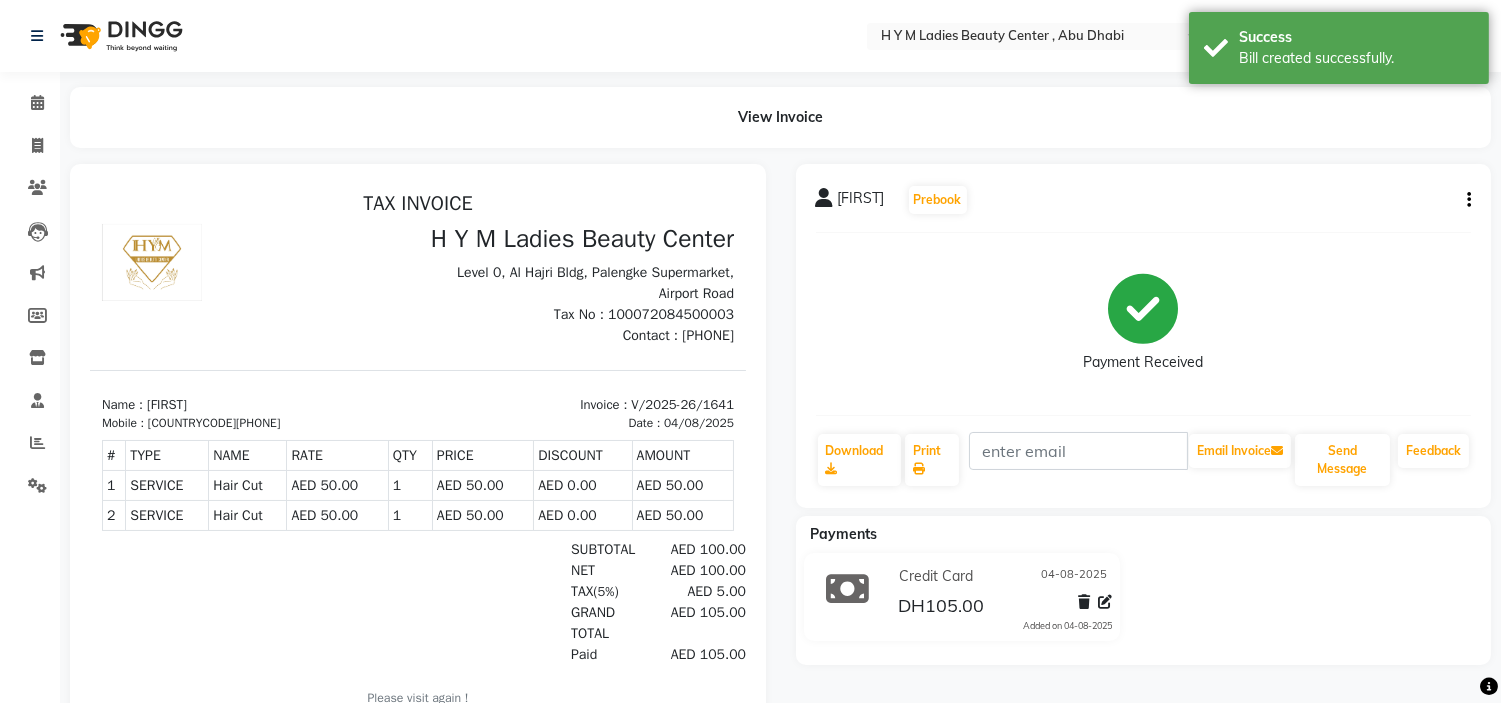 scroll, scrollTop: 0, scrollLeft: 0, axis: both 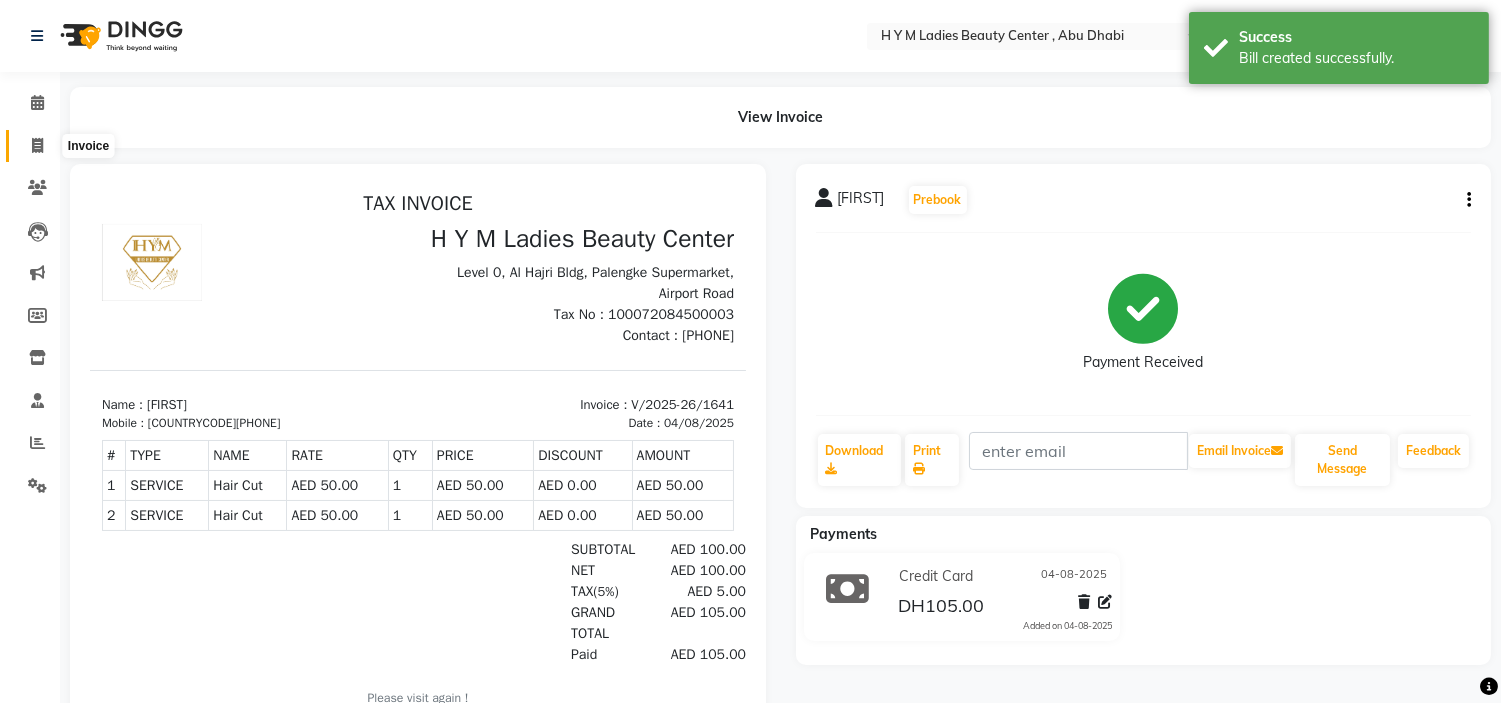 click 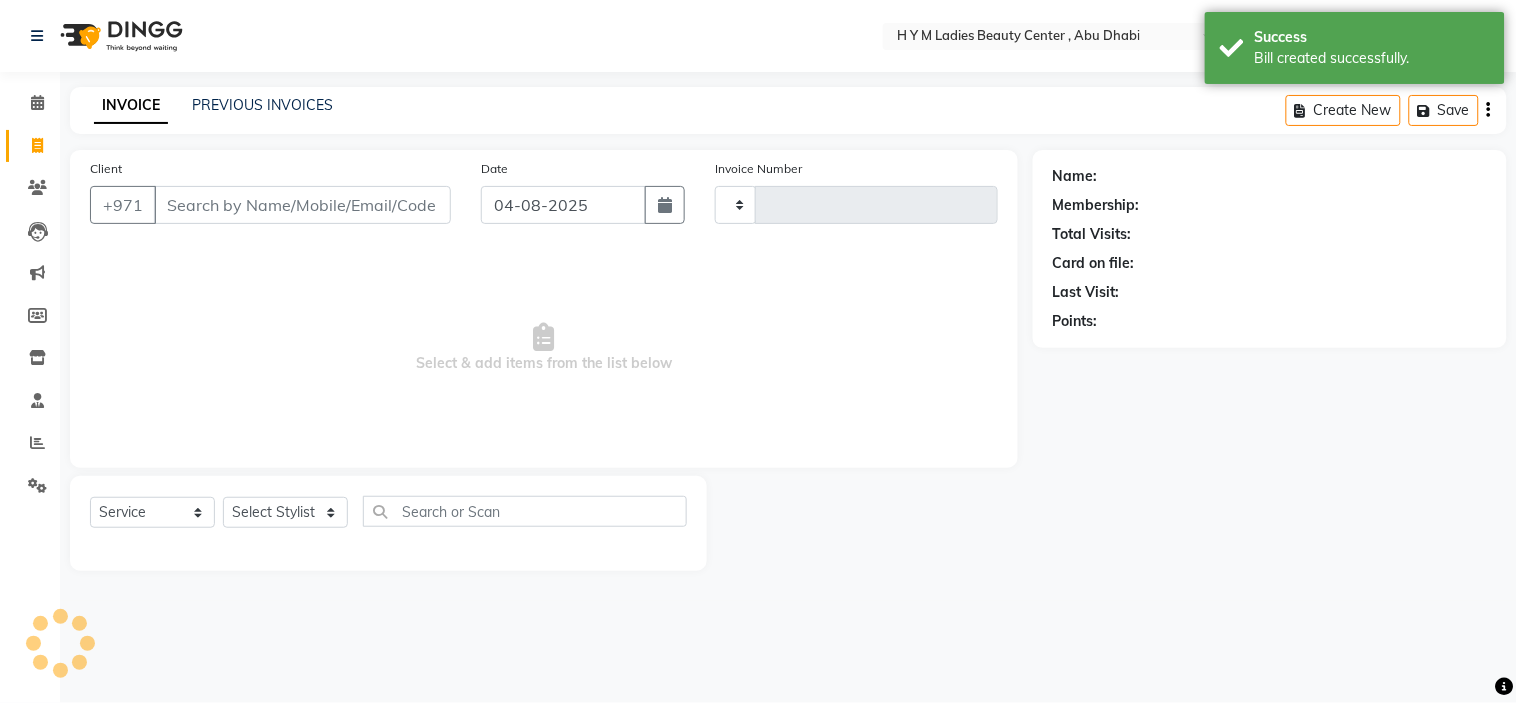 type on "1642" 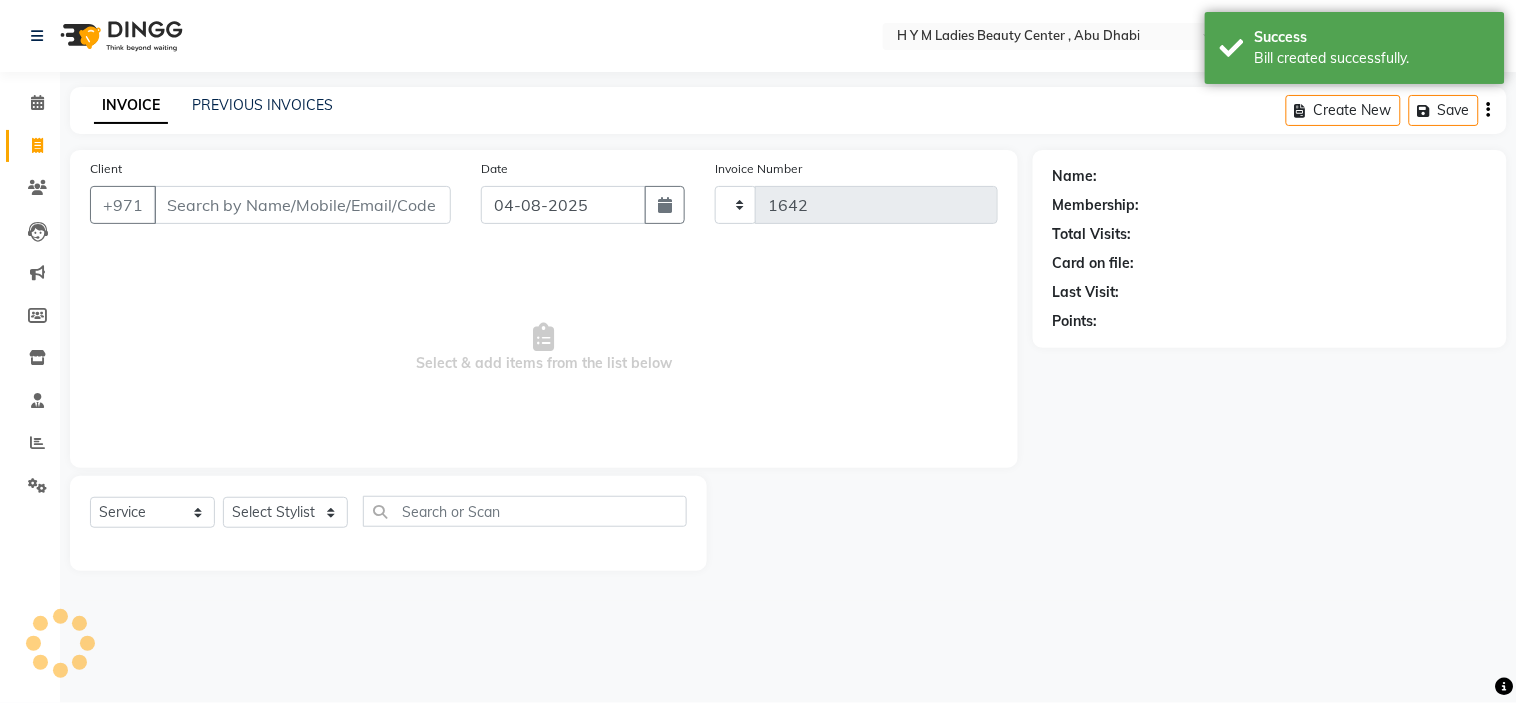 select on "7248" 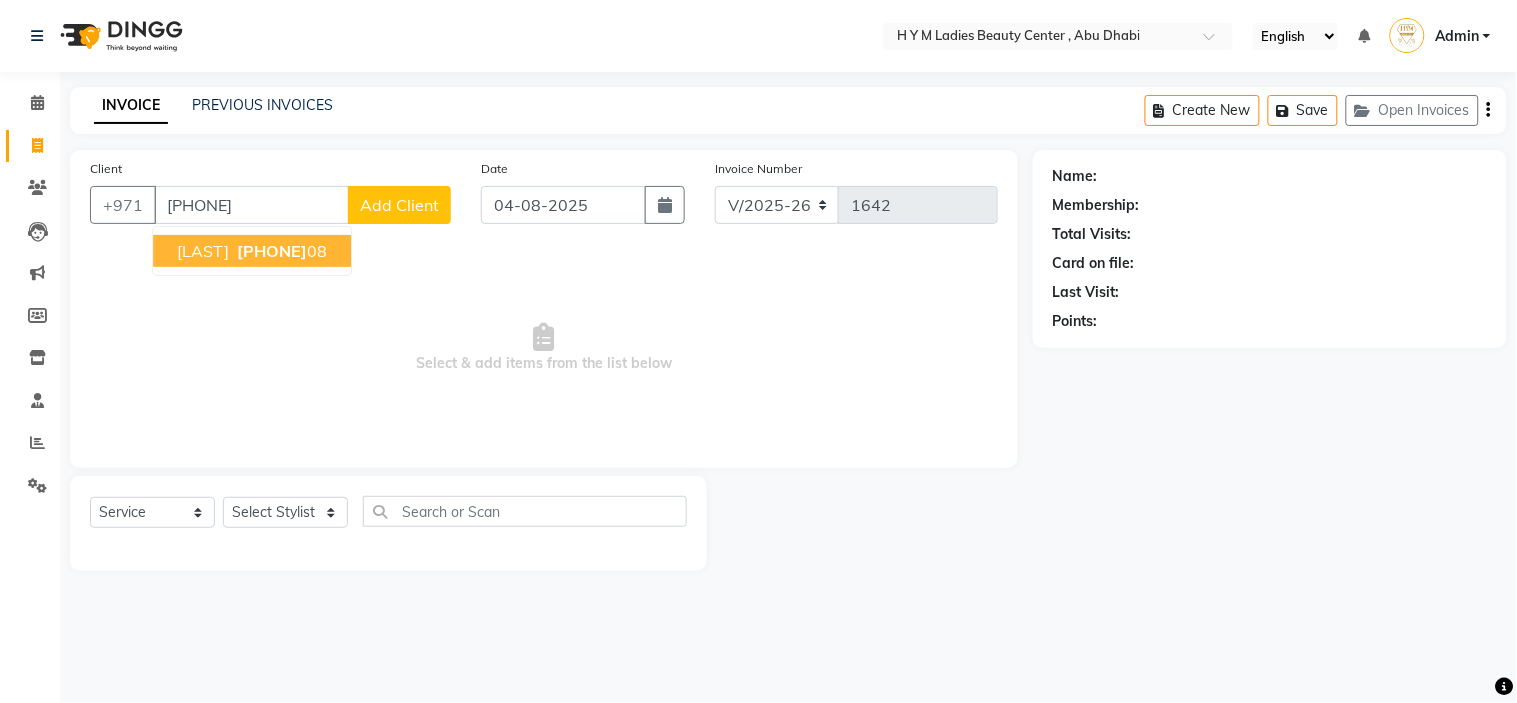 click on "[PHONE]" at bounding box center (272, 251) 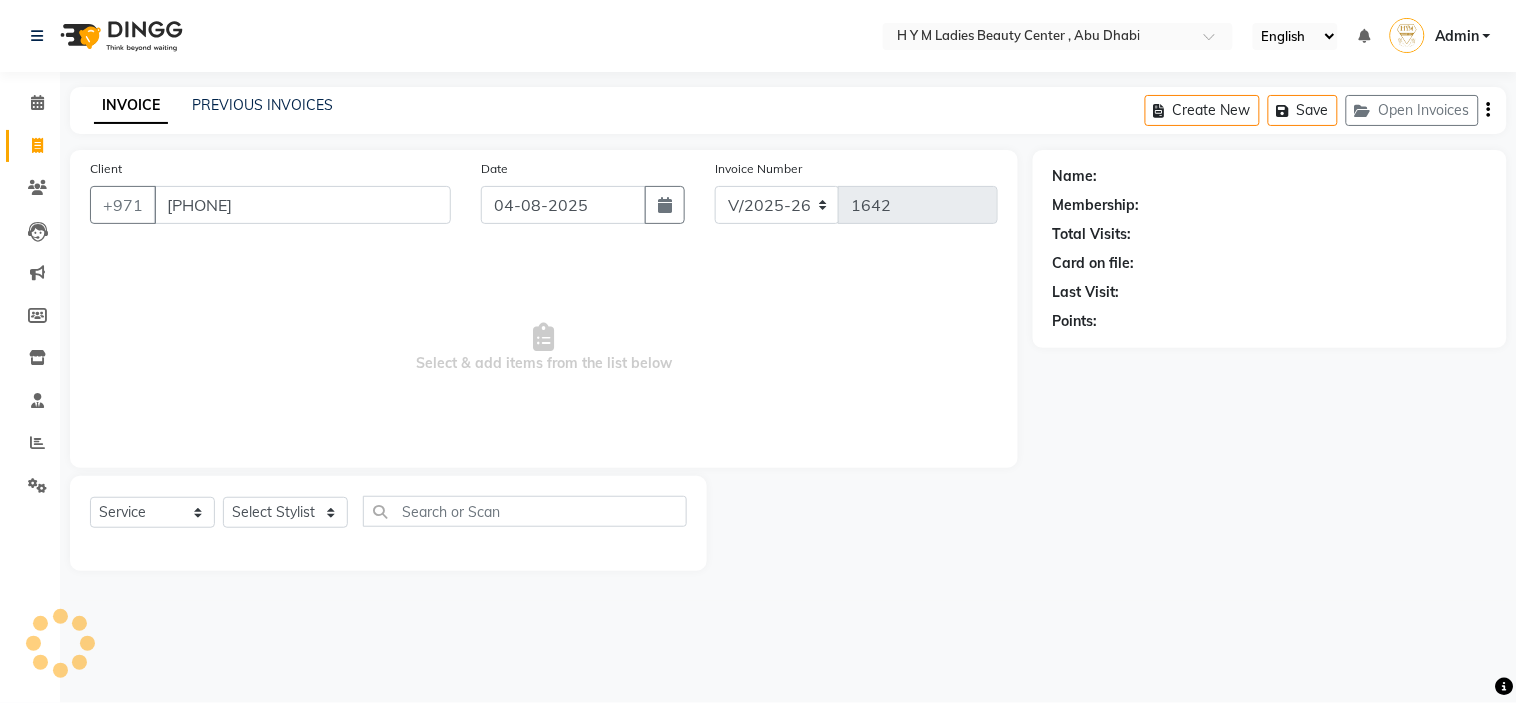 type on "[PHONE]" 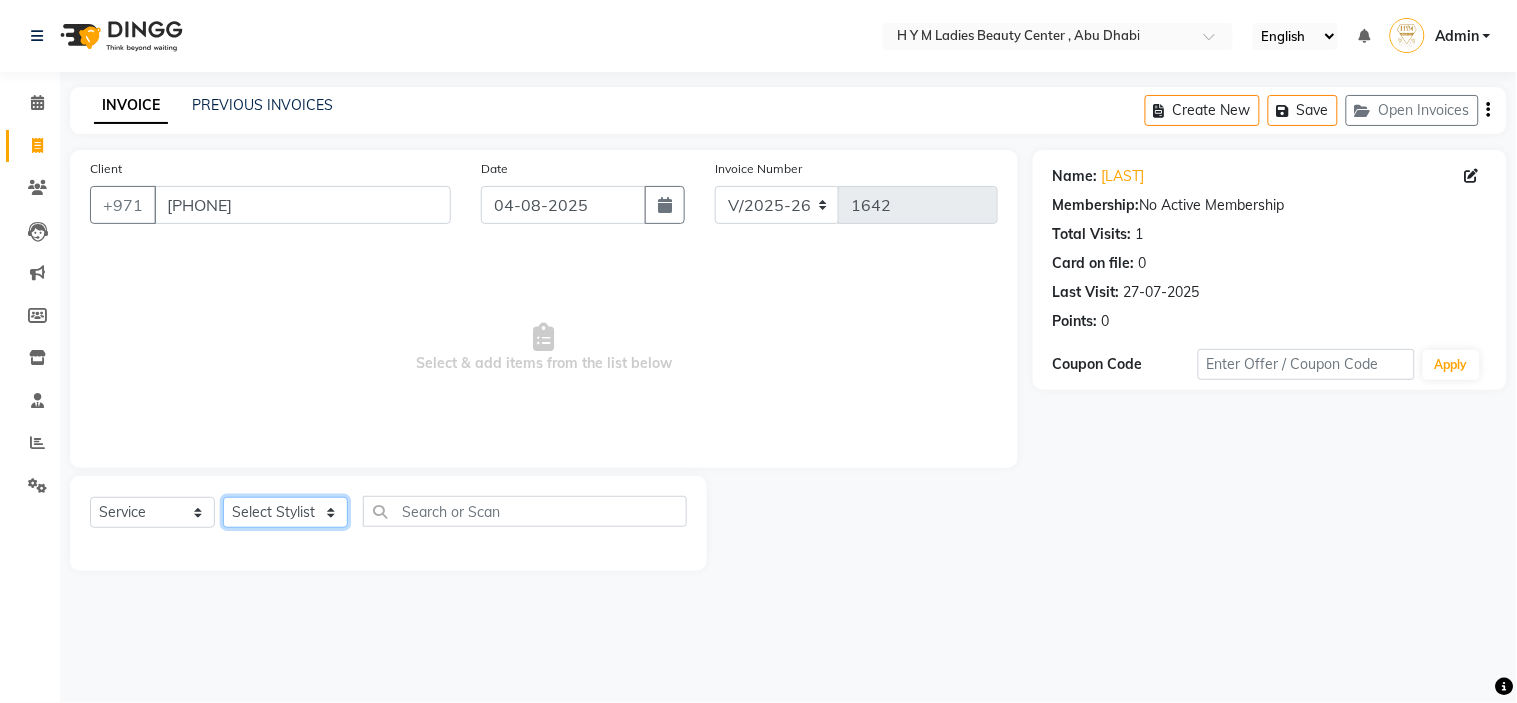 click on "Select Stylist ameena Jheza Dalangin Julie Corteza nadeema randa Rose An Galang zari" 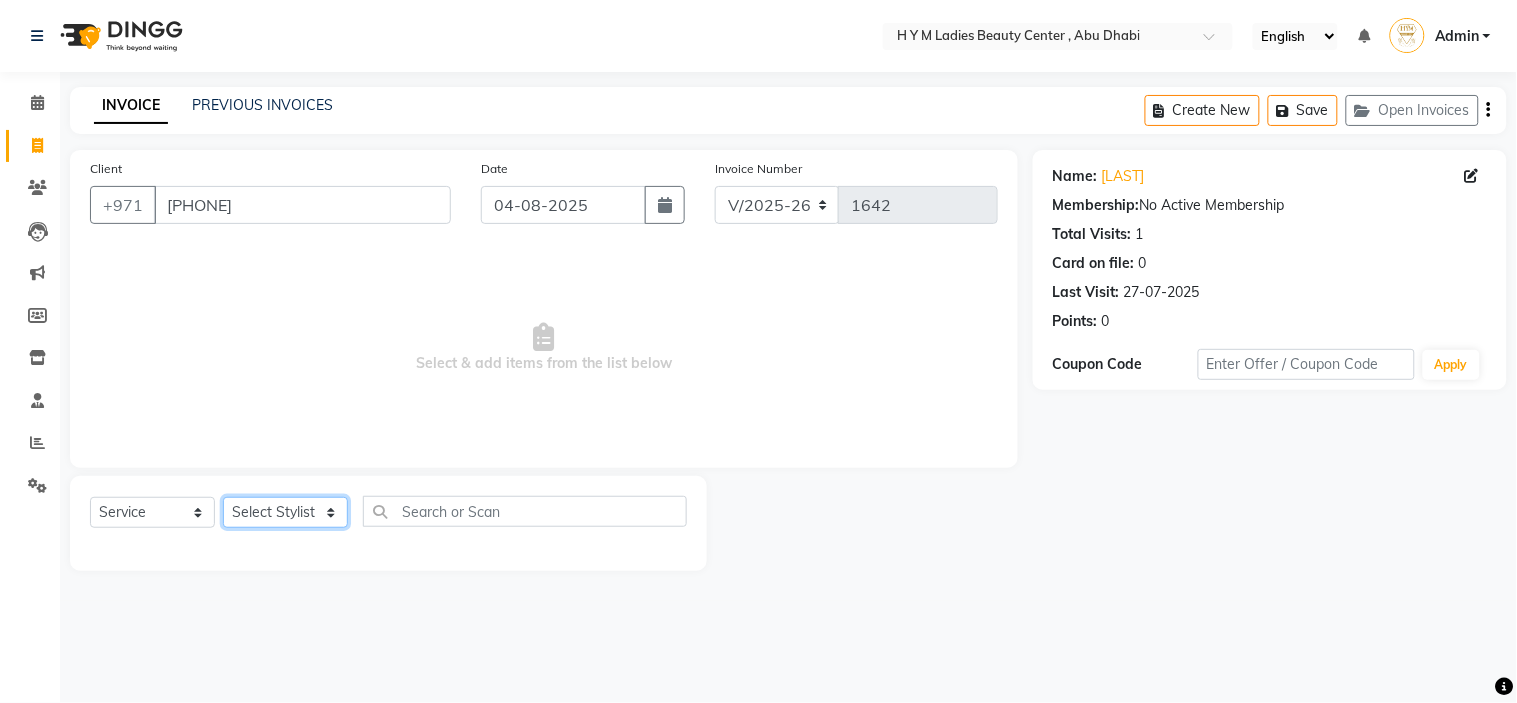 select on "66737" 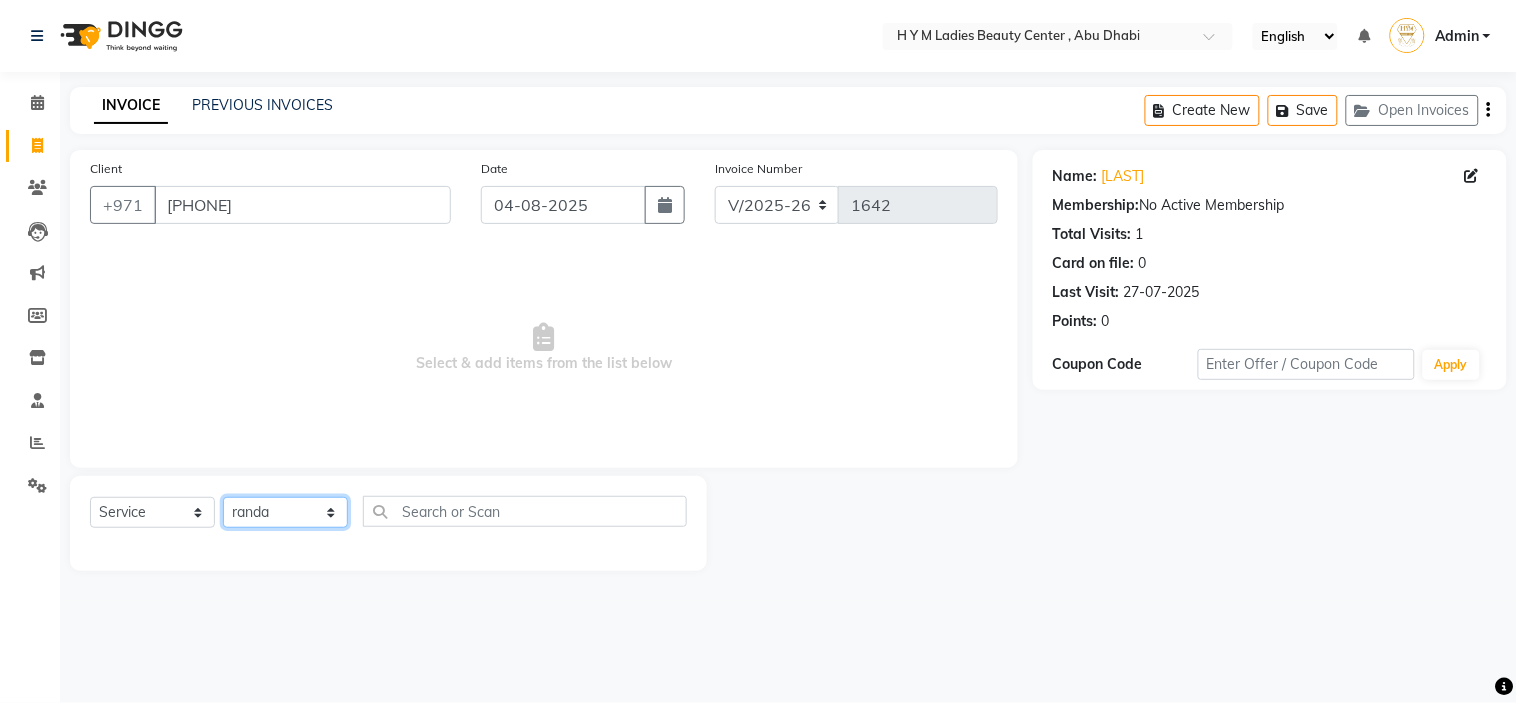 click on "Select Stylist ameena Jheza Dalangin Julie Corteza nadeema randa Rose An Galang zari" 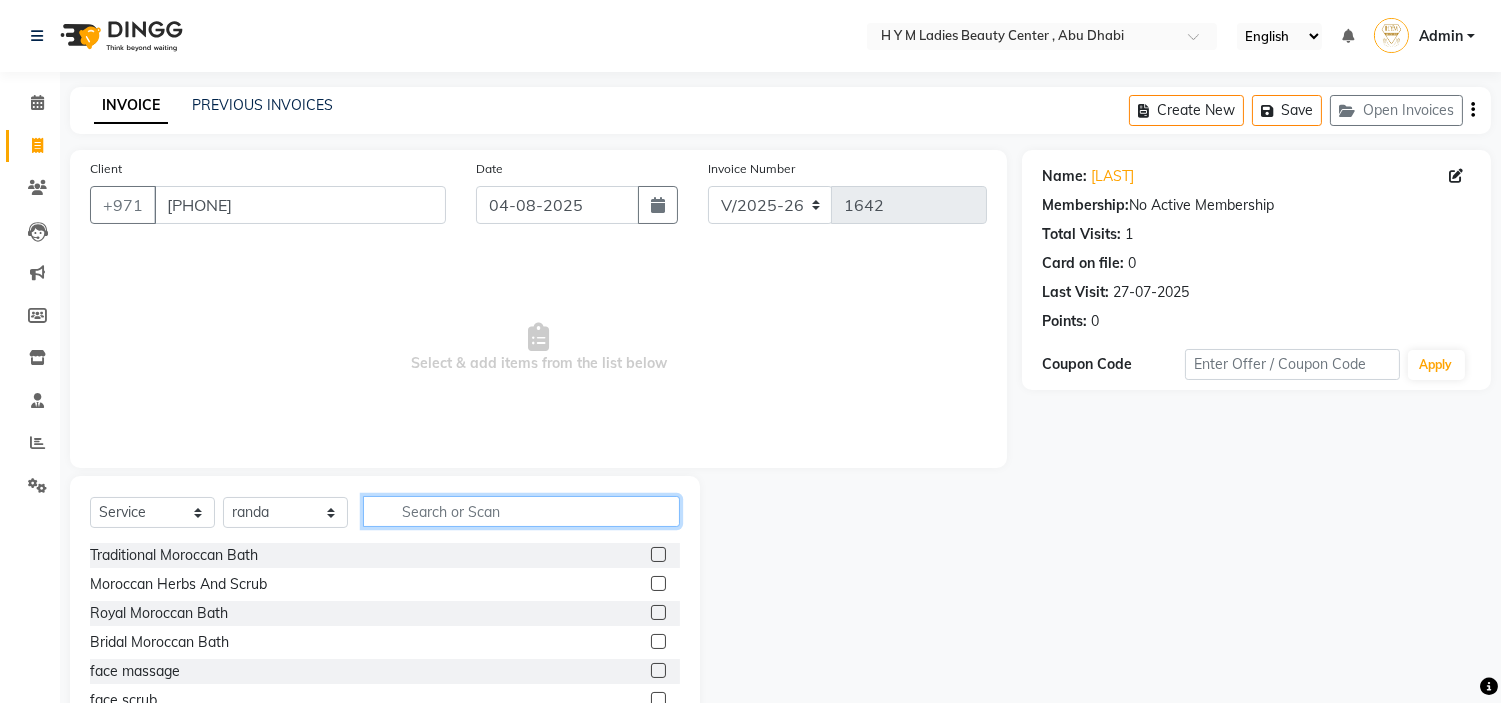click 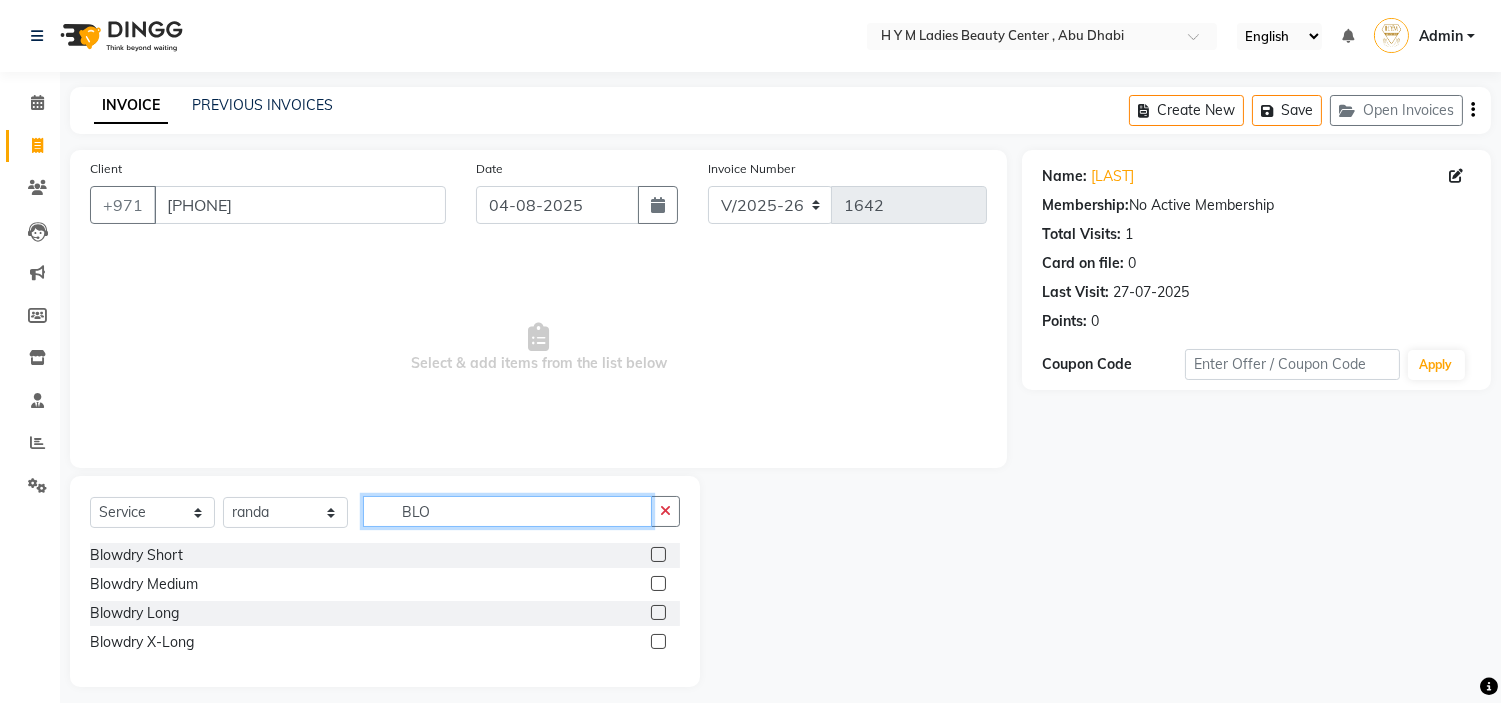 type on "BLO" 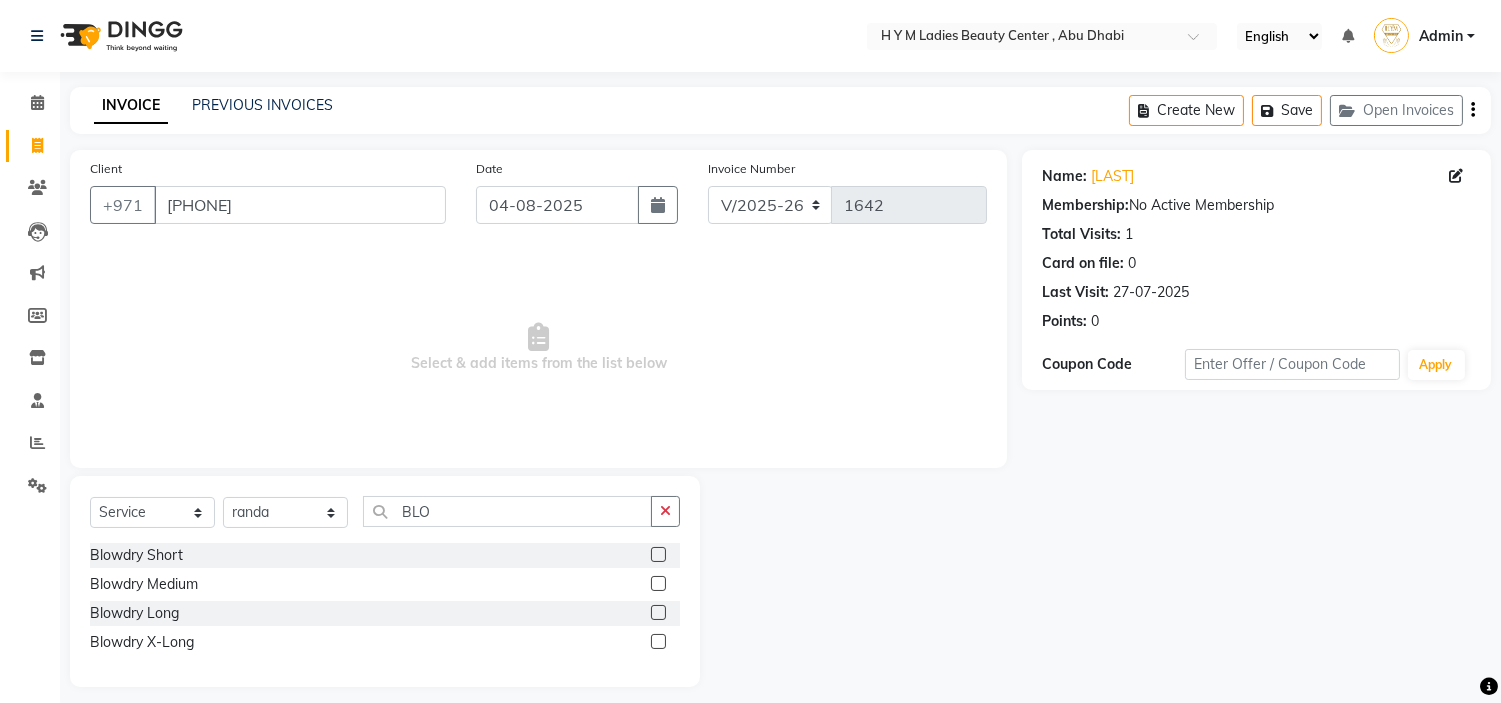 click 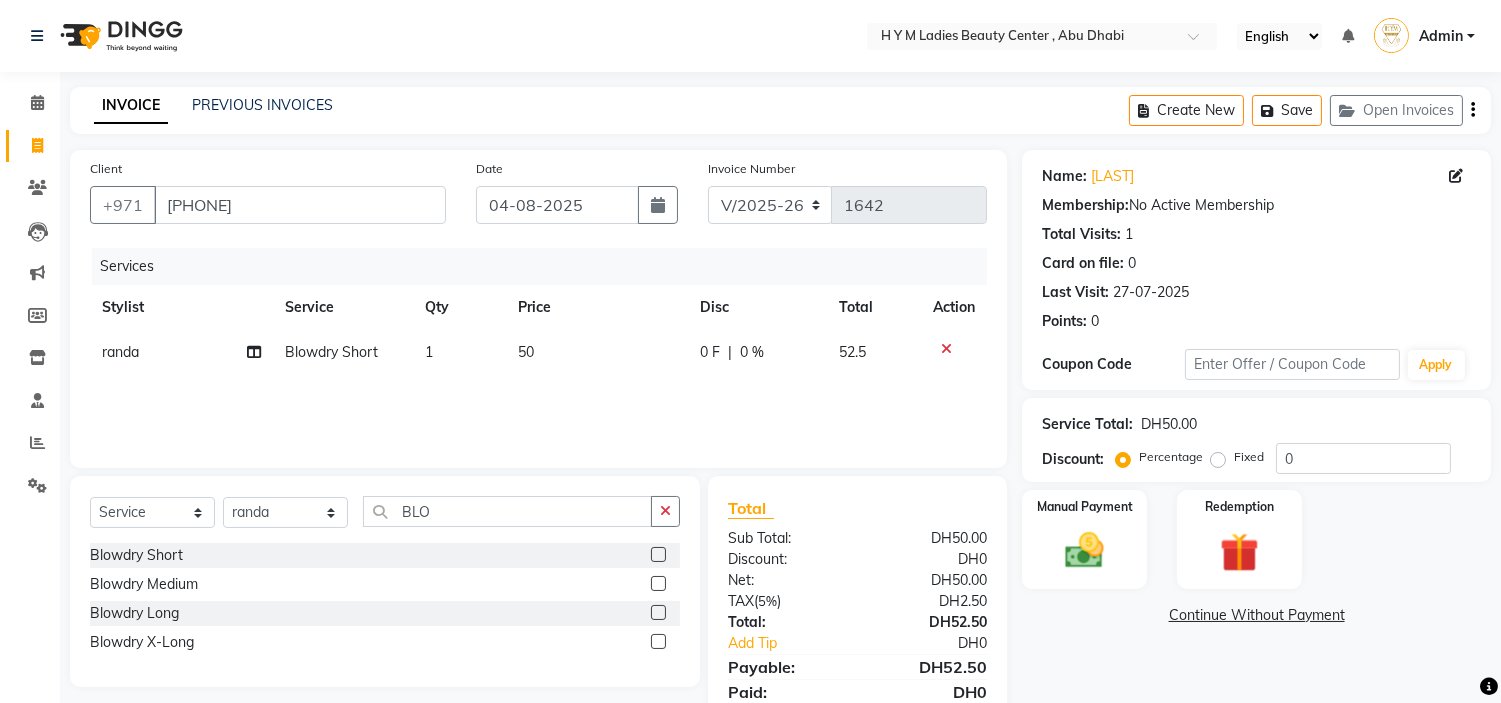 click 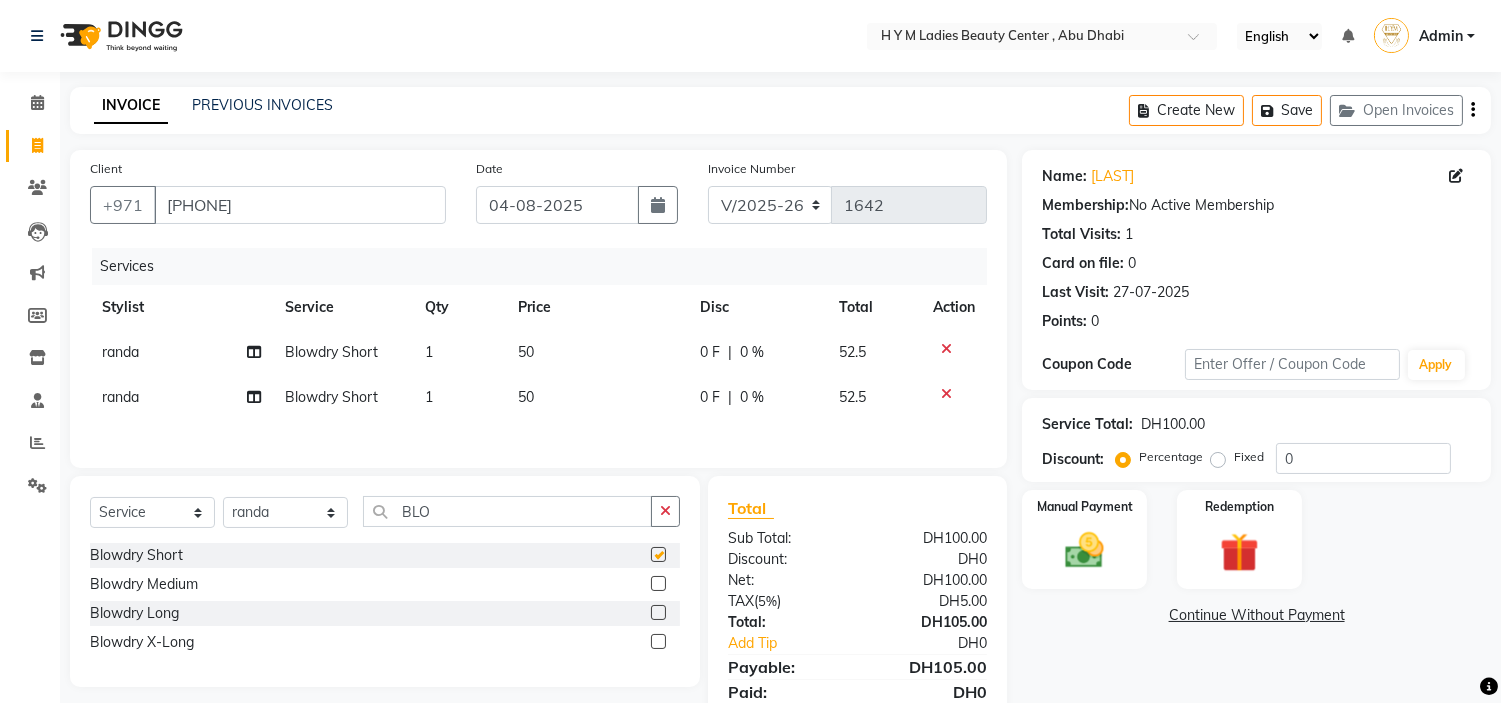 checkbox on "false" 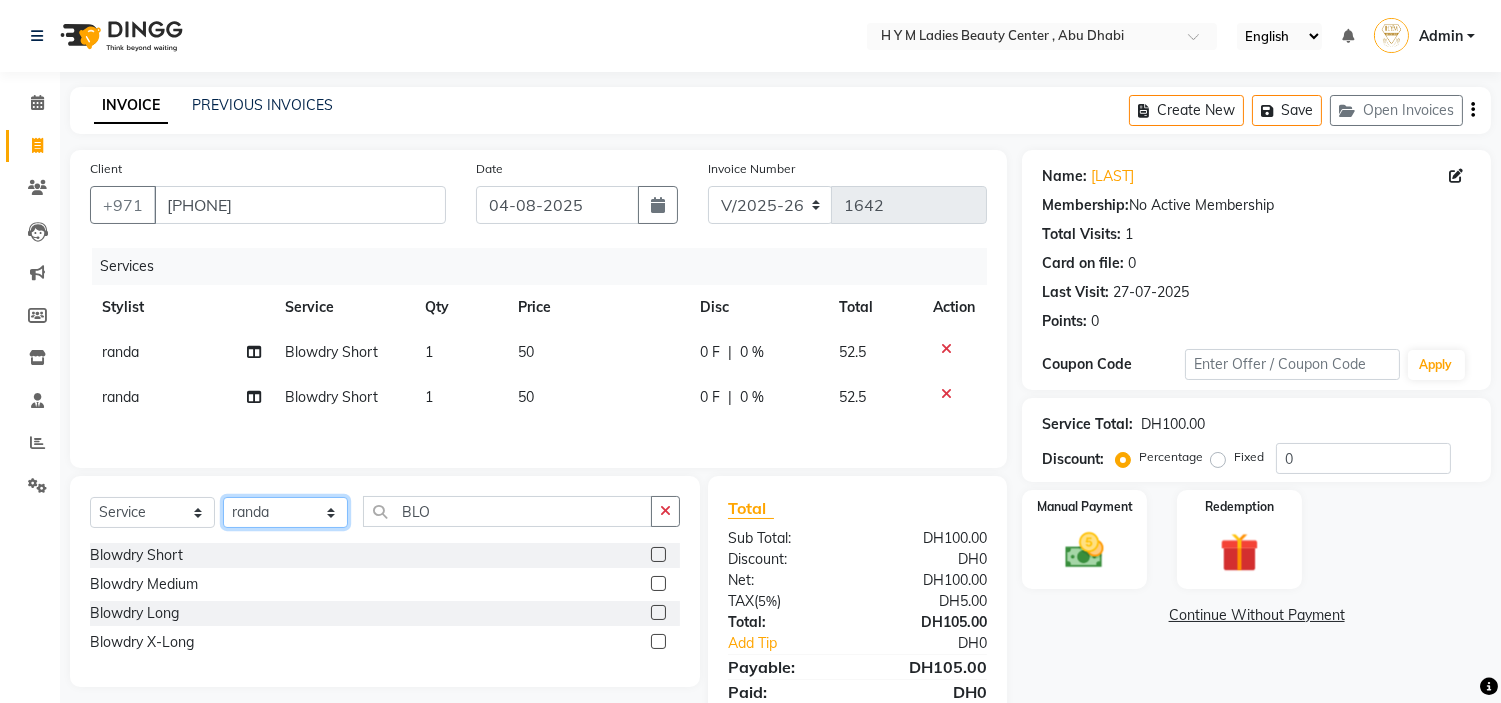 click on "Select Stylist ameena Jheza Dalangin Julie Corteza nadeema randa Rose An Galang zari" 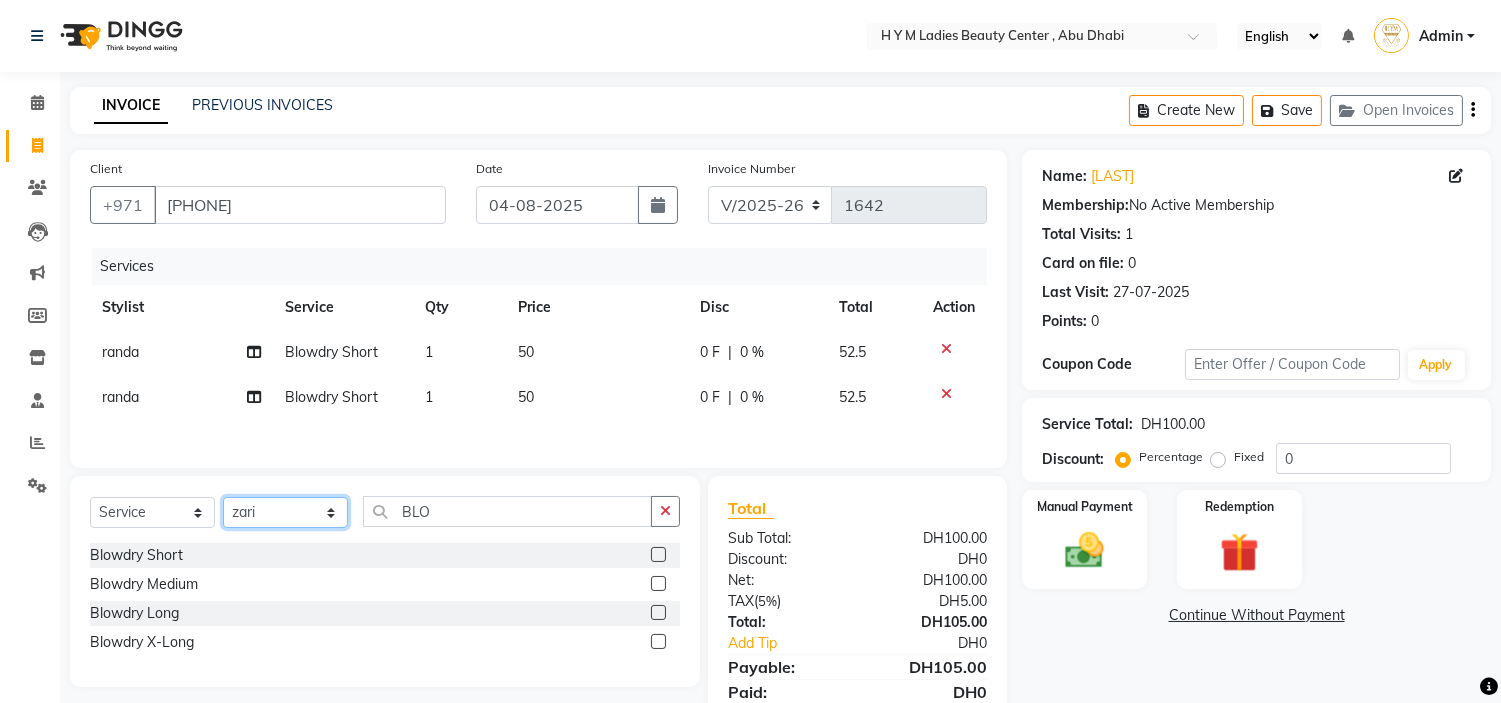 click on "Select Stylist ameena Jheza Dalangin Julie Corteza nadeema randa Rose An Galang zari" 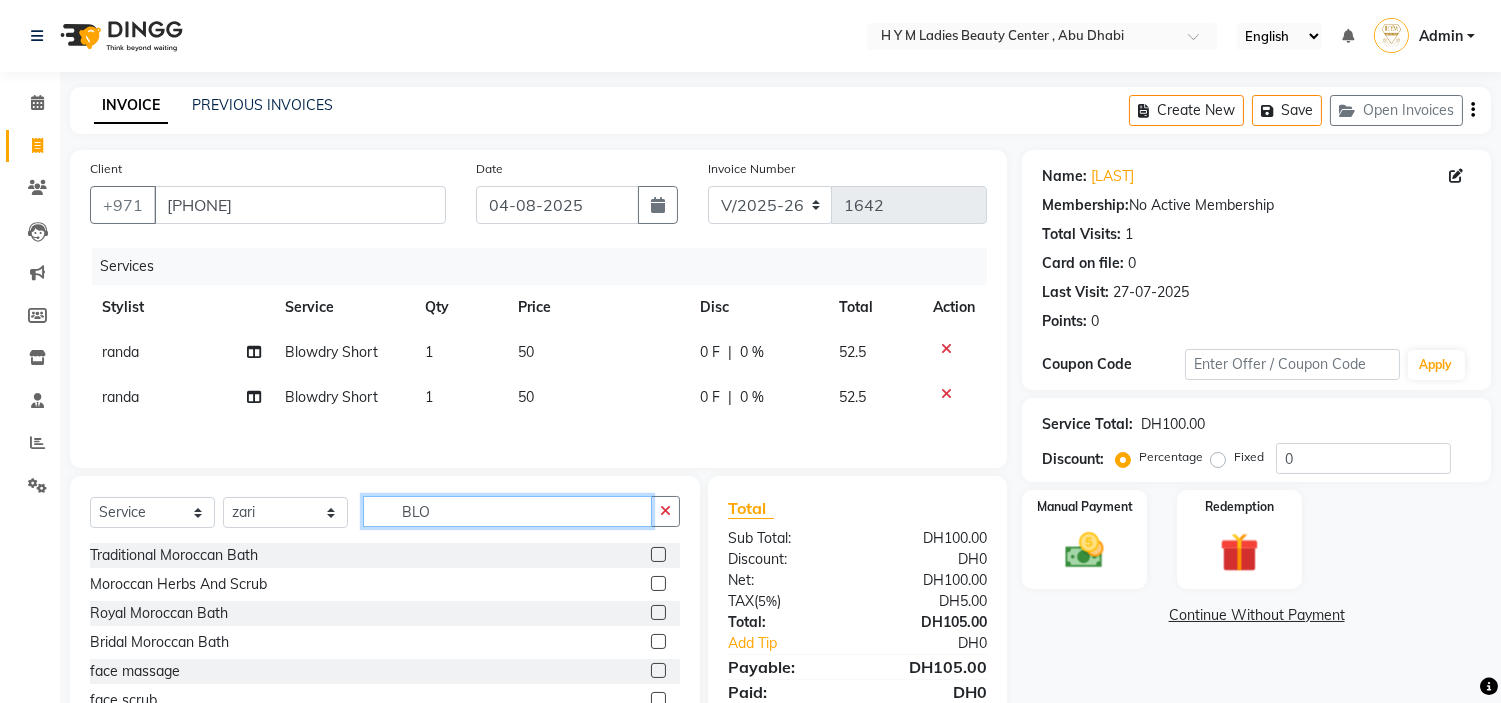 click on "BLO" 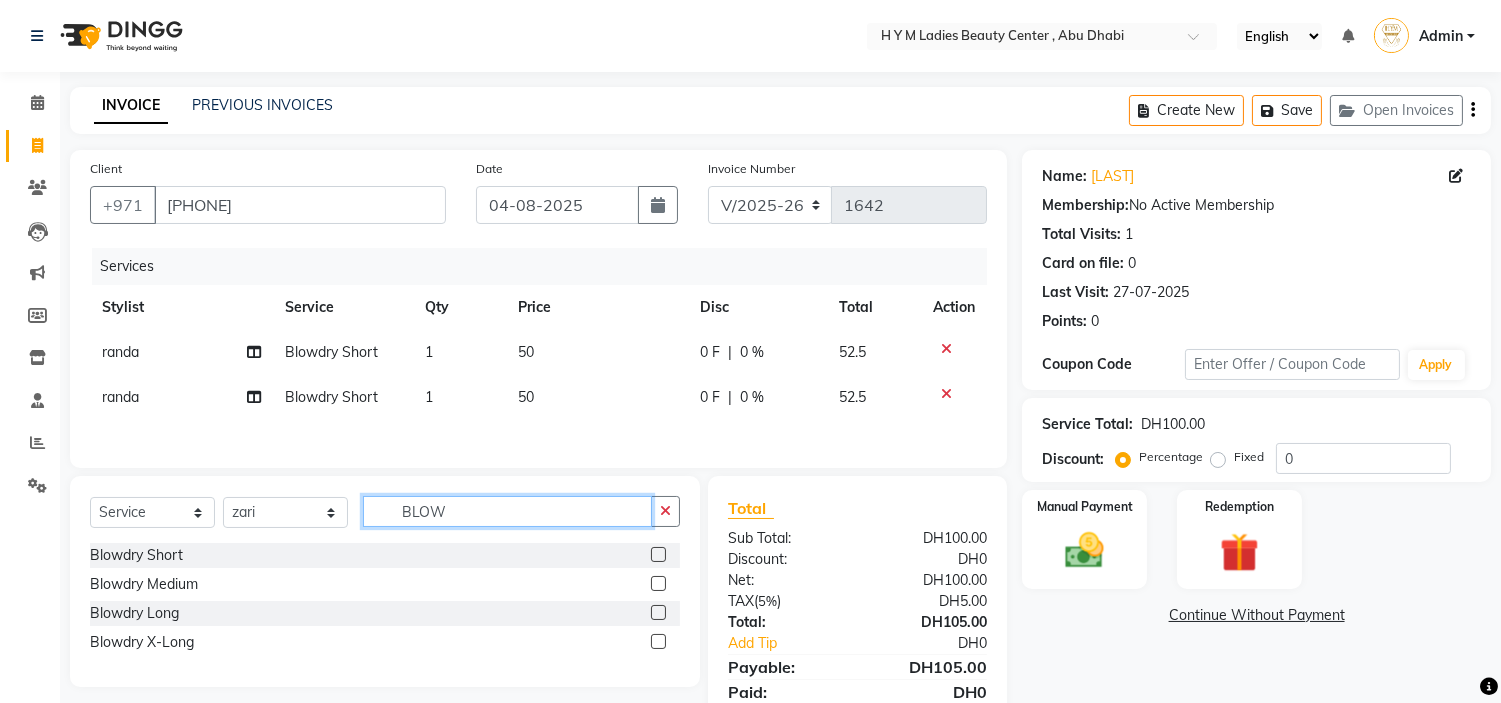 type on "BLOW" 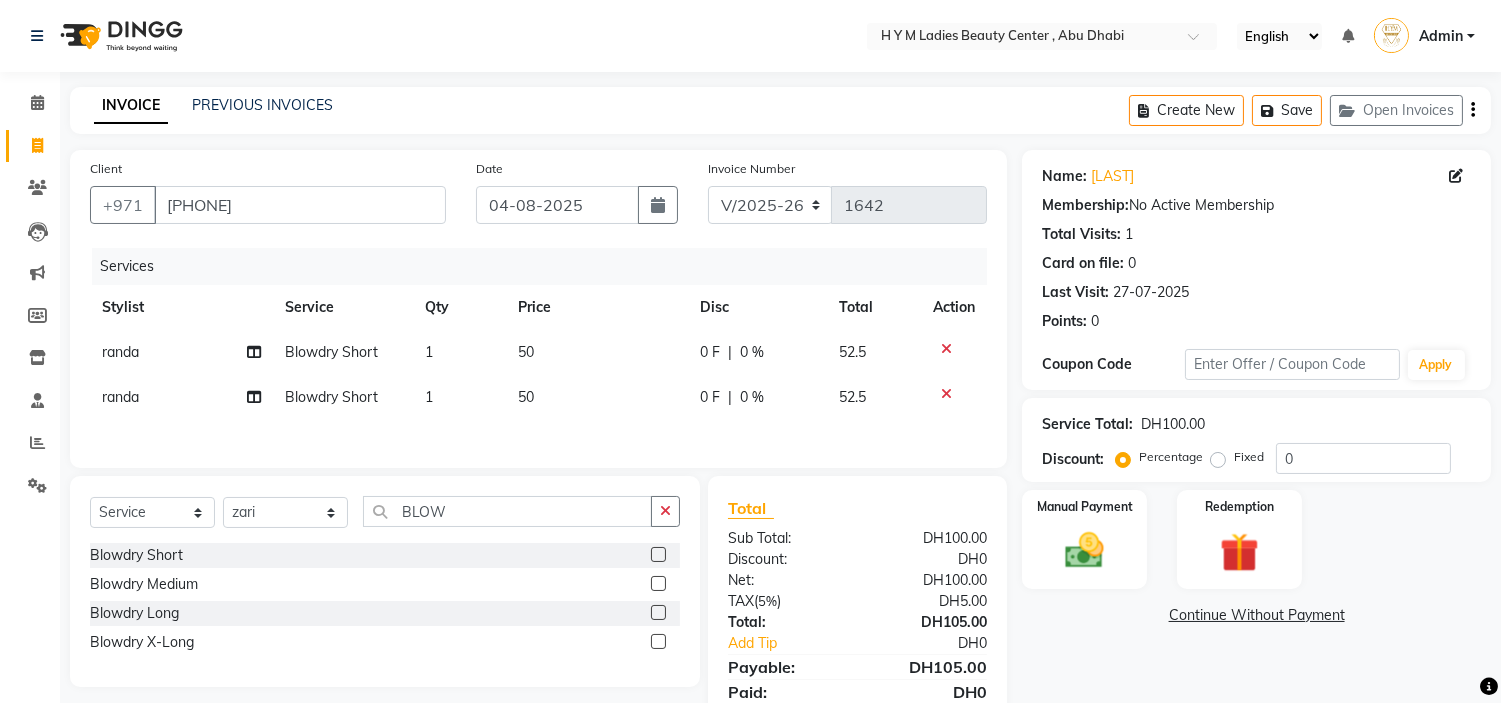 click 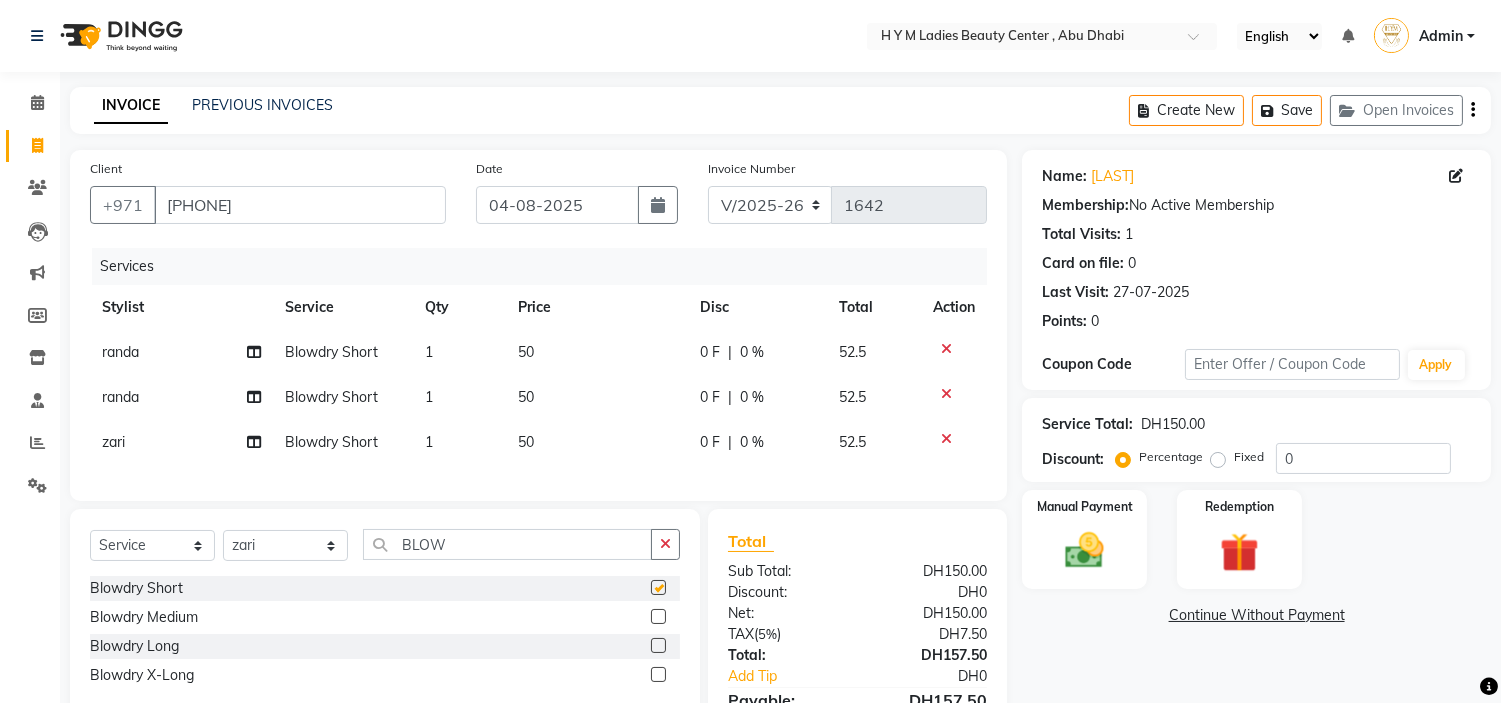 checkbox on "false" 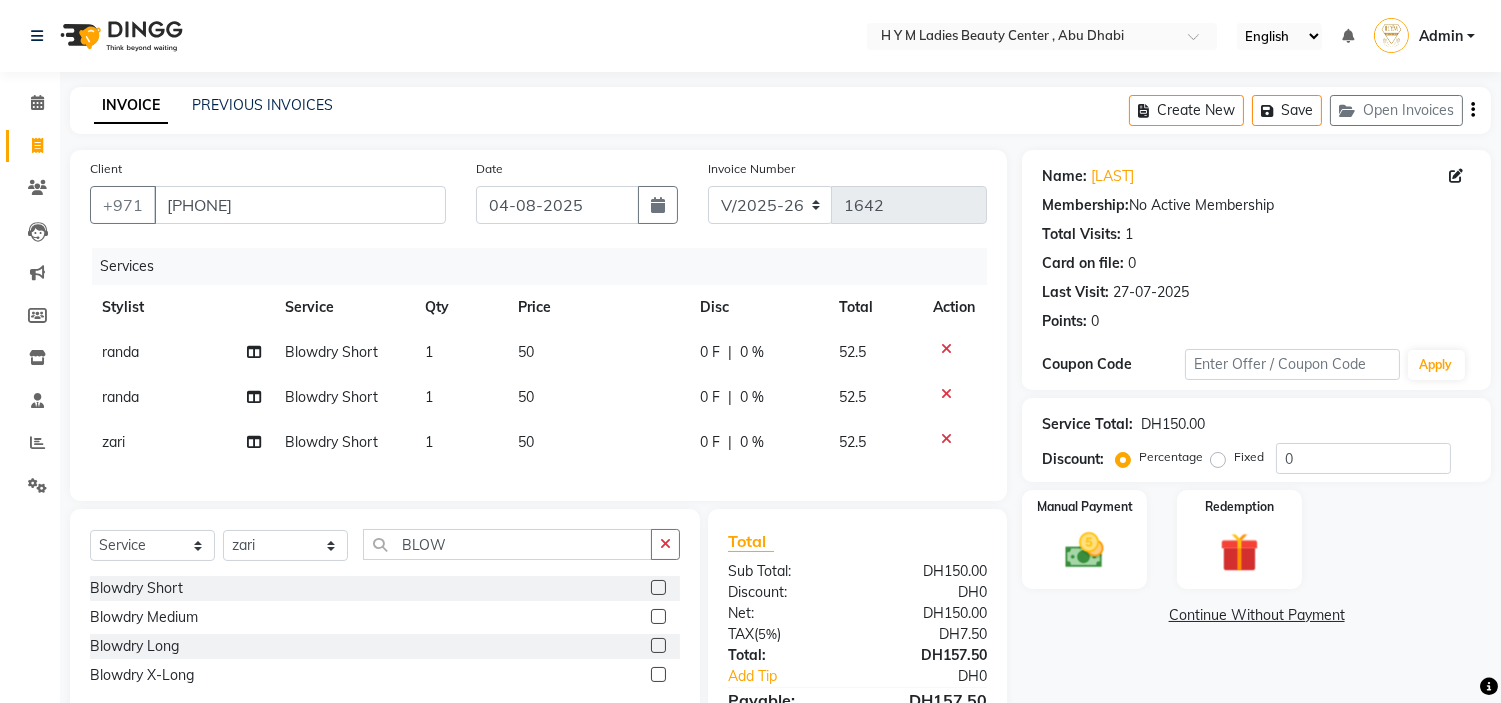 click on "50" 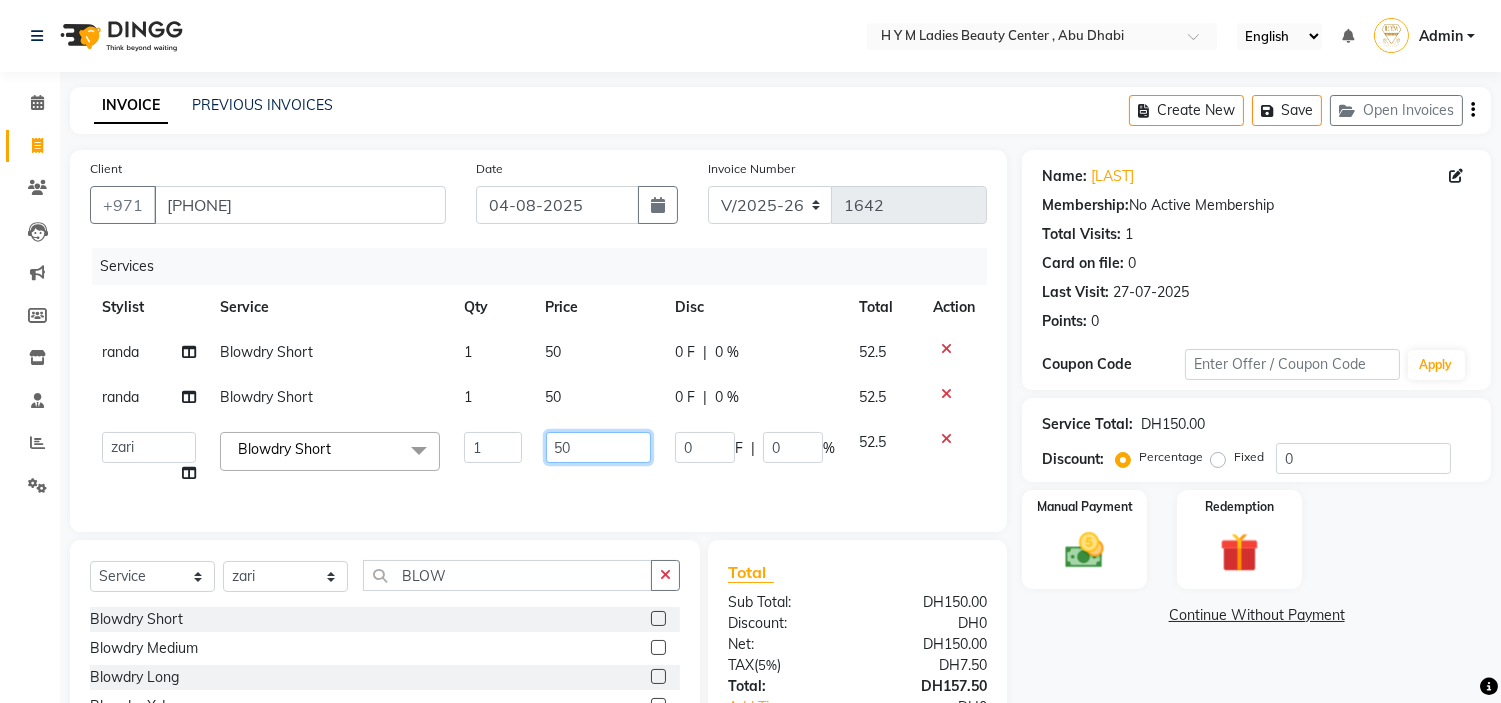 click on "ameena   Jheza Dalangin   Julie Corteza   nadeema   randa   Rose An Galang   zari  Blowdry Short  x Traditional Moroccan Bath Moroccan Herbs And Scrub Royal Moroccan Bath Bridal Moroccan Bath face massage face scrub face mask loofah Swedish Massage (1 Hr) Deep Tissue Massage (1 Hr) Lymphatic Massage (1 Hr) Pregnancy Massage (1 Hr) Madero Therapy (1 Hr) Hot Stone Massage (1 Hr/15 Mins) Foot Massage (15 Mins) Hand Massage (15 Mins) Head, Neck, Shoulder (30 Mins) Back Massage Bleaching Classic Bleaching Volume Bleaching Hand Bleach Bleaching Under Arm Bleaching Foot/Hand Nails Filling Gel Polish N. Polish C-Manicure Gel Mani Gel Pedi Fake Nails C-Pedicure Acrylic Ext Gel Builder Nail Art Foot Spa Callus Remover Paraffin (H/F) Nails Refill Nails Overlay polish remover/gel removal Softgel Ingrown removal nails repair stick on,gel builder,acrylic Hand scub Foot scrunb french tip Filling/shaping/buffing softgel refrill CAT EYE NAIL ART CHROME NAIL acrylic /softgel/polygel removal ombre nails Threading Upper Lip 1" 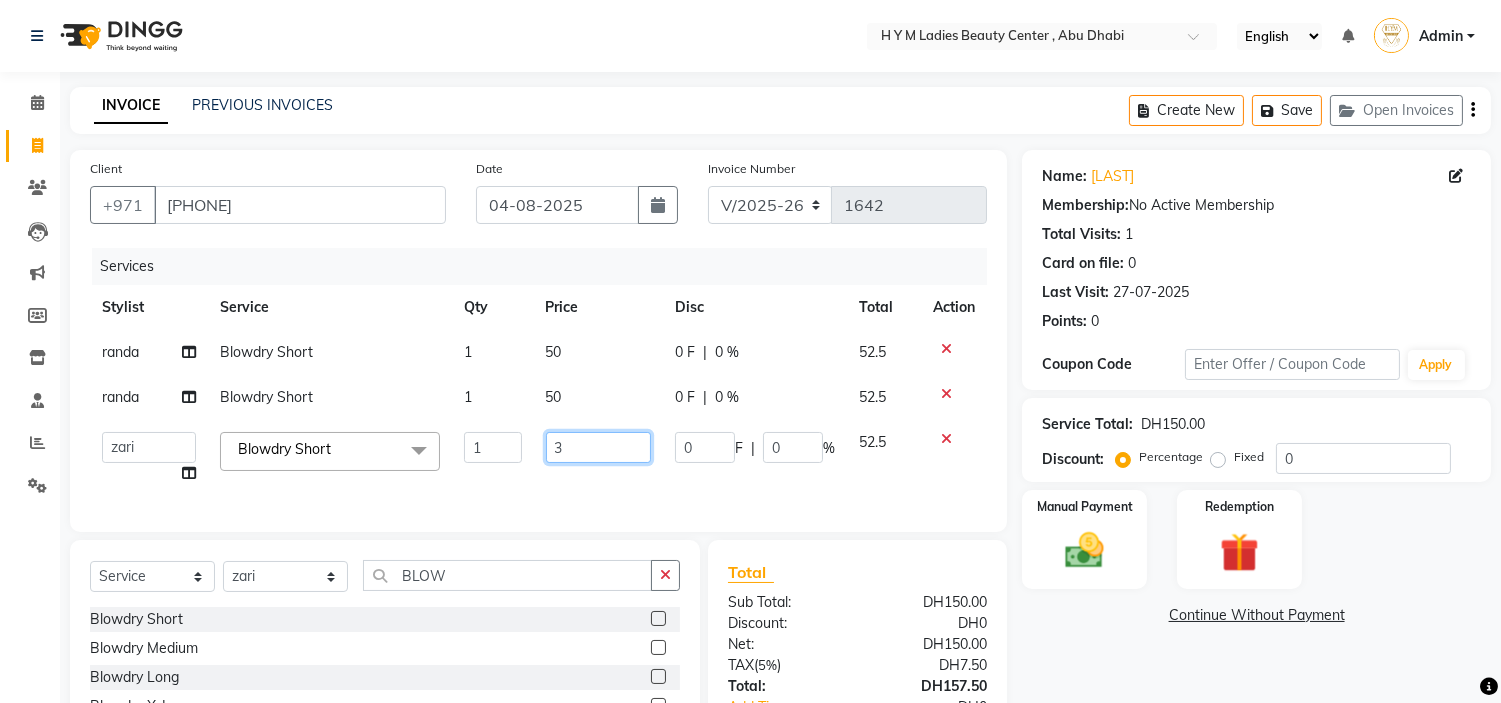 type on "30" 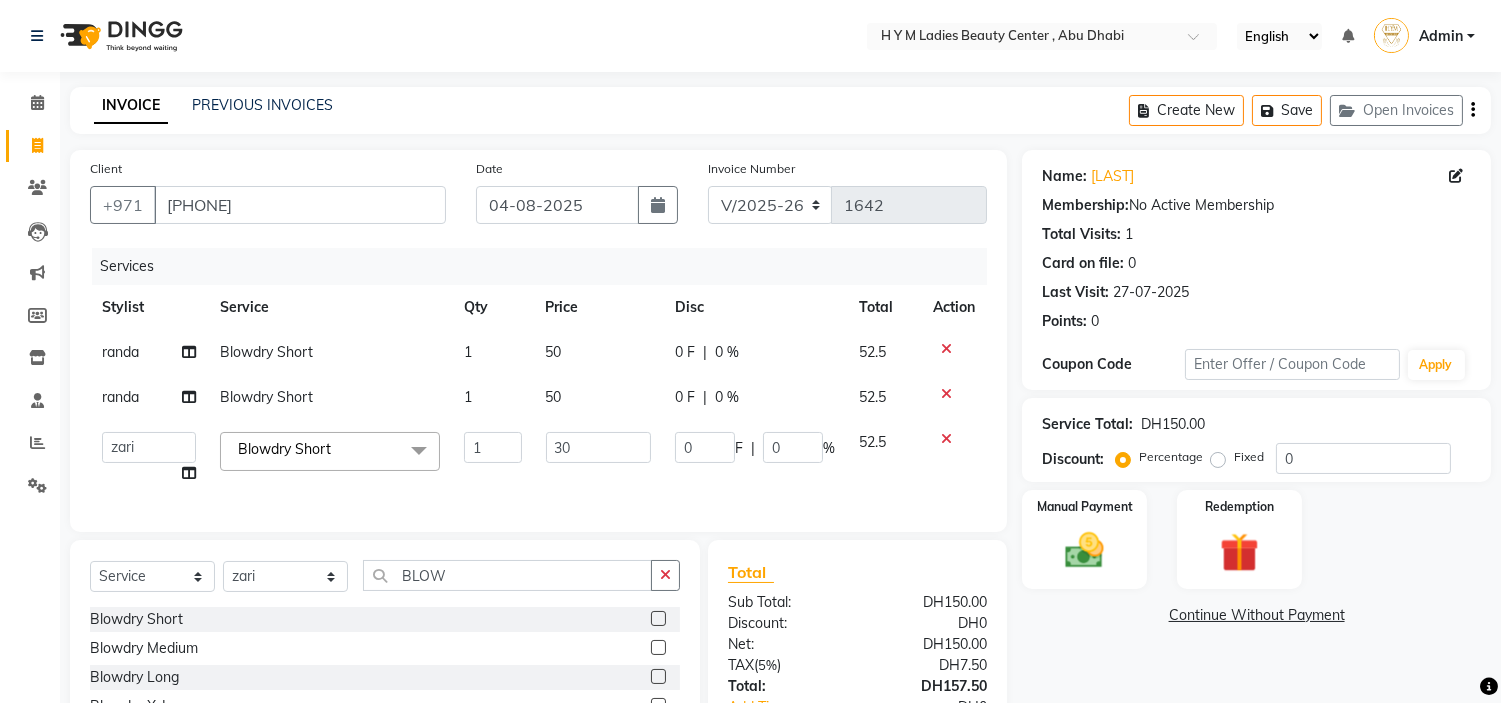 click on "Select  Service  Product  Membership  Package Voucher Prepaid Gift Card  Select Stylist ameena Jheza Dalangin Julie Corteza nadeema randa Rose An Galang zari BLOW" 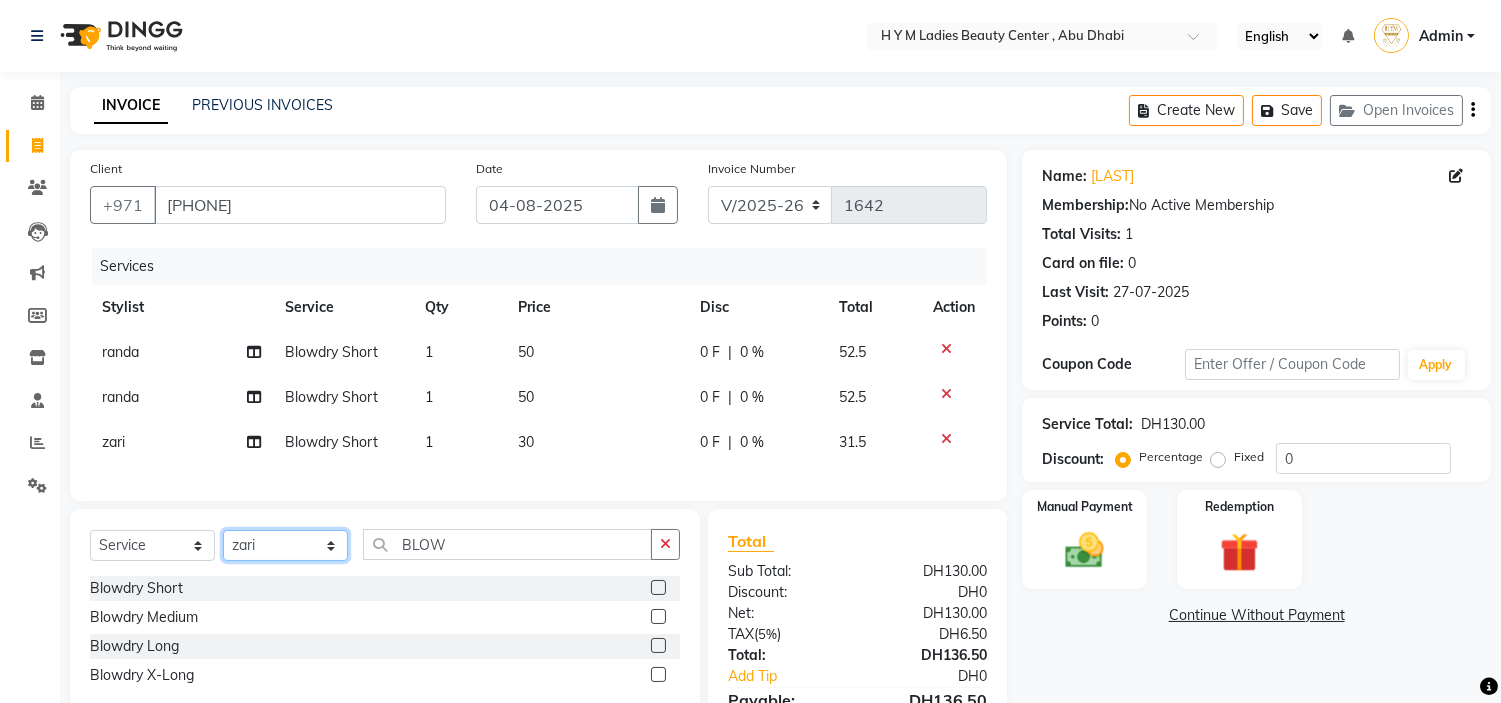 click on "Select Stylist ameena Jheza Dalangin Julie Corteza nadeema randa Rose An Galang zari" 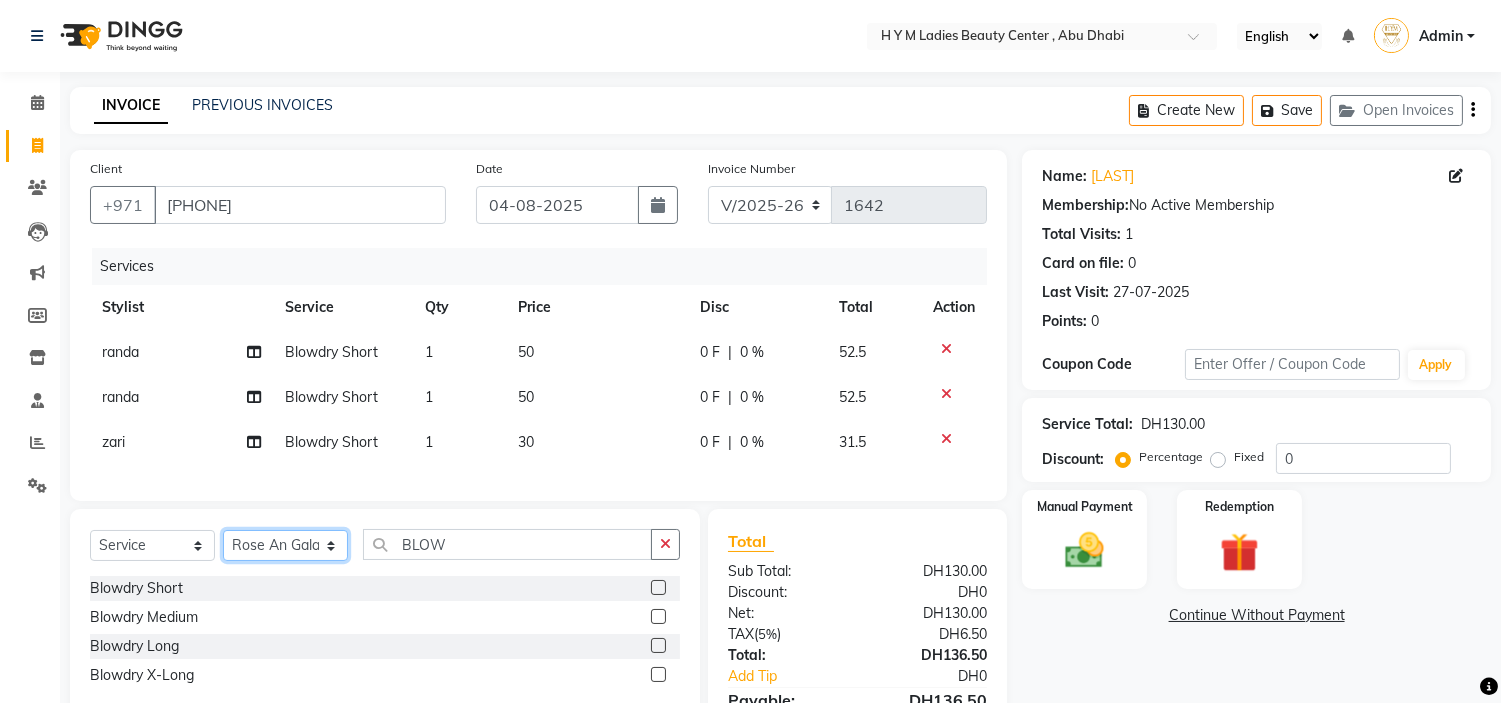 click on "Select Stylist ameena Jheza Dalangin Julie Corteza nadeema randa Rose An Galang zari" 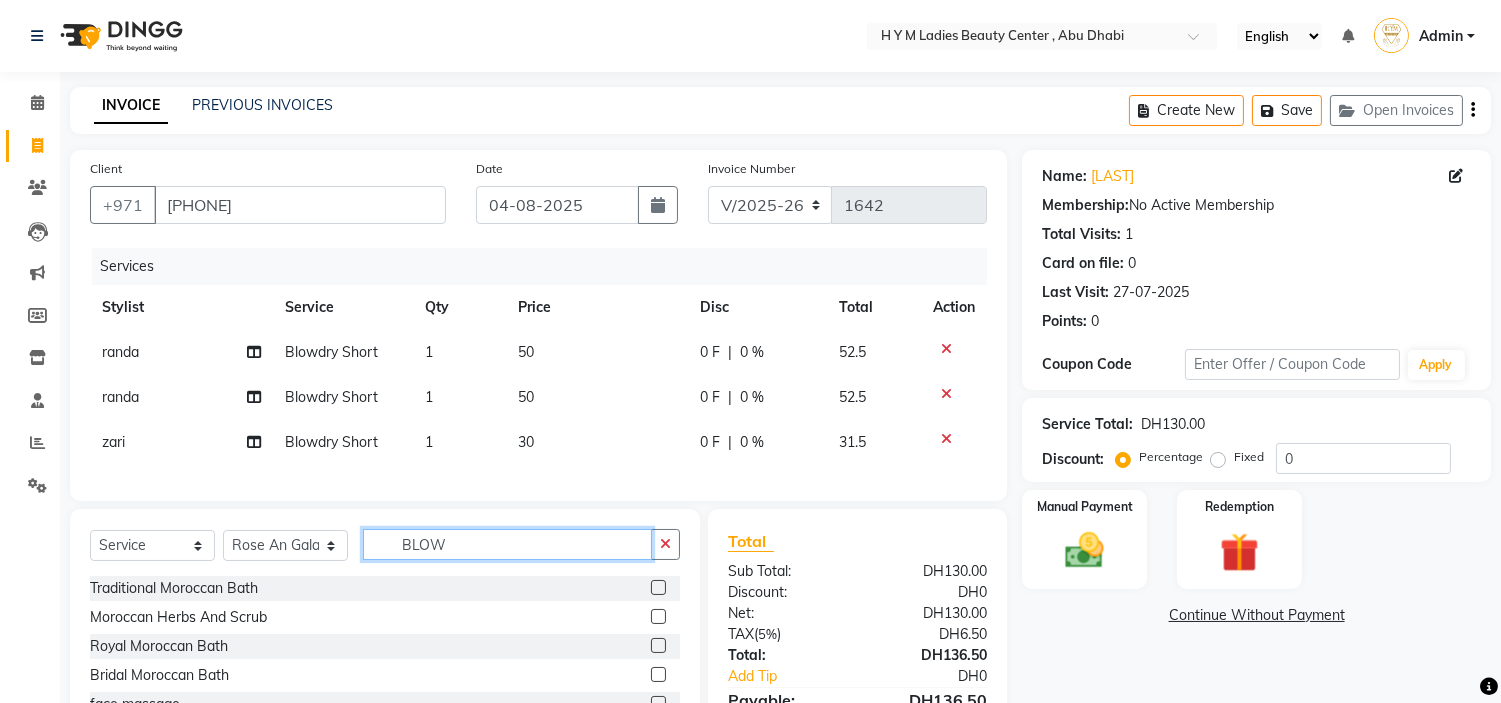 click on "BLOW" 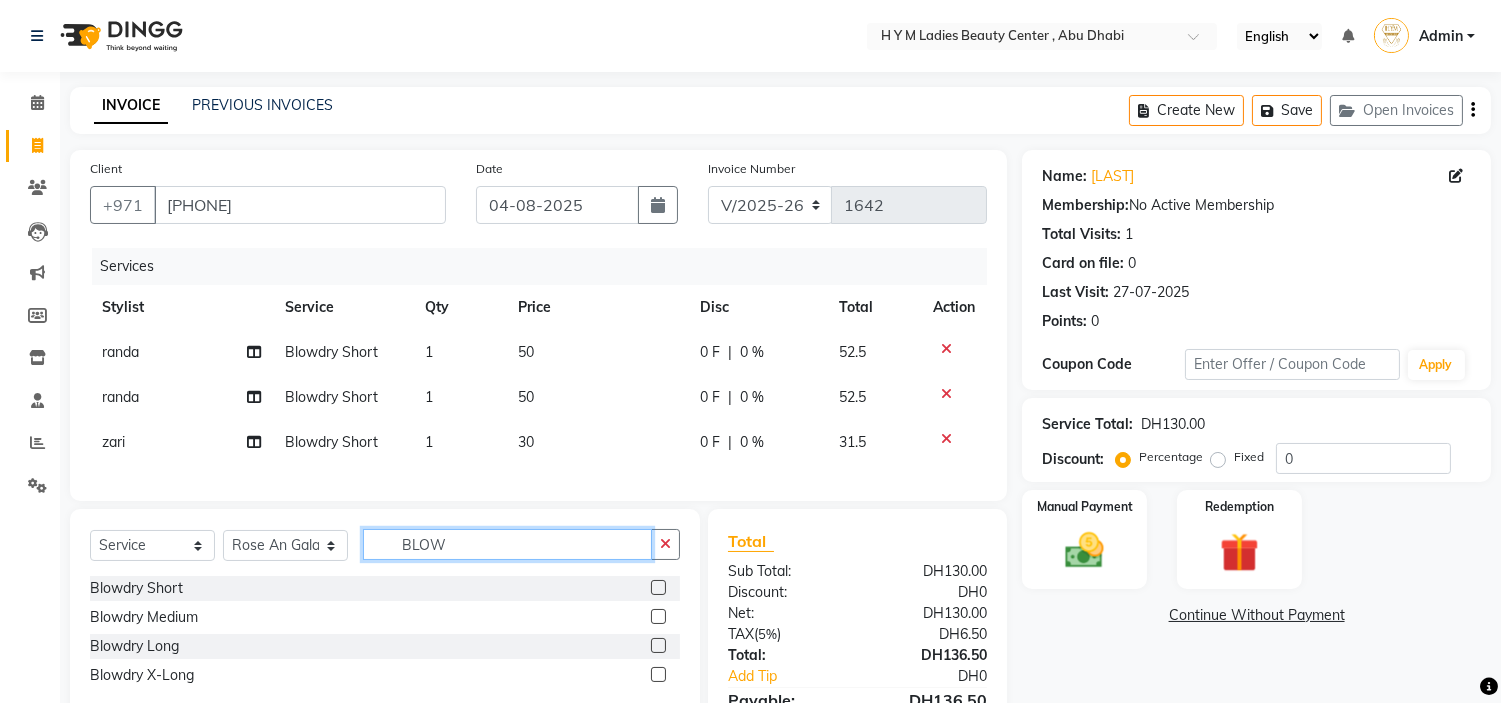 type on "BLOW" 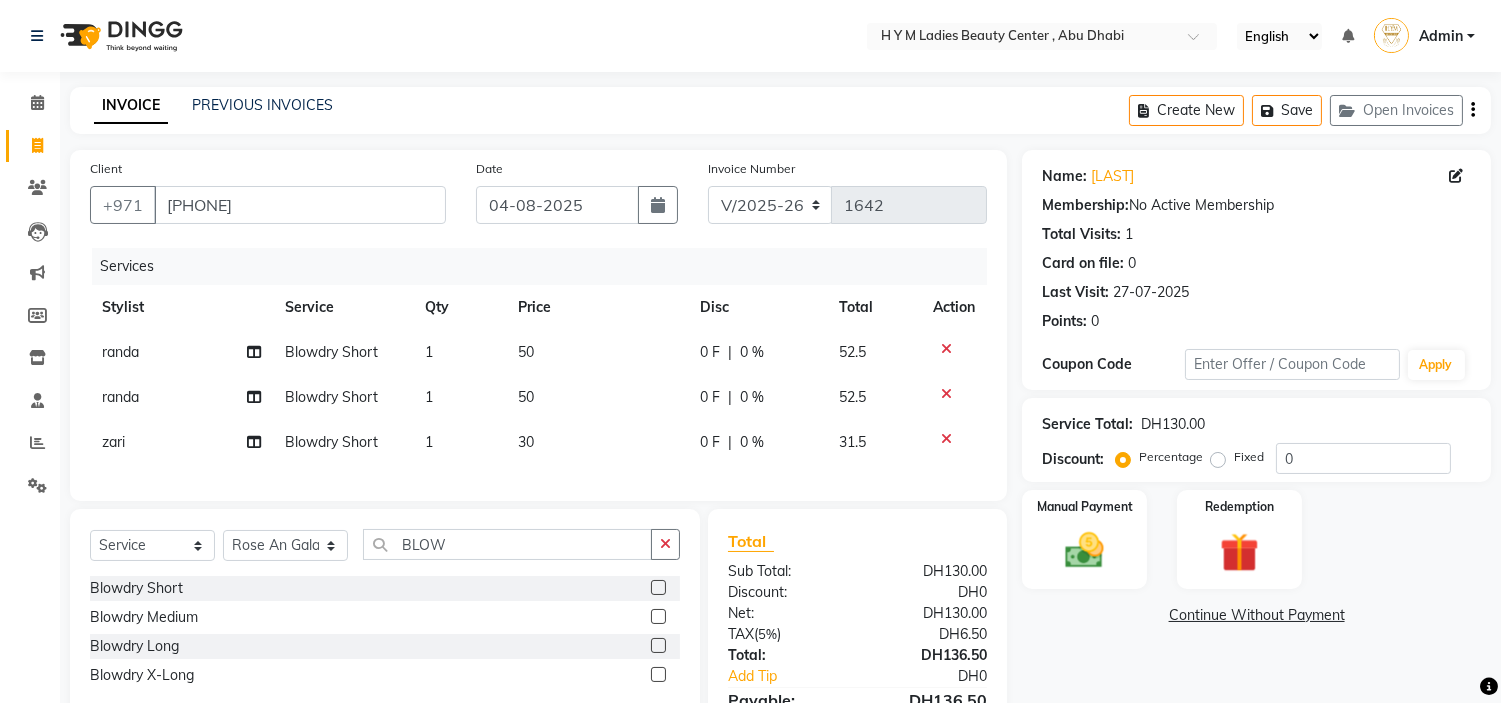 click 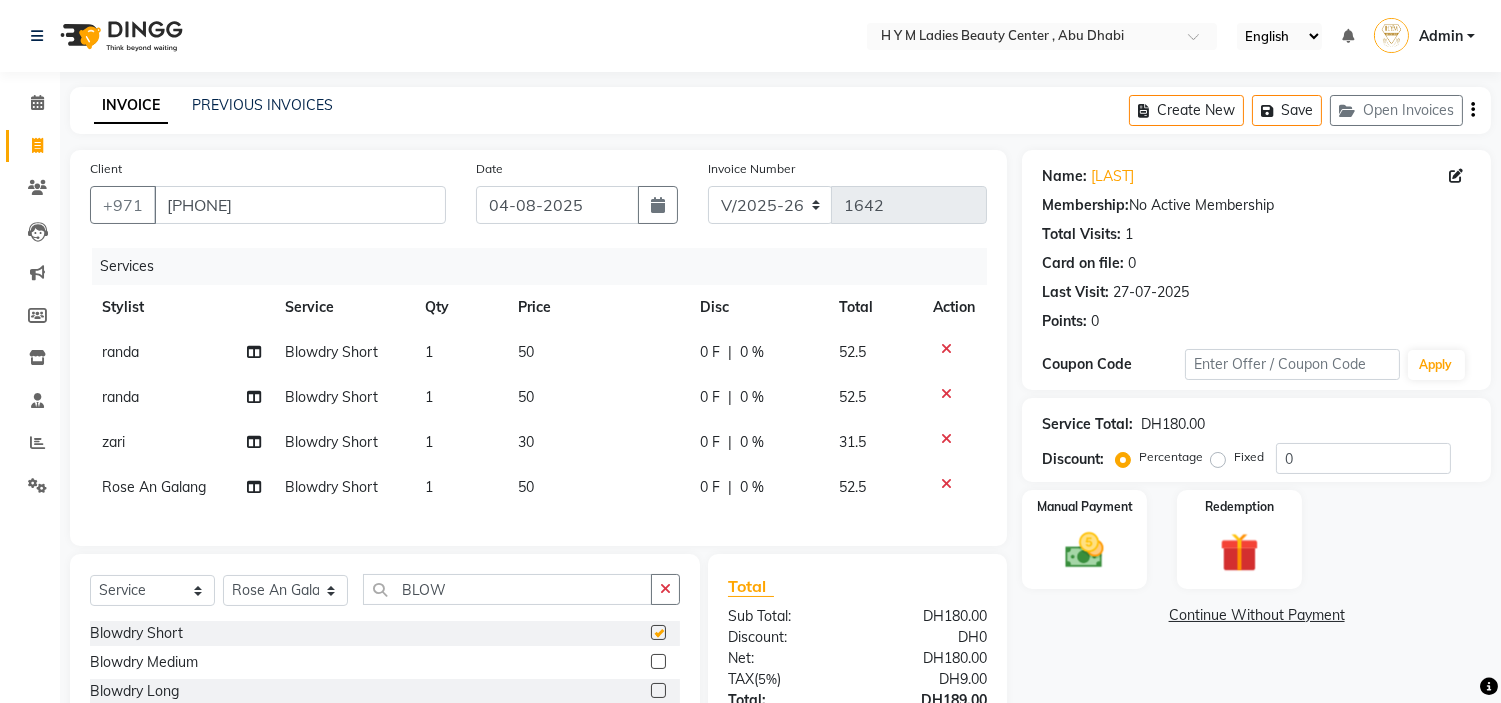 checkbox on "false" 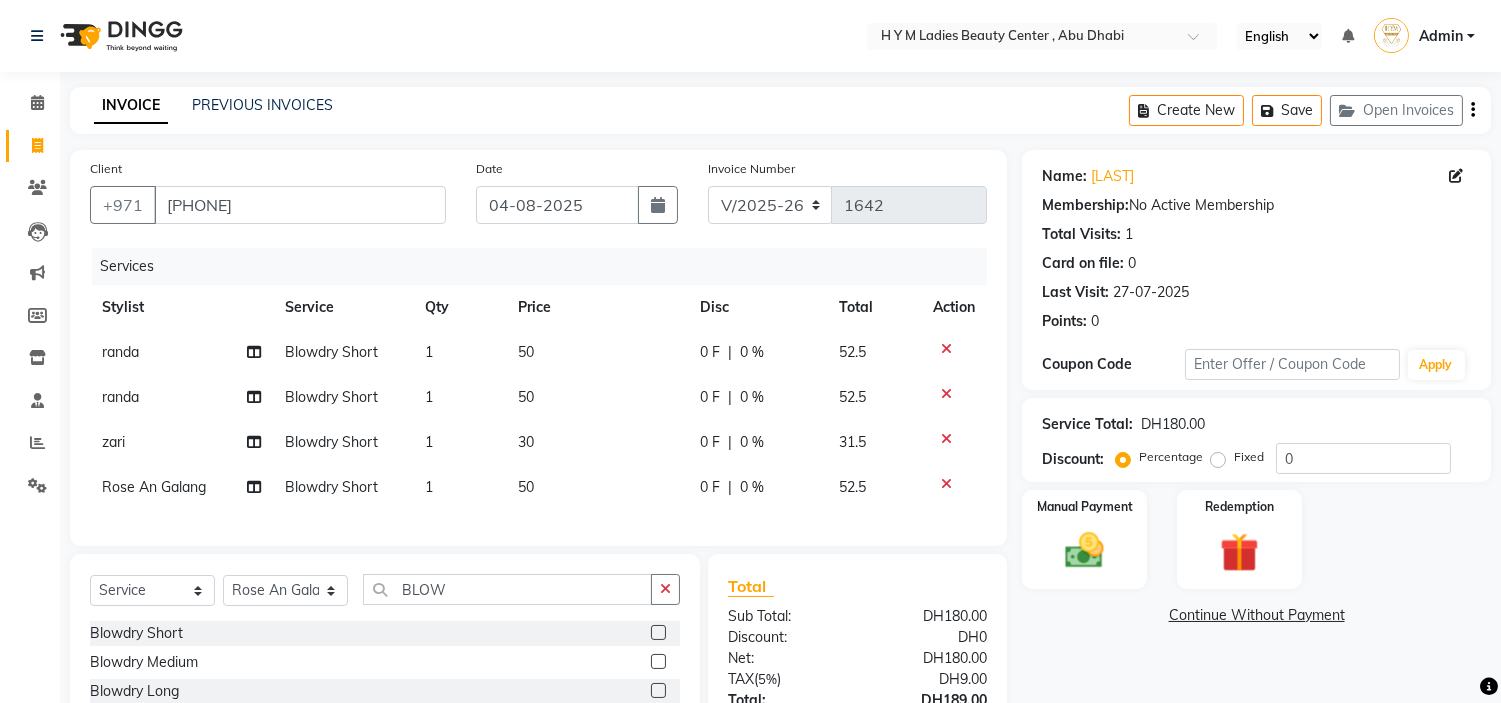 click on "50" 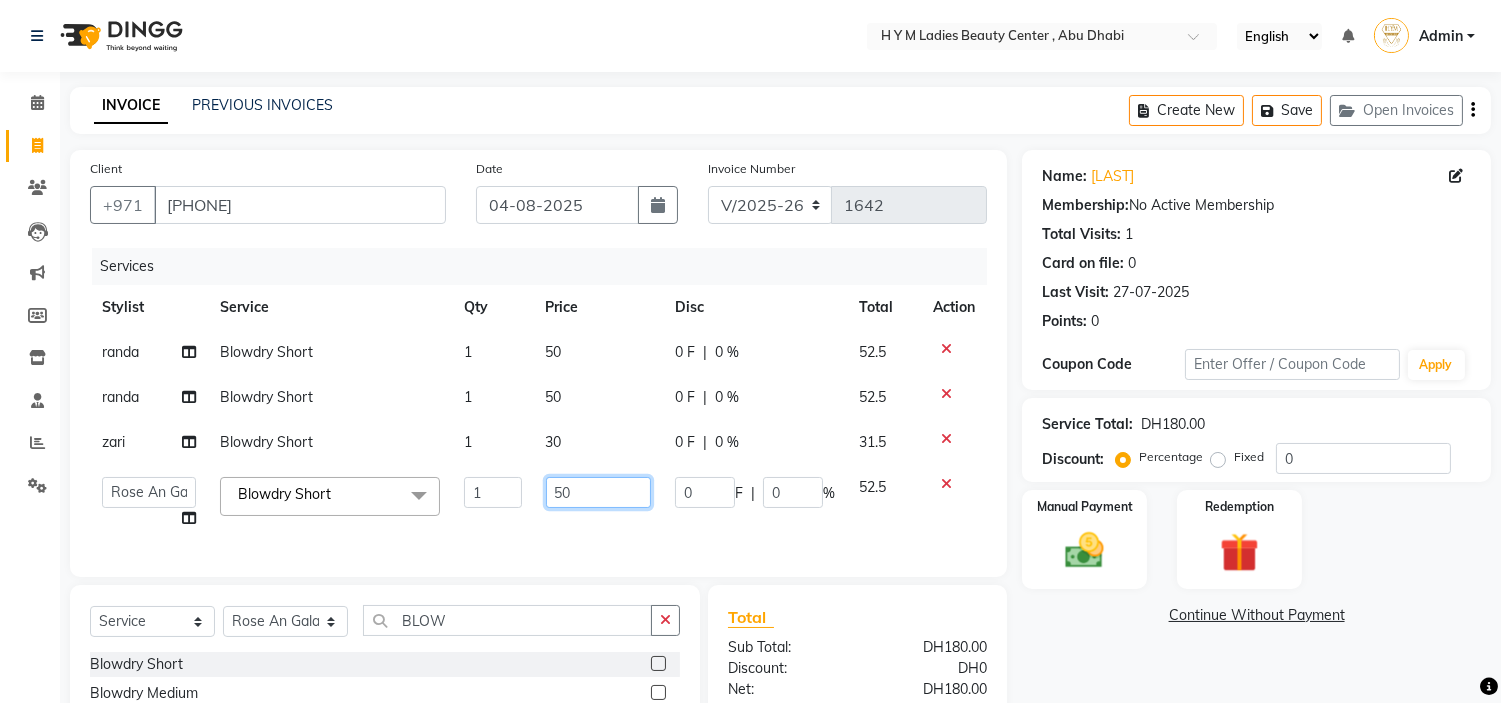 click on "randa Blowdry Short 1 50 0 F | 0 % 52.5 randa Blowdry Short 1 50 0 F | 0 % 52.5 zari Blowdry Short 1 30 0 F | 0 % 31.5  ameena   Jheza Dalangin   Julie Corteza   nadeema   randa   Rose An Galang   zari  Blowdry Short  x Traditional Moroccan Bath Moroccan Herbs And Scrub Royal Moroccan Bath Bridal Moroccan Bath face massage face scrub face mask loofah Swedish Massage (1 Hr) Deep Tissue Massage (1 Hr) Lymphatic Massage (1 Hr) Pregnancy Massage (1 Hr) Madero Therapy (1 Hr) Hot Stone Massage (1 Hr/15 Mins) Foot Massage (15 Mins) Hand Massage (15 Mins) Head, Neck, Shoulder (30 Mins) Back Massage Bleaching Classic Bleaching Volume Bleaching Hand Bleach Bleaching Under Arm Bleaching Foot/Hand Nails Filling Gel Polish N. Polish C-Manicure Gel Mani Gel Pedi Fake Nails C-Pedicure Acrylic Ext Gel Builder Nail Art Foot Spa Callus Remover Paraffin (H/F) Nails Refill Nails Overlay polish remover/gel removal Softgel Ingrown removal nails repair stick on,gel builder,acrylic Hand scub Foot scrunb french tip softgel refrill 1" 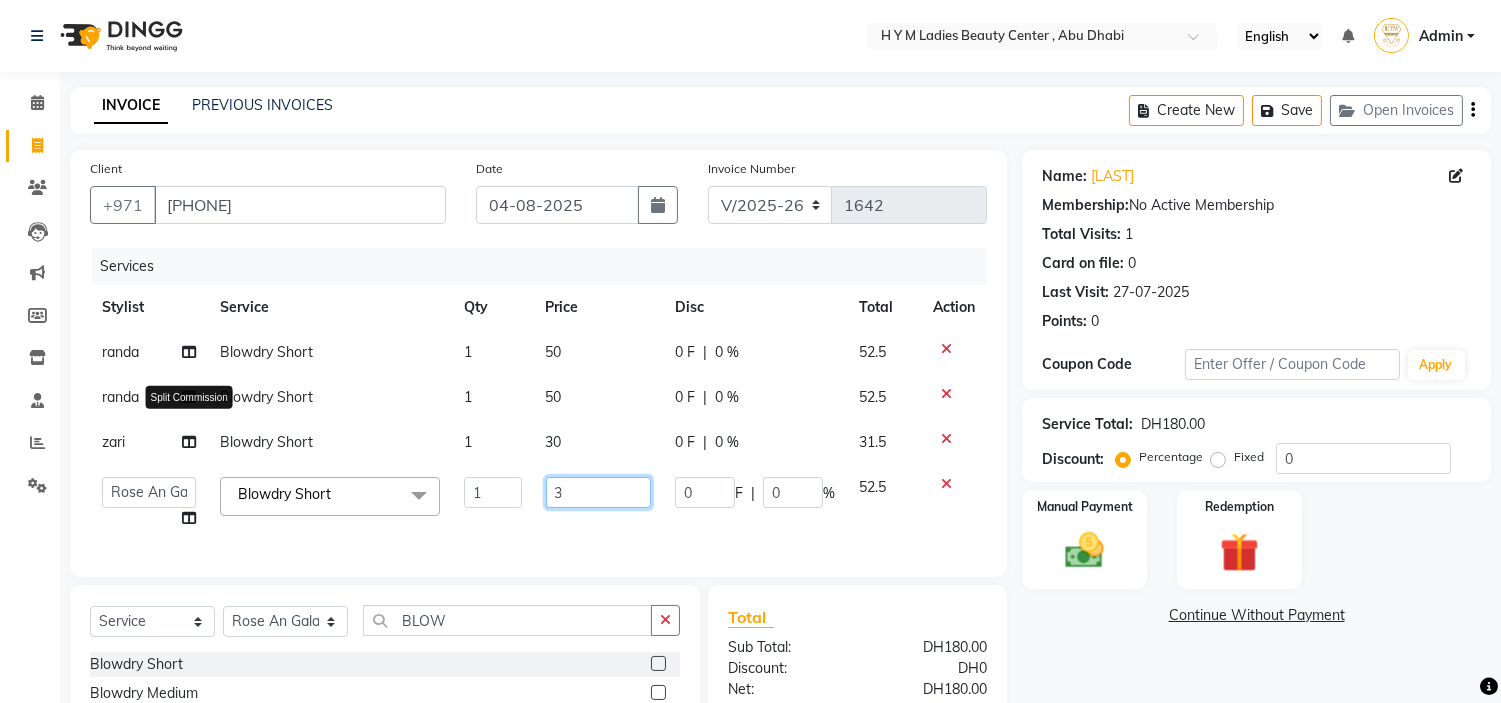 type on "30" 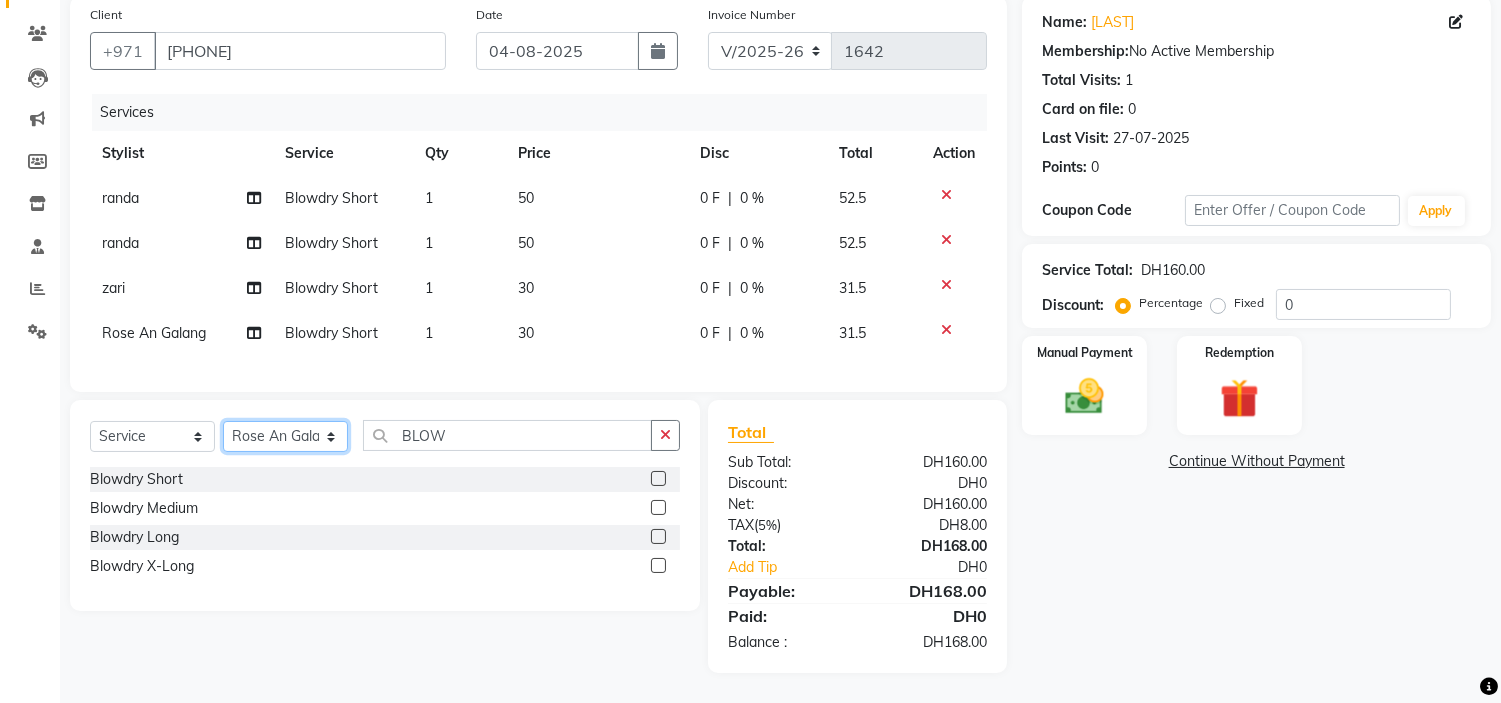 click on "Select Stylist ameena Jheza Dalangin Julie Corteza nadeema randa Rose An Galang zari" 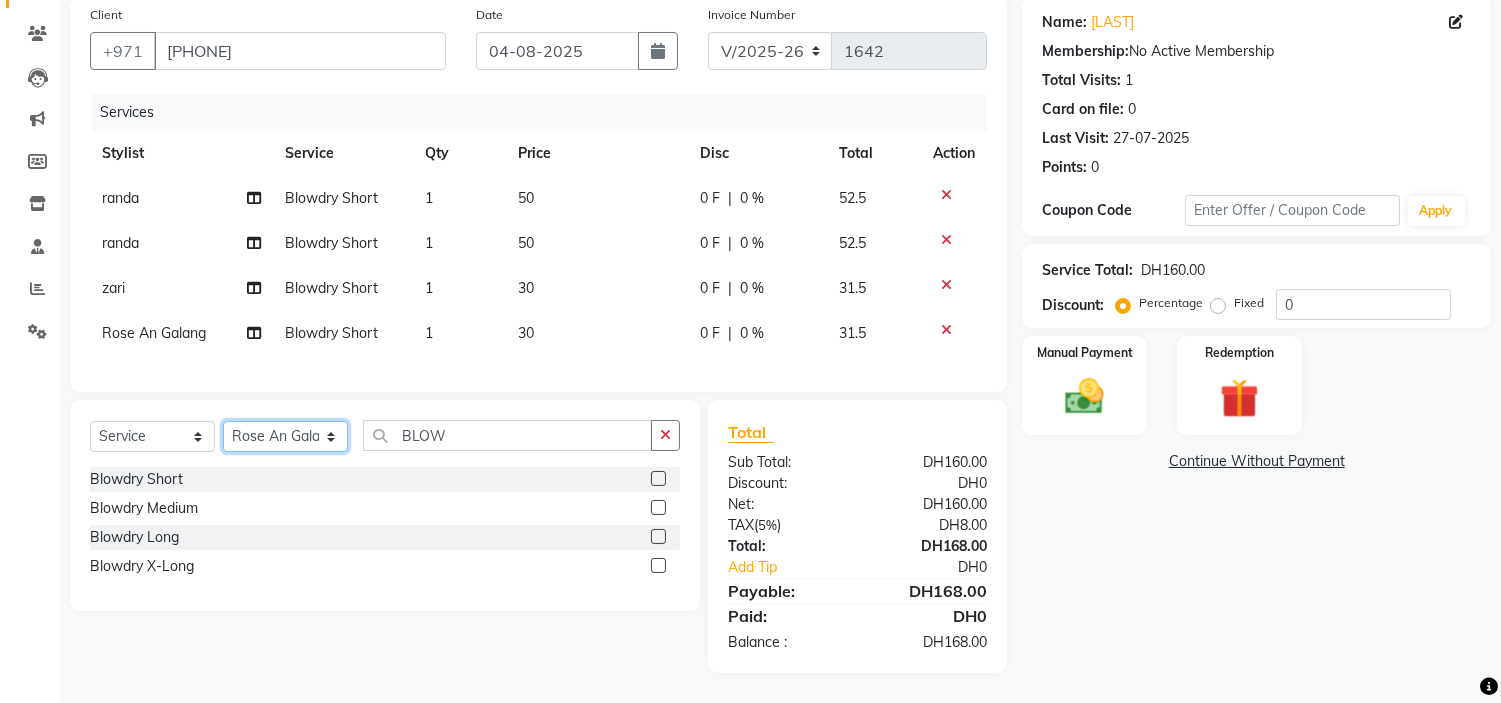 scroll, scrollTop: 171, scrollLeft: 0, axis: vertical 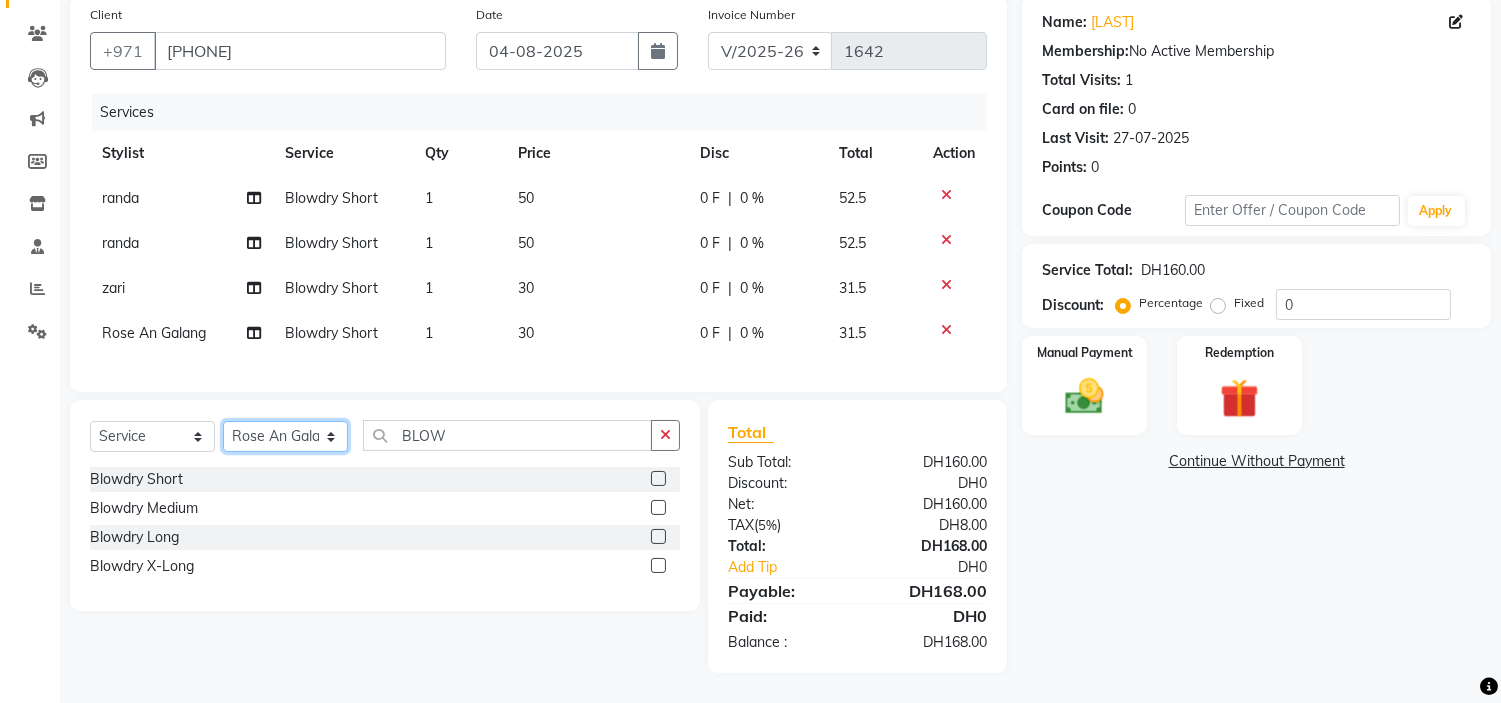 click on "Select Stylist ameena Jheza Dalangin Julie Corteza nadeema randa Rose An Galang zari" 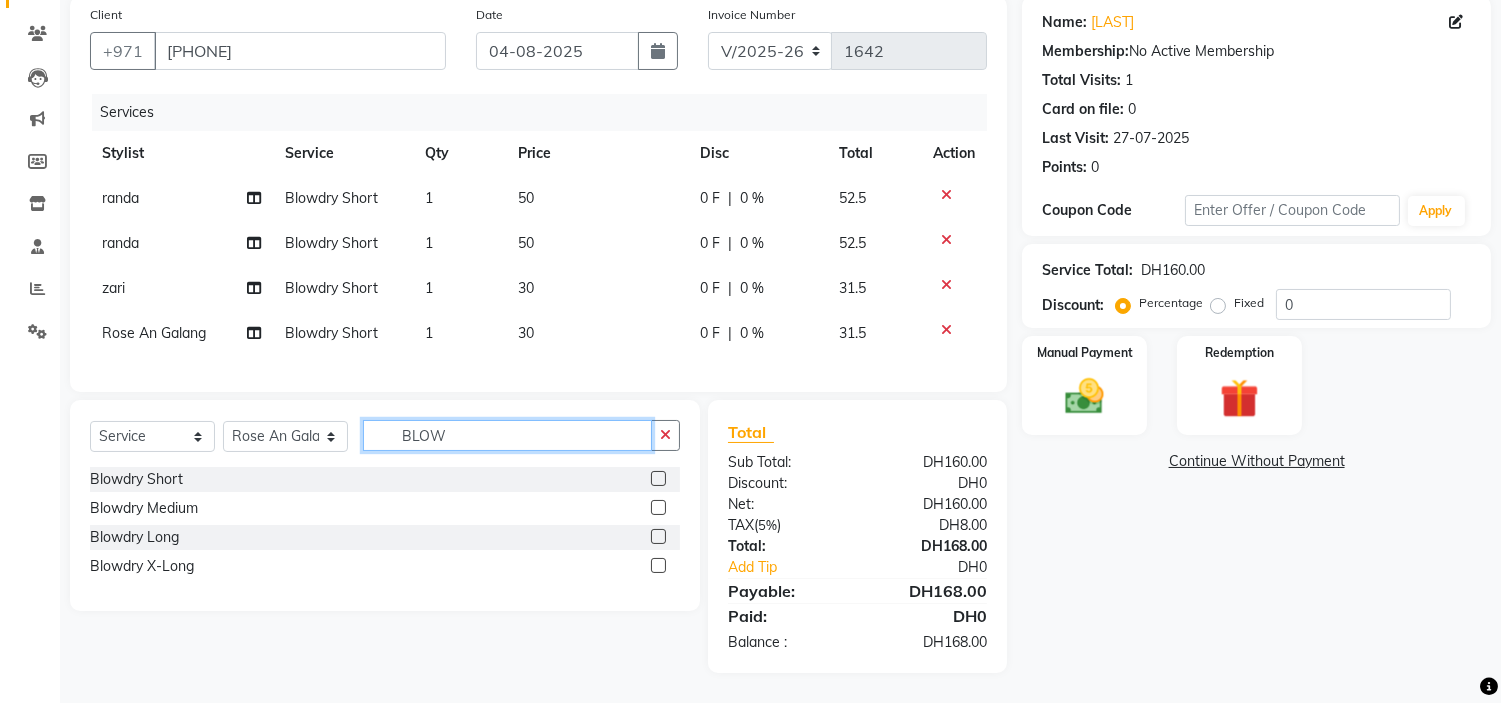 drag, startPoint x: 473, startPoint y: 446, endPoint x: 301, endPoint y: 453, distance: 172.14238 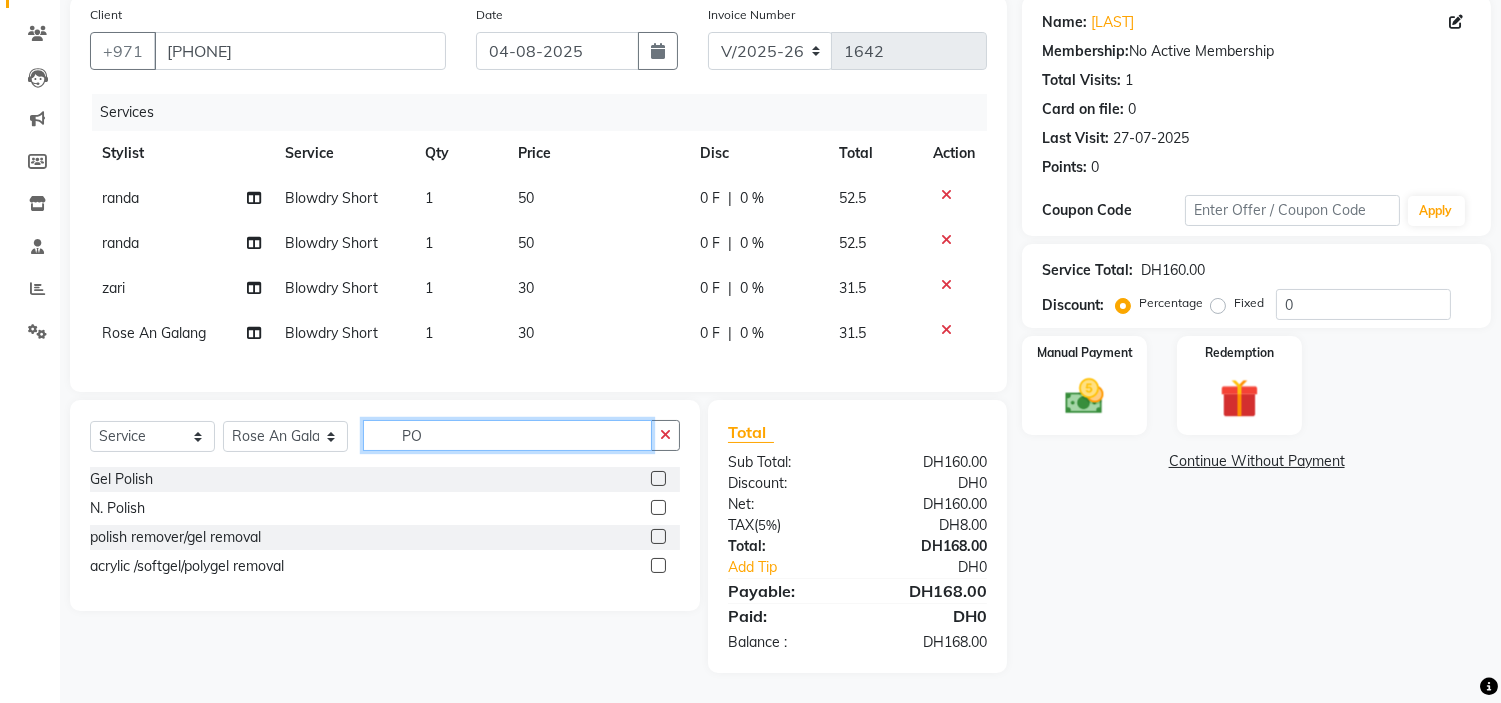type on "PO" 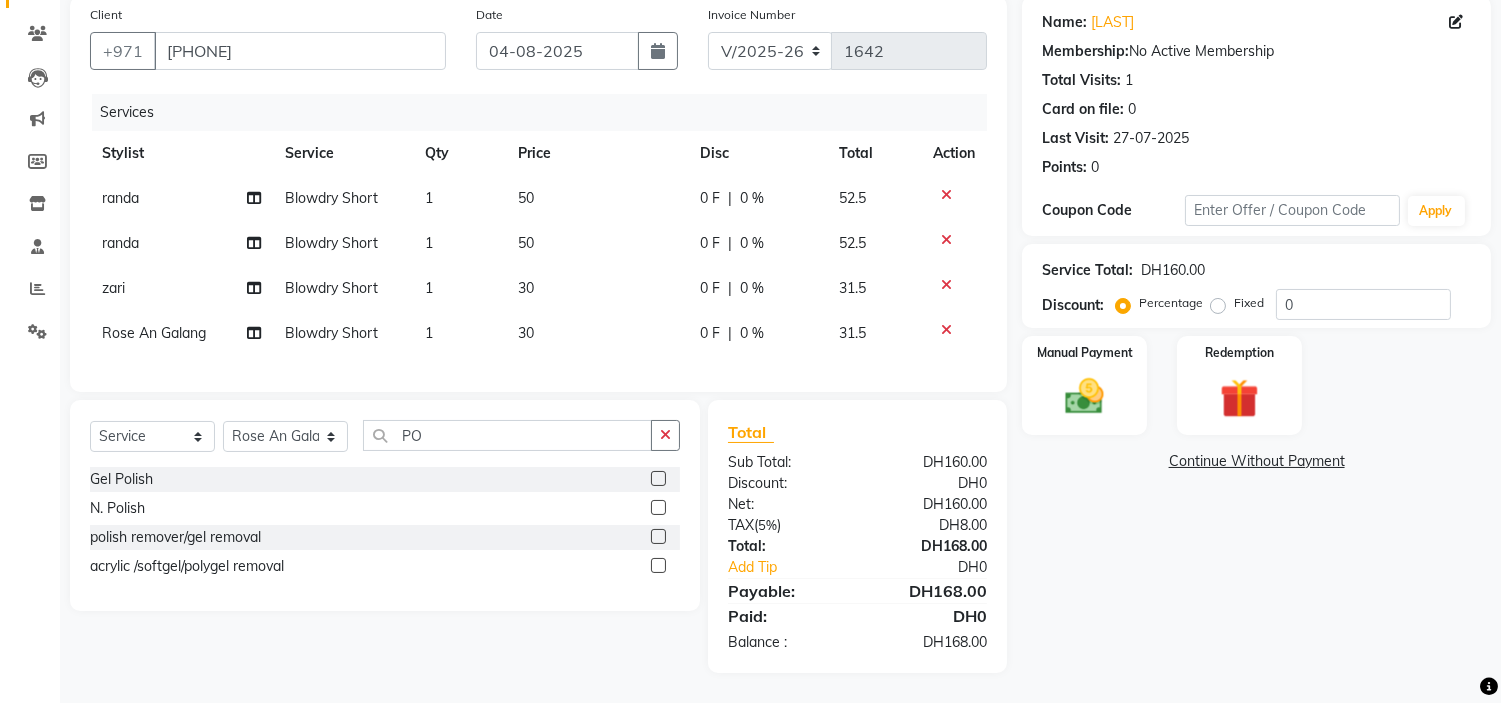 click 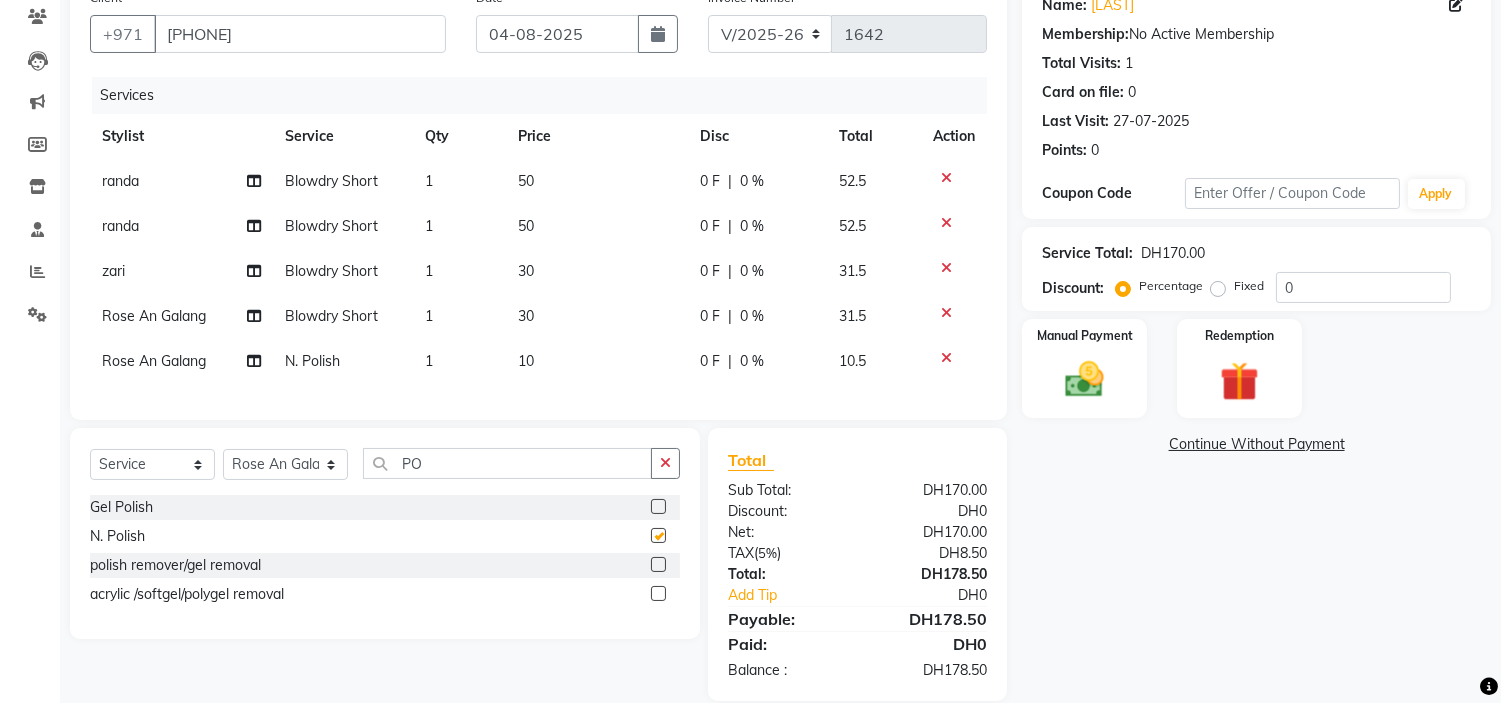 checkbox on "false" 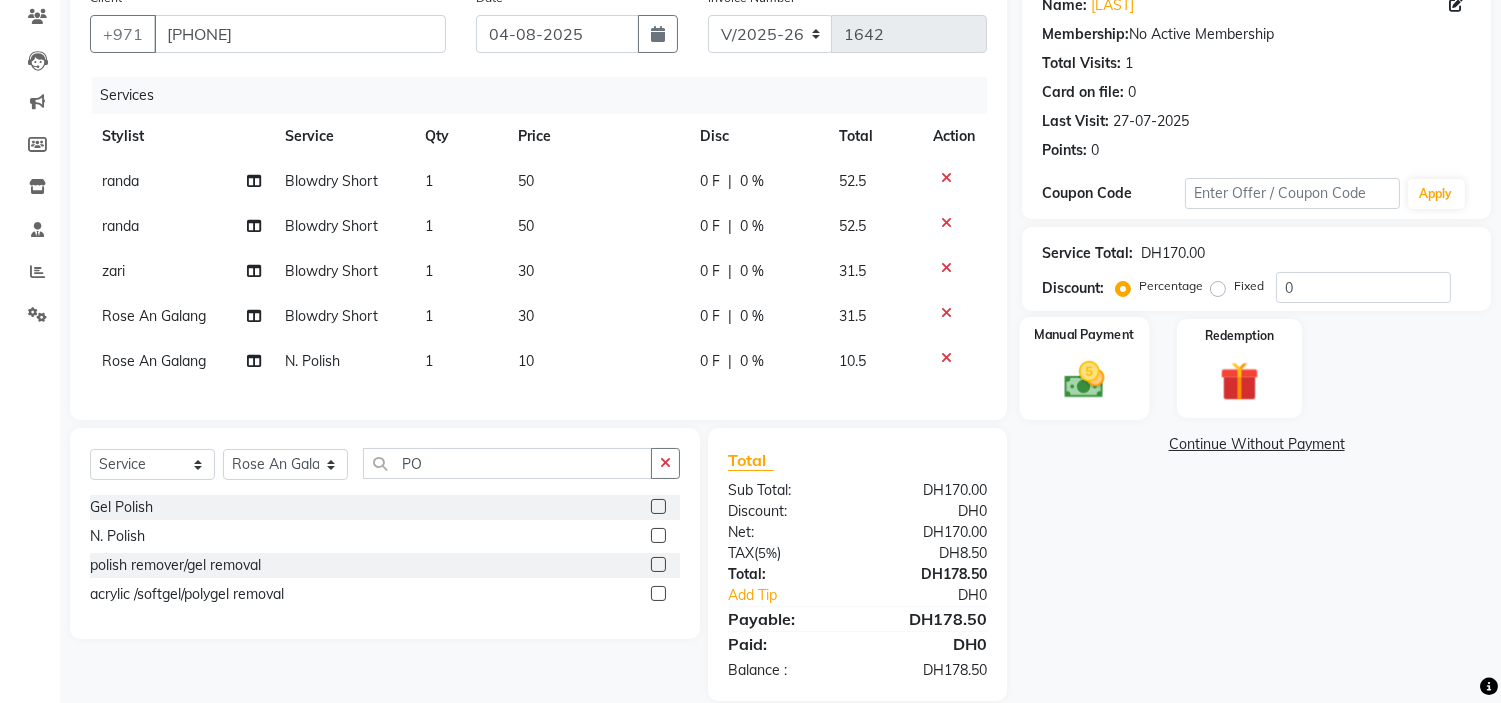 click 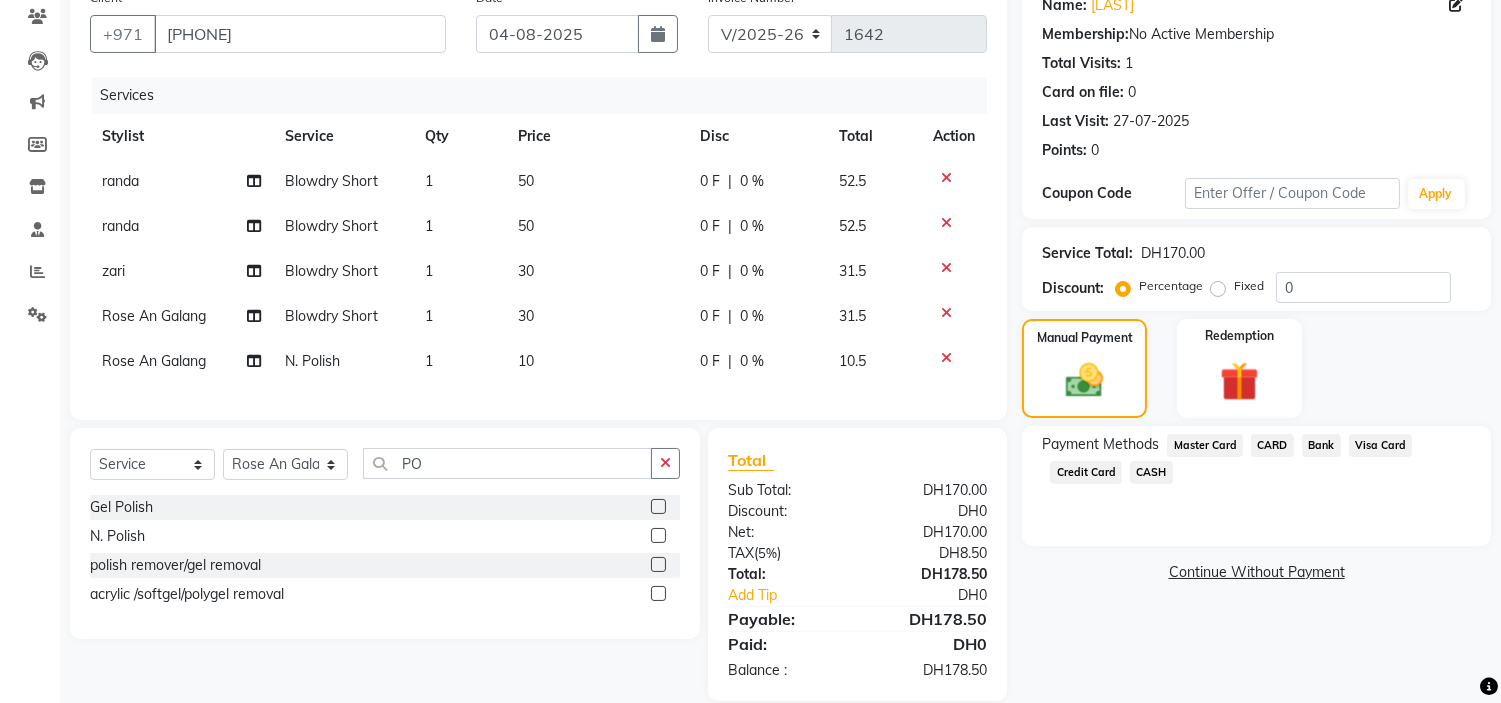 click on "Credit Card" 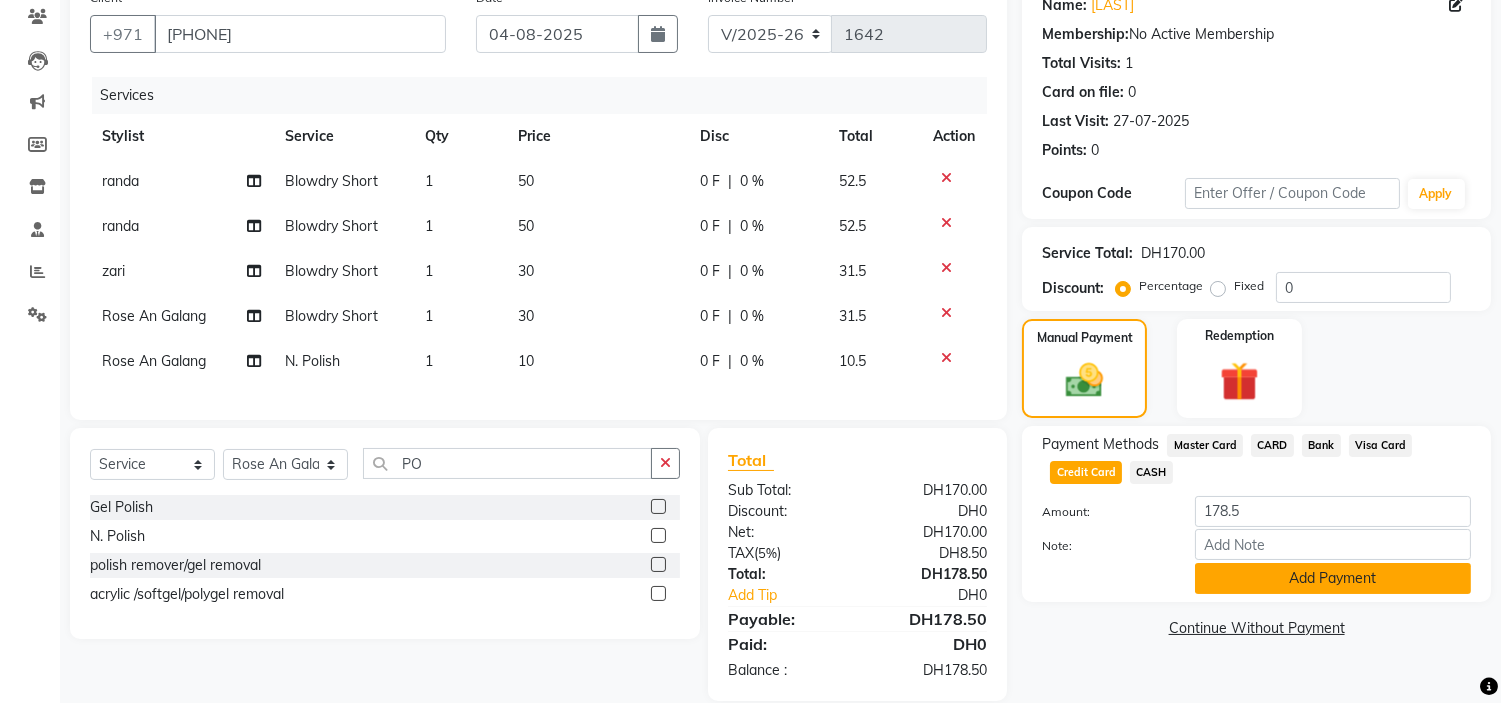 drag, startPoint x: 1318, startPoint y: 577, endPoint x: 1318, endPoint y: 502, distance: 75 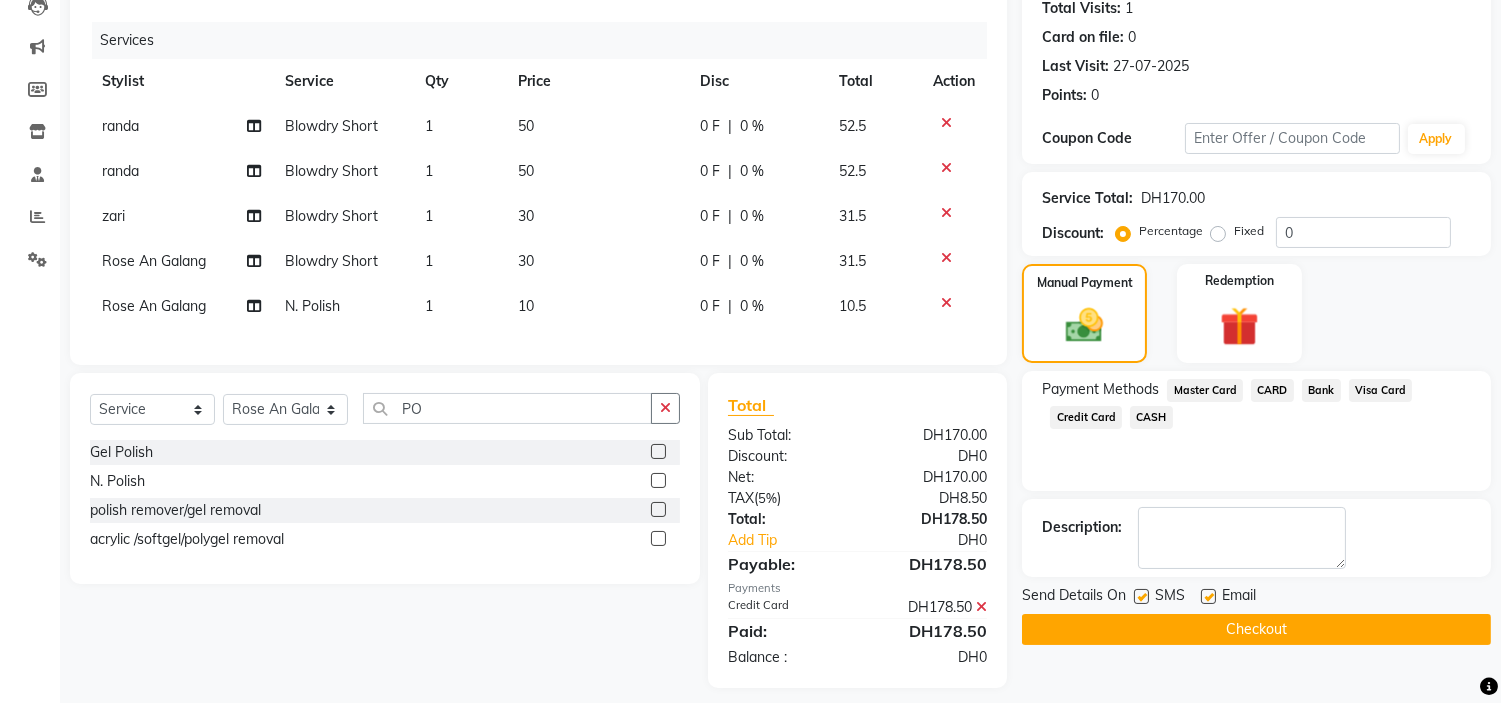 scroll, scrollTop: 257, scrollLeft: 0, axis: vertical 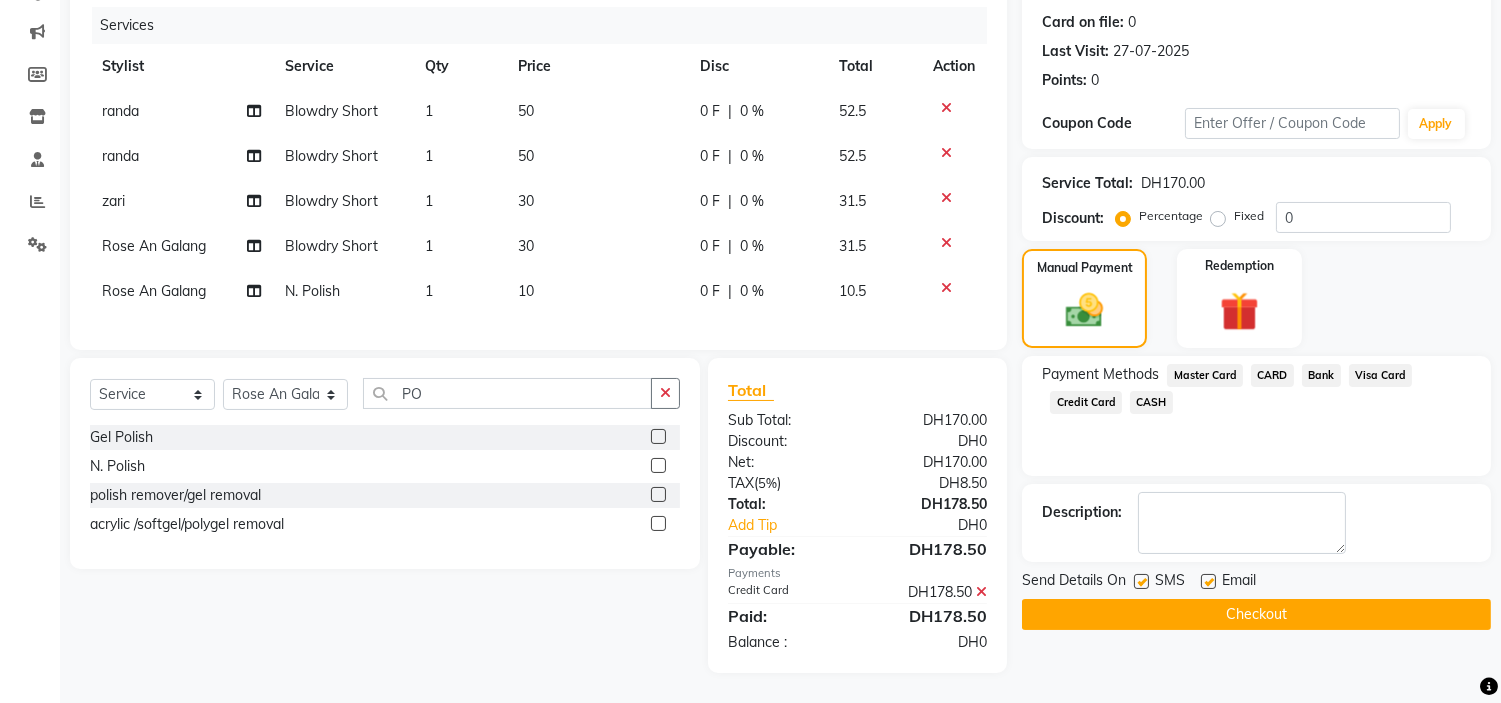 click 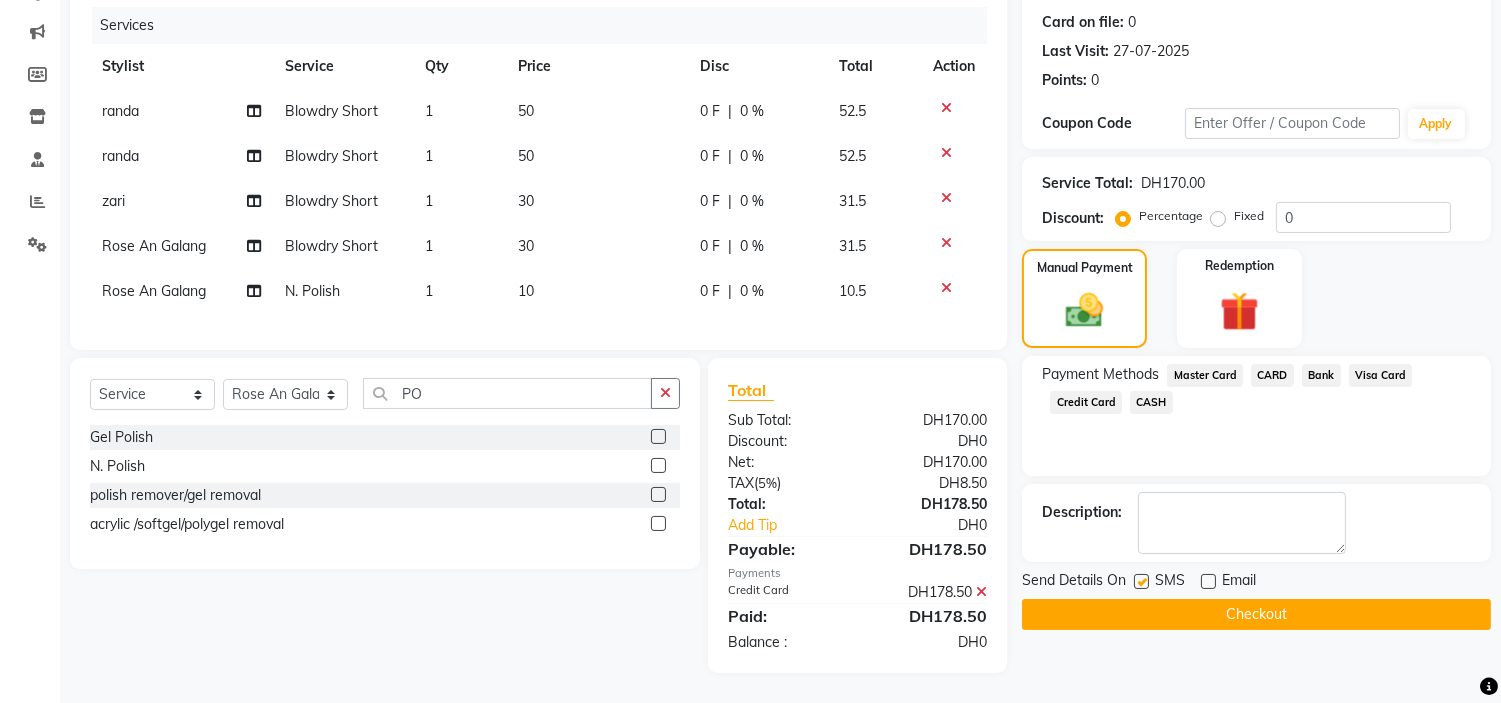 click 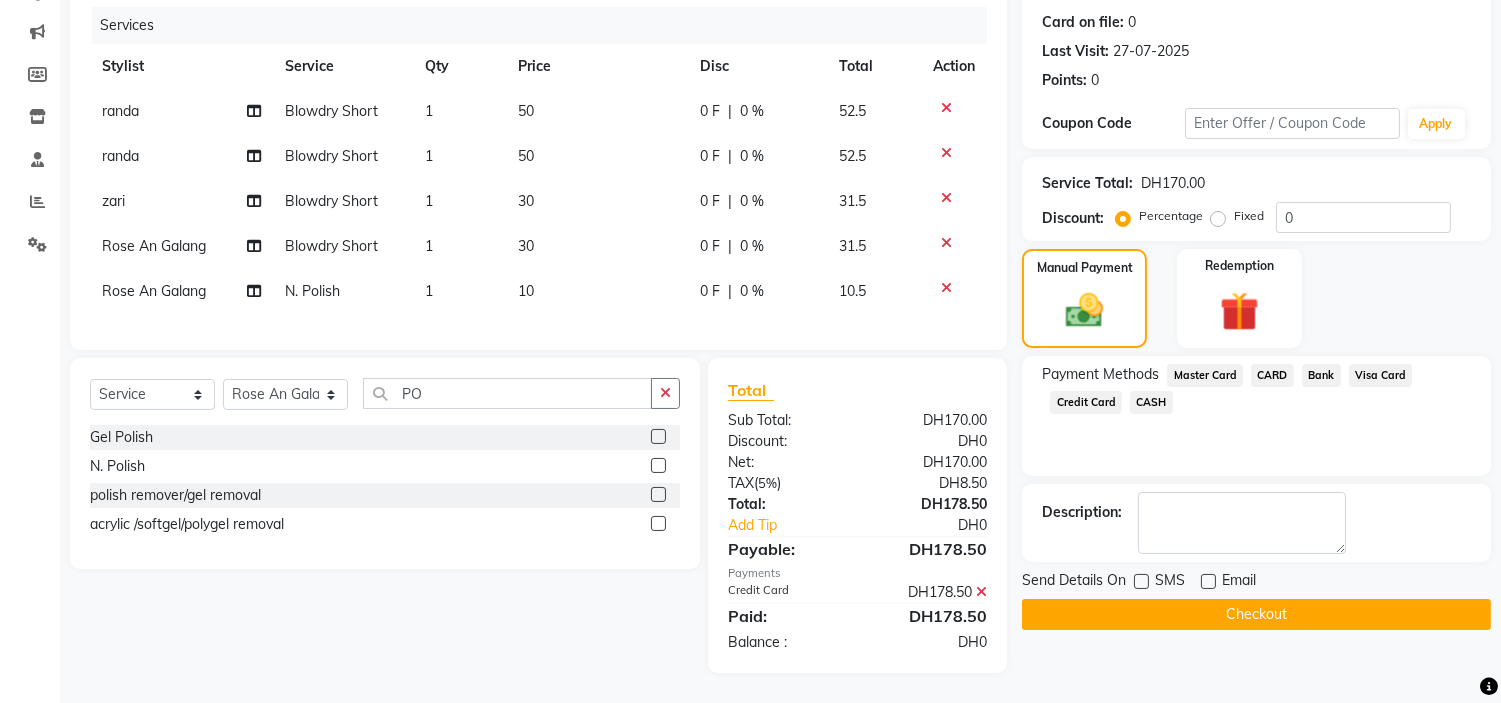 click on "Checkout" 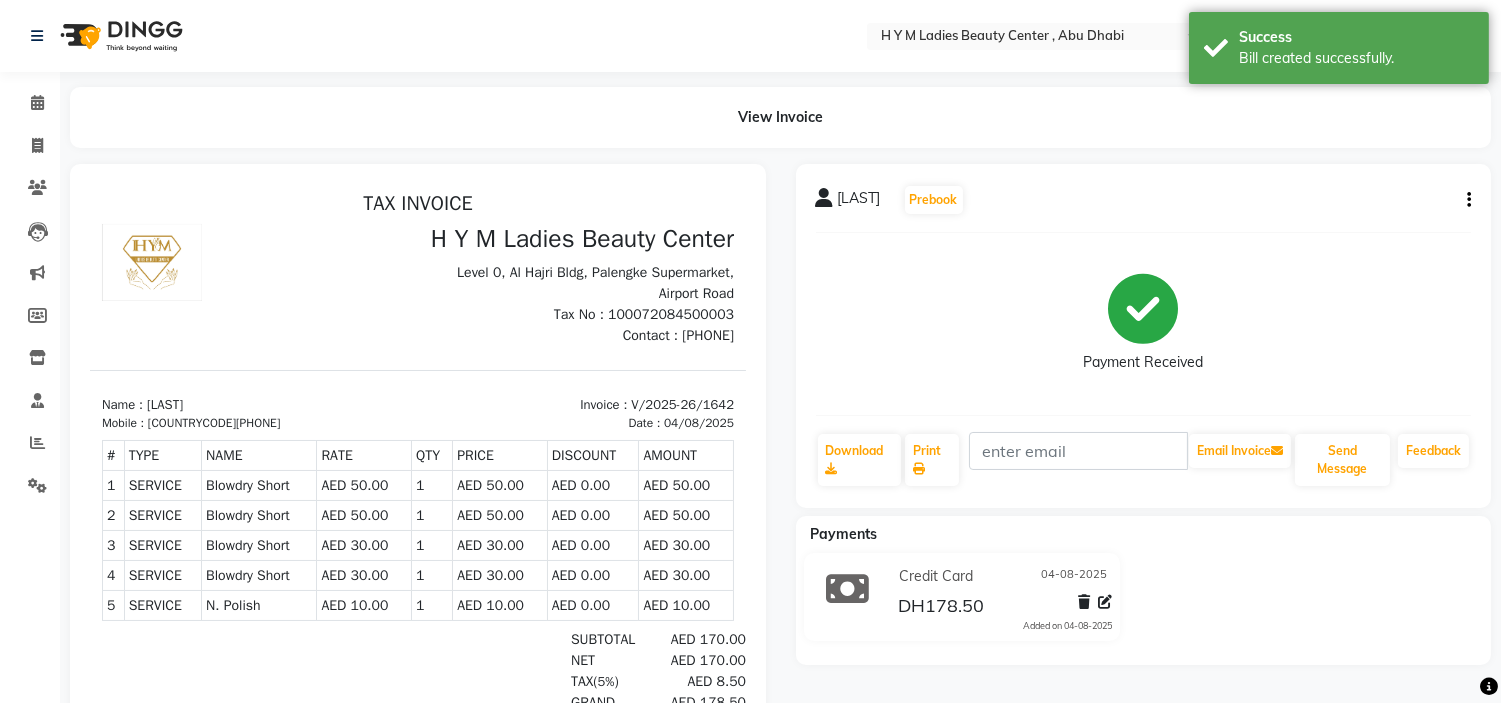 scroll, scrollTop: 0, scrollLeft: 0, axis: both 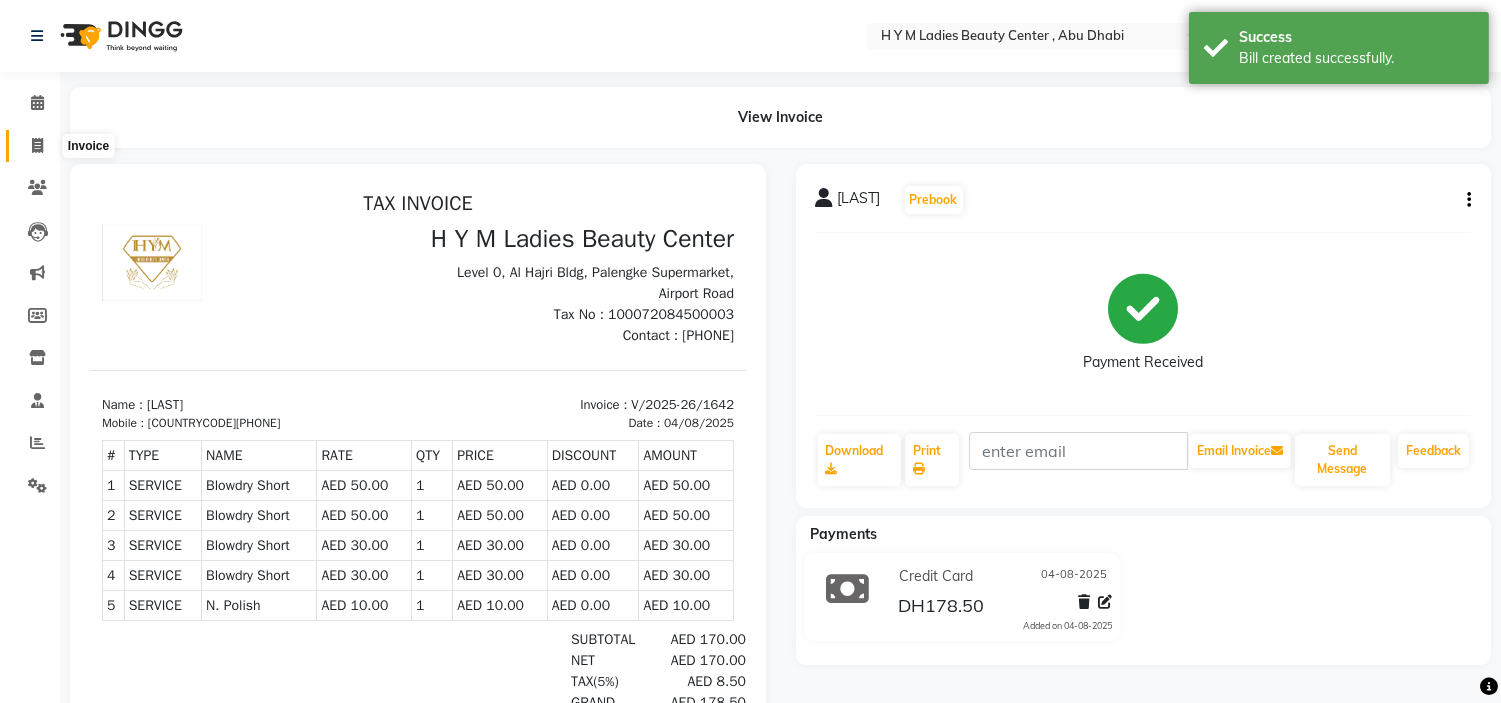 click 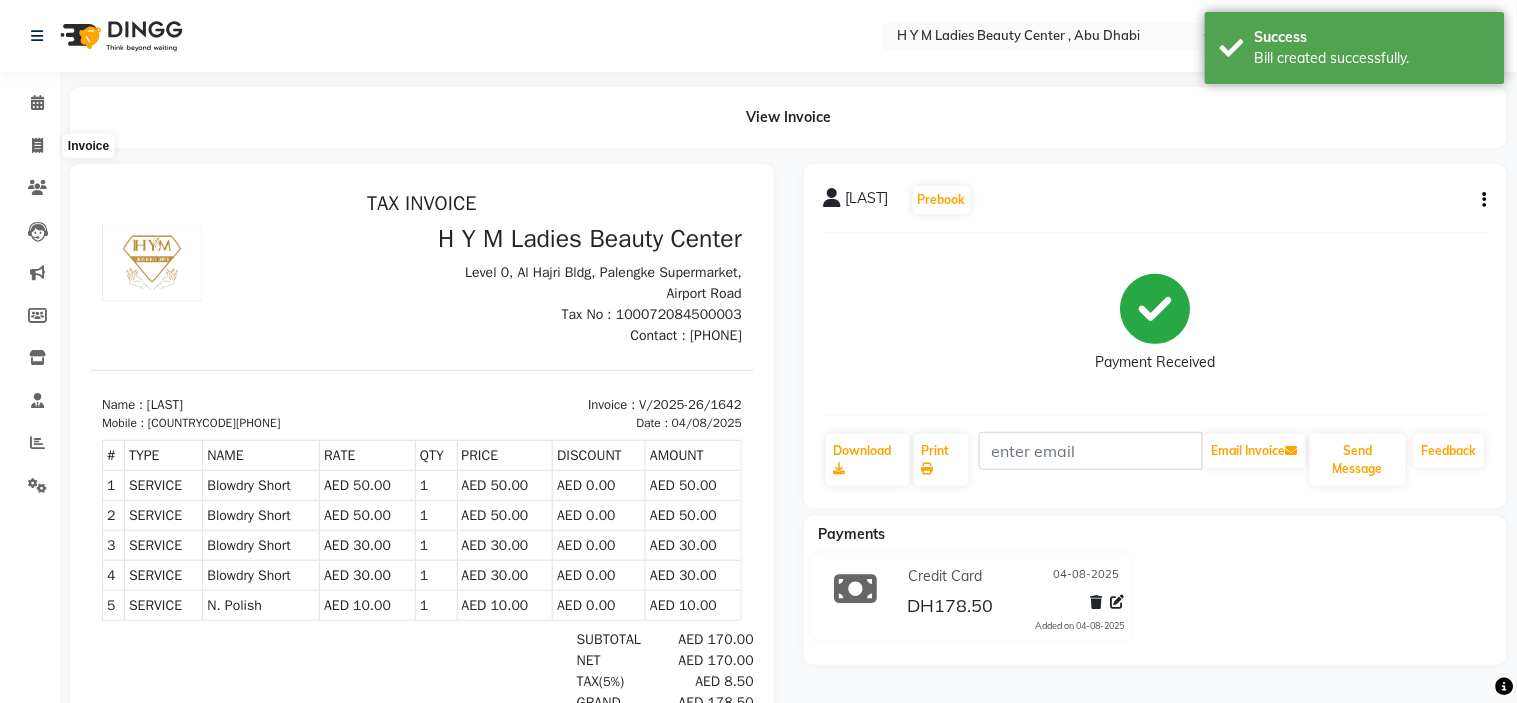 select on "service" 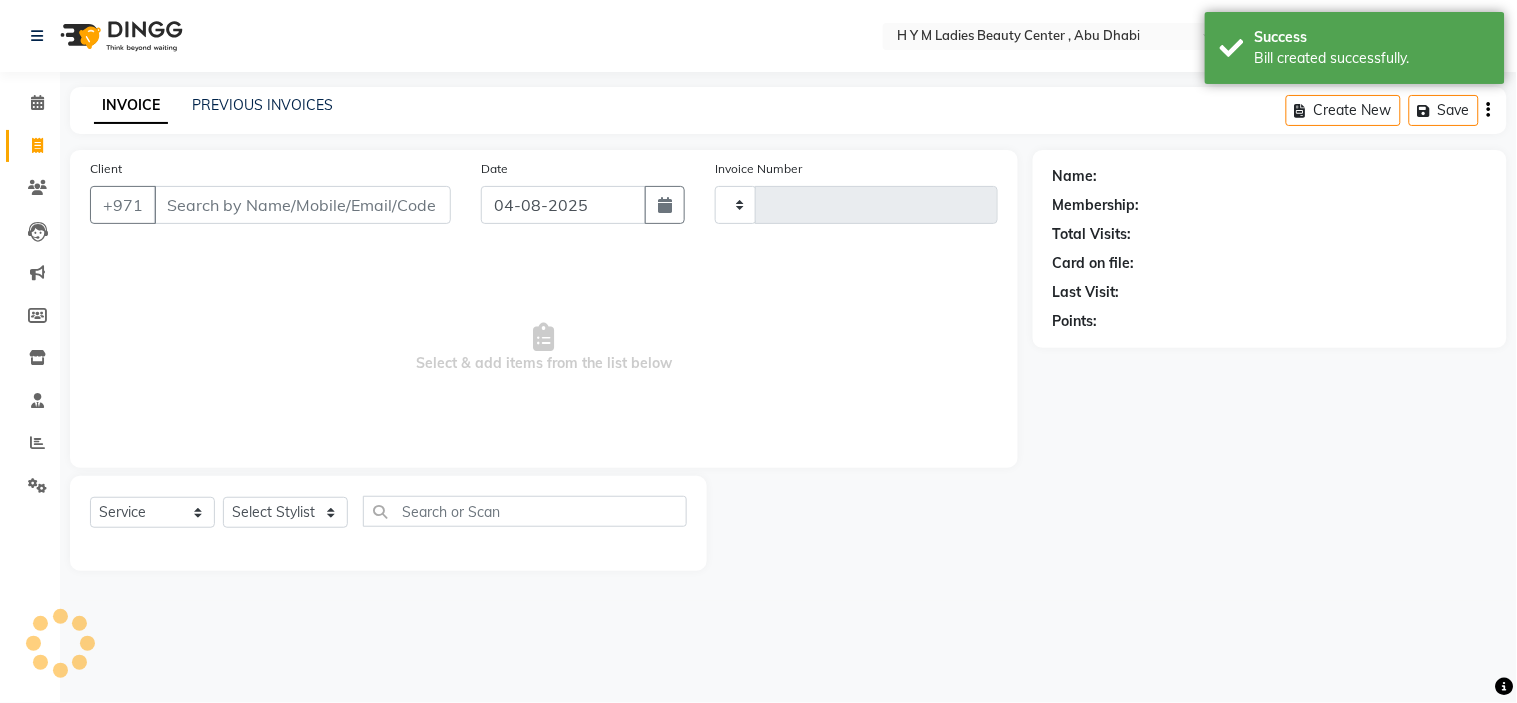 type on "1643" 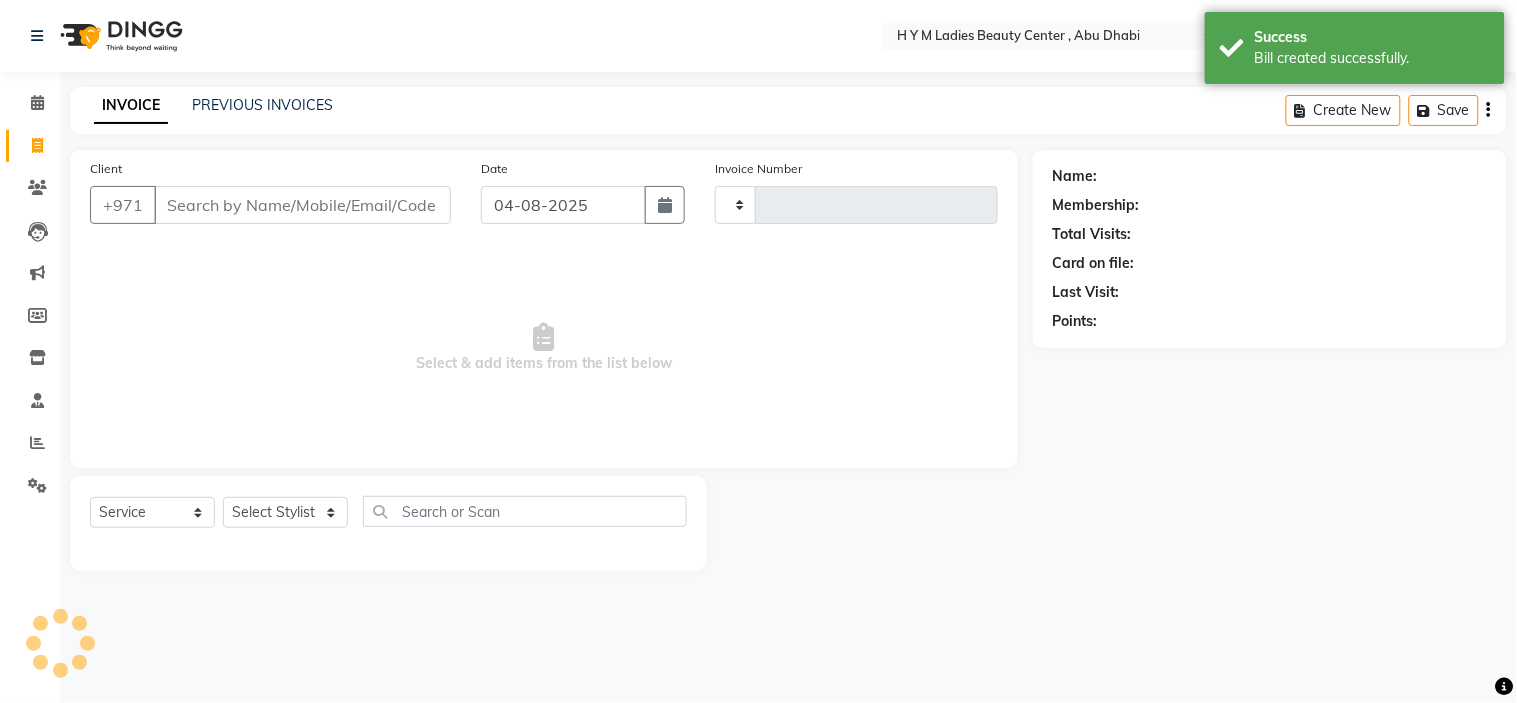 select on "7248" 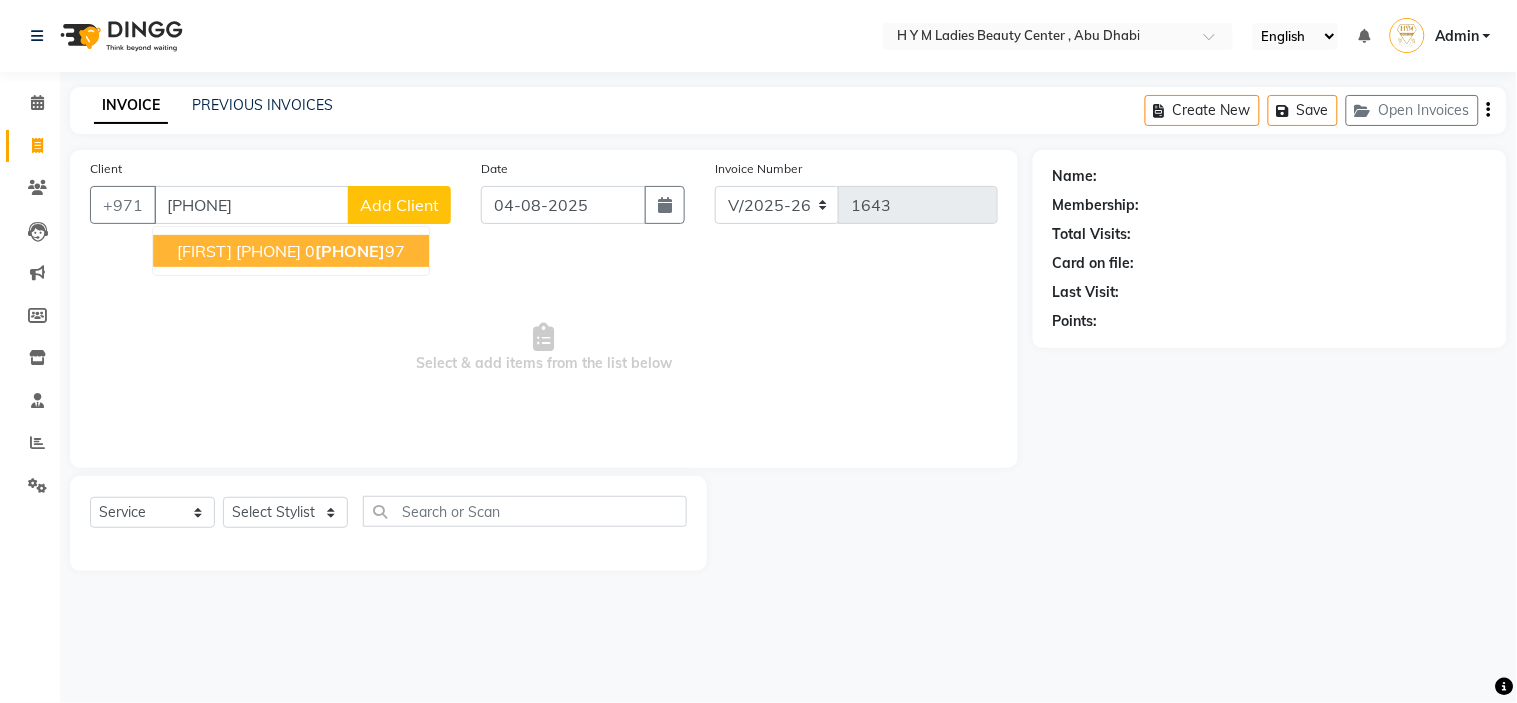 click on "[FIRST] [PHONE]  0 [PHONE] 97" at bounding box center [291, 251] 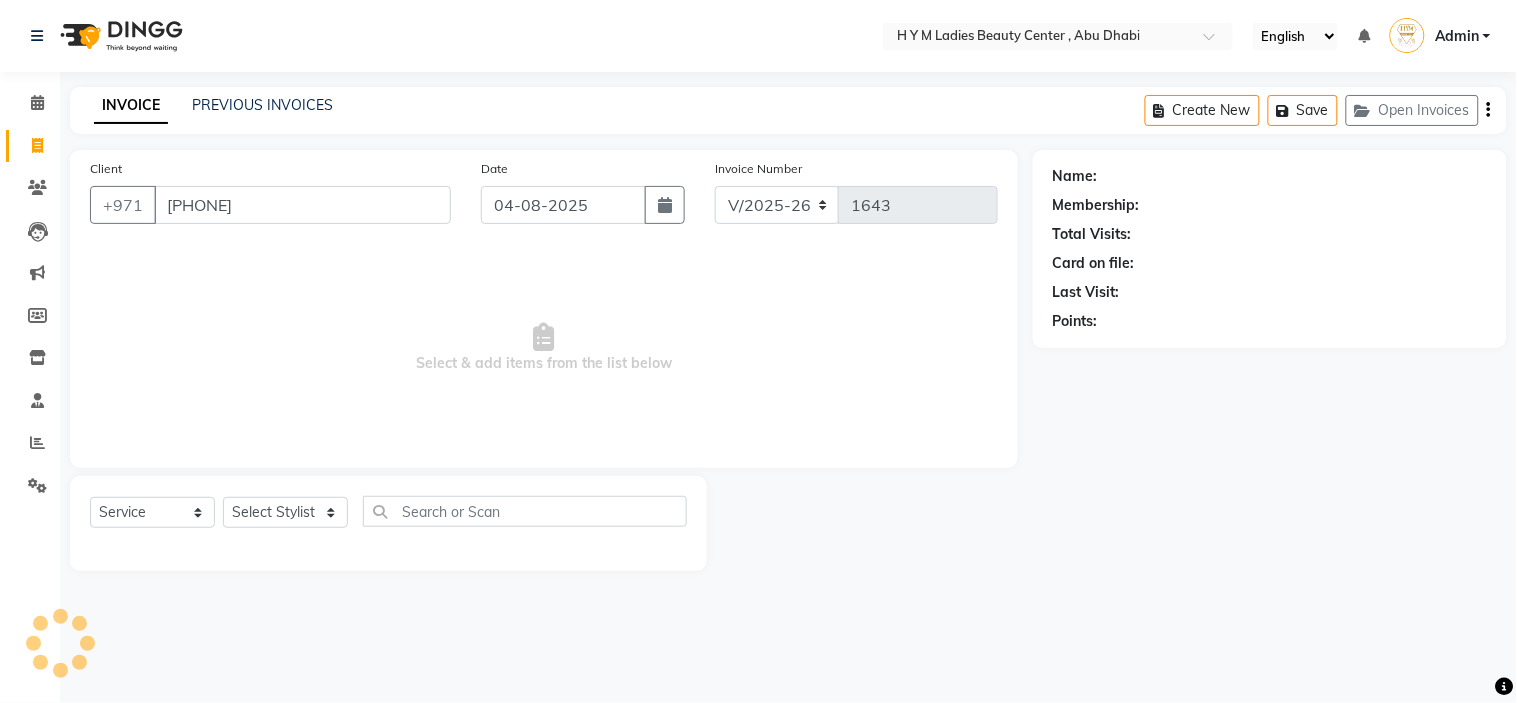 type on "[PHONE]" 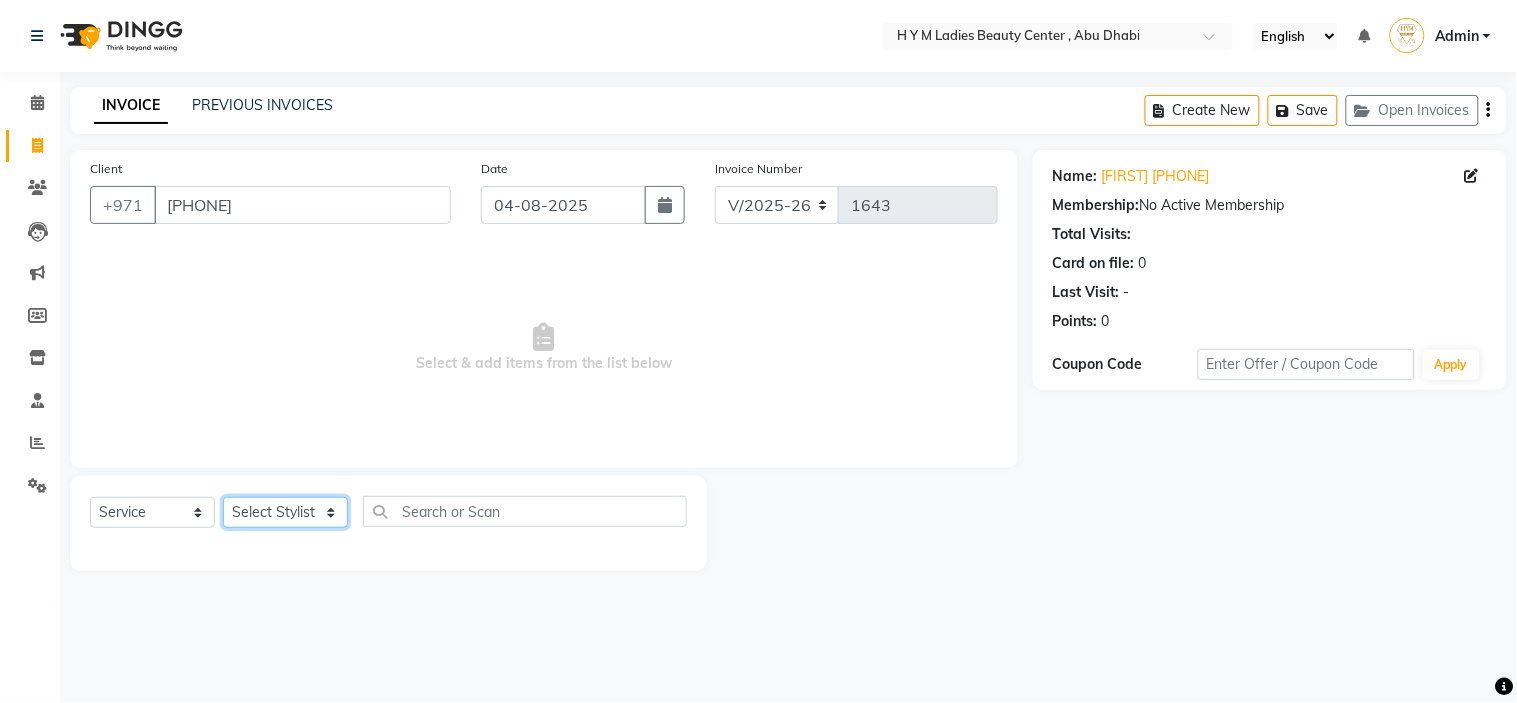 click on "Select Stylist ameena Jheza Dalangin Julie Corteza nadeema randa Rose An Galang zari" 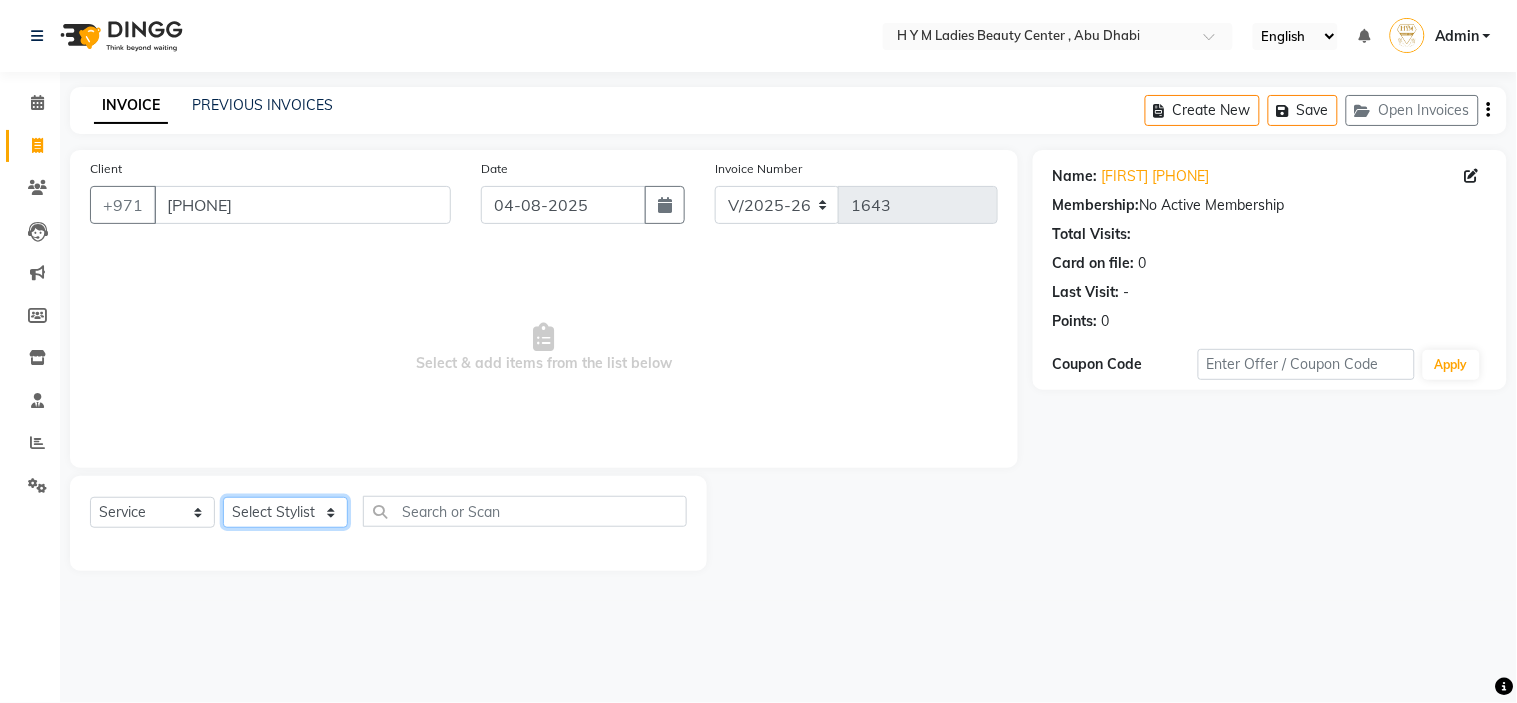 select on "74226" 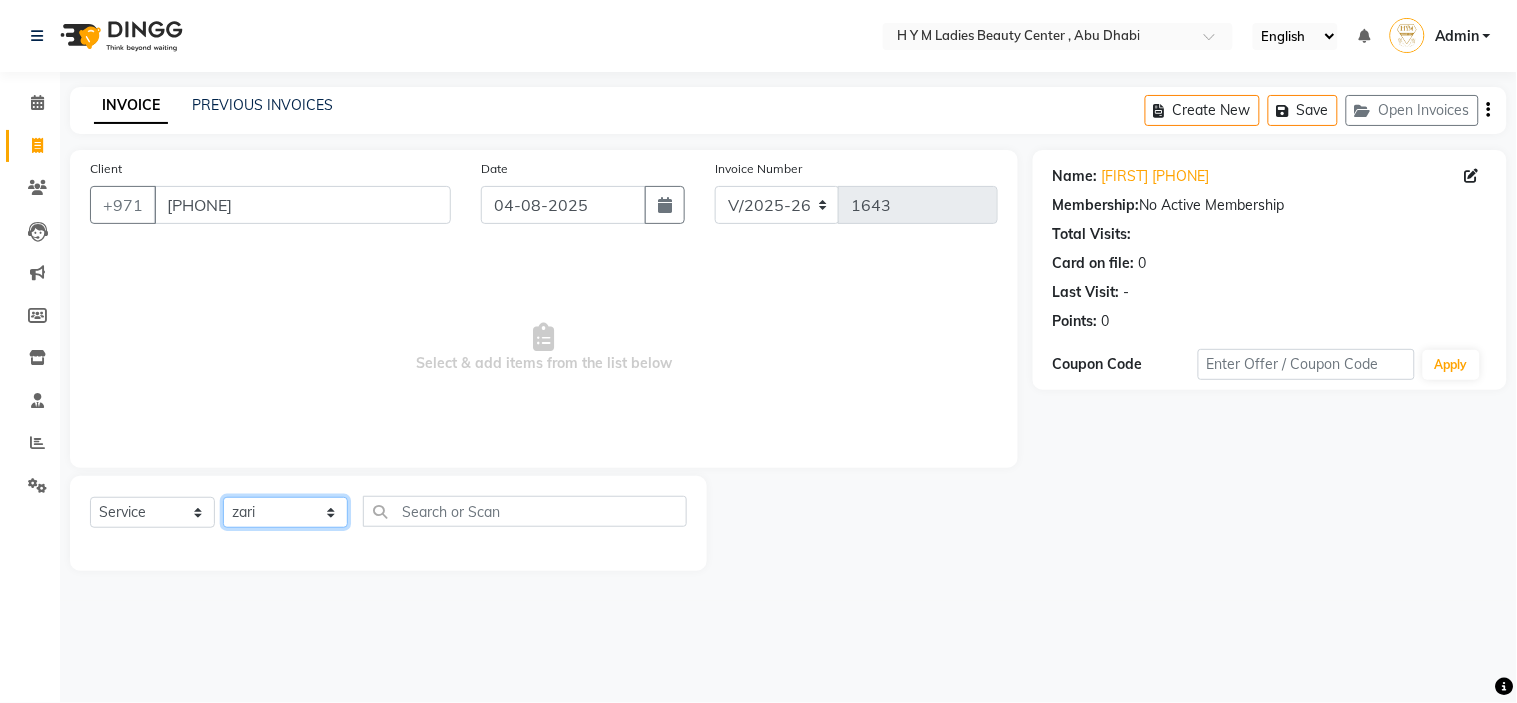 click on "Select Stylist ameena Jheza Dalangin Julie Corteza nadeema randa Rose An Galang zari" 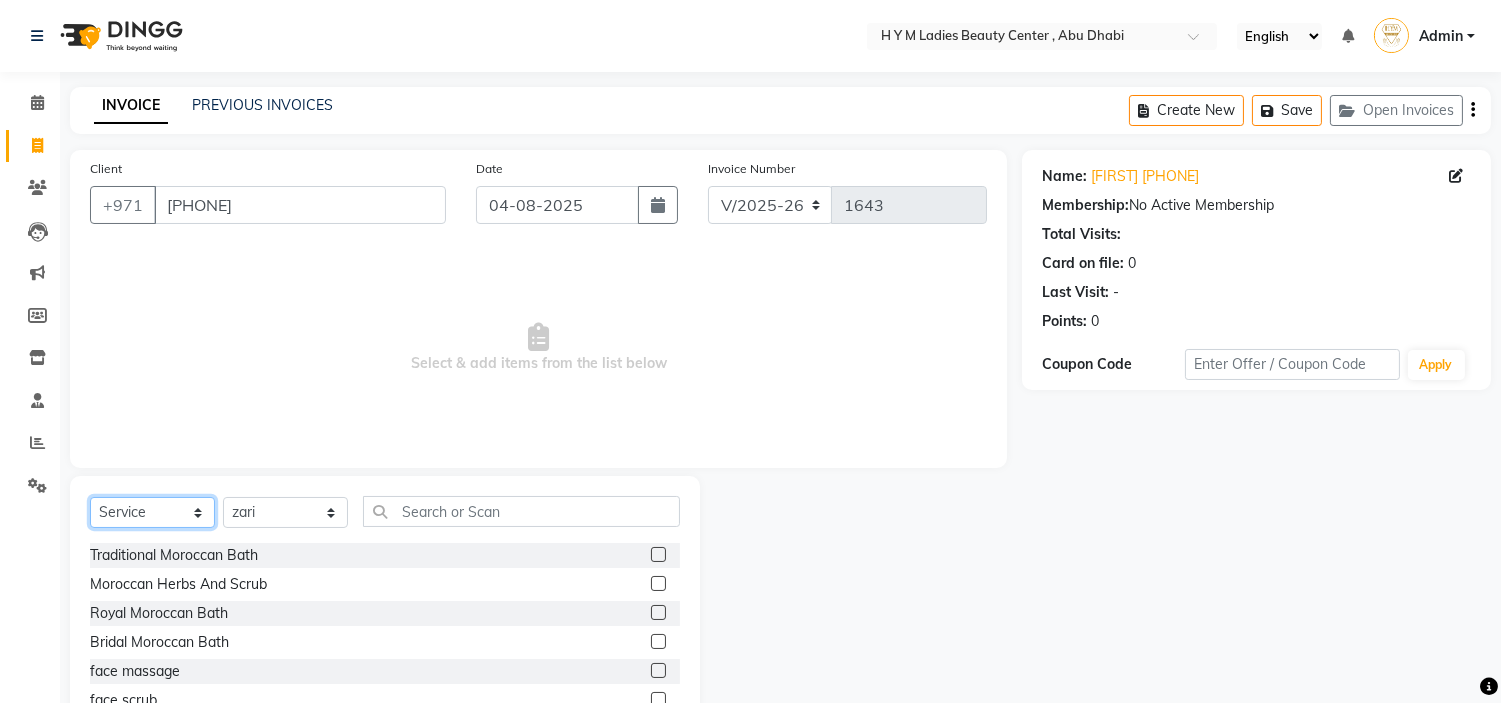 click on "Select  Service  Product  Membership  Package Voucher Prepaid Gift Card" 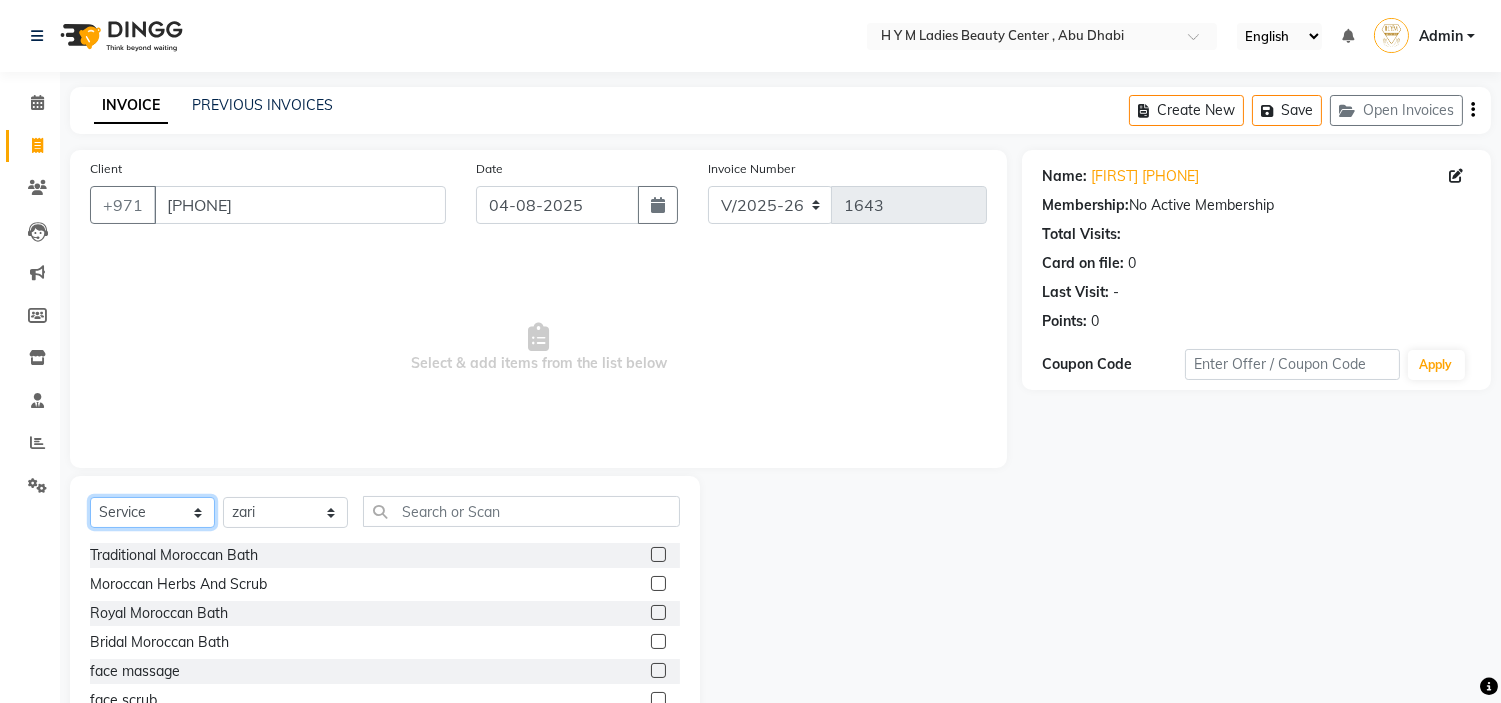 select on "package" 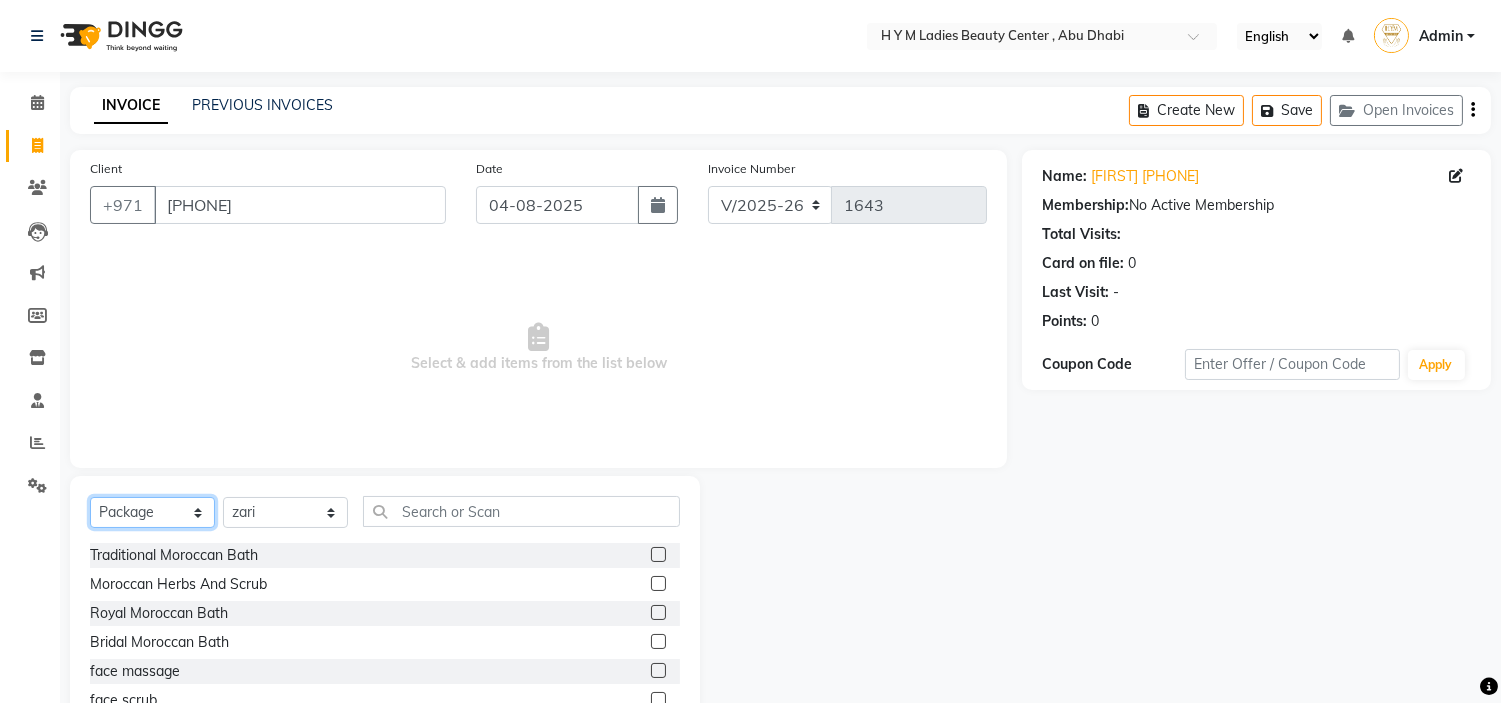 click on "Select  Service  Product  Membership  Package Voucher Prepaid Gift Card" 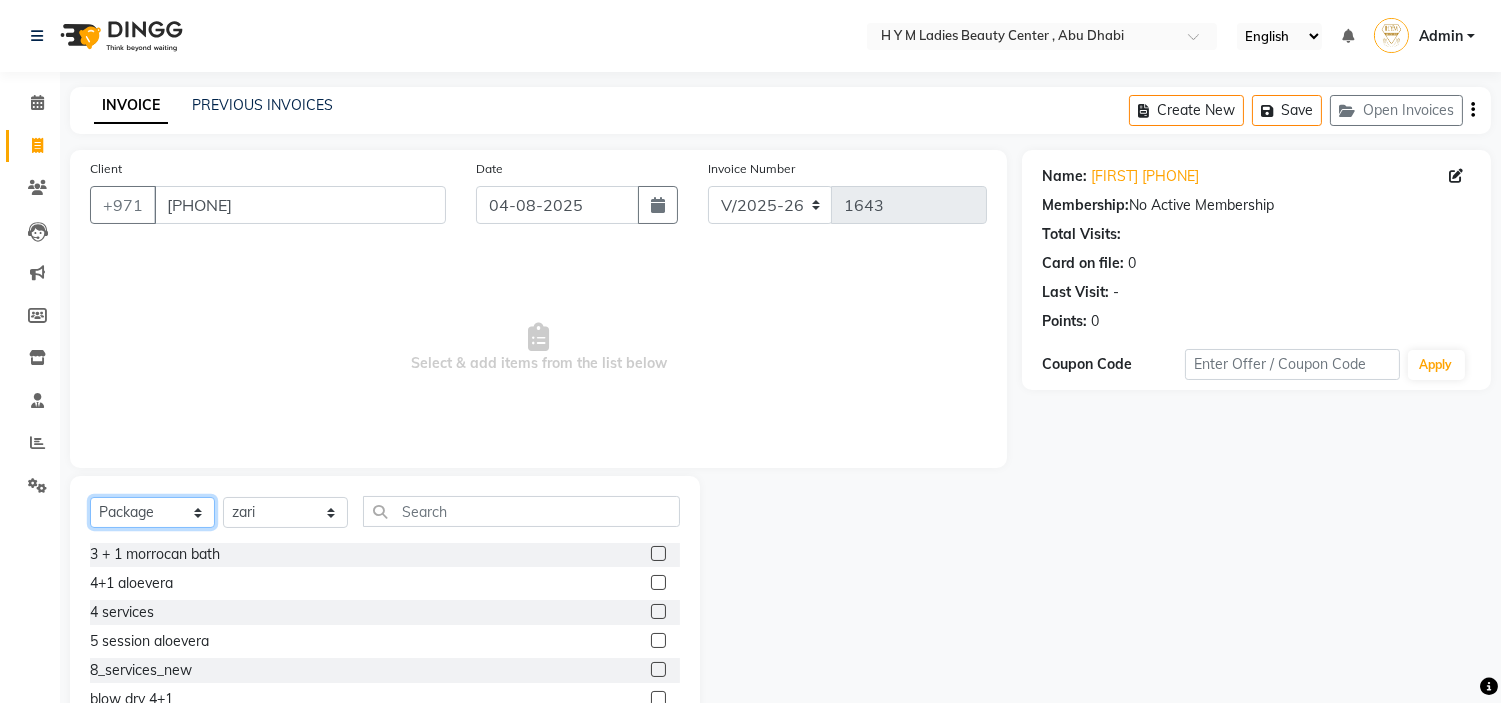 scroll, scrollTop: 118, scrollLeft: 0, axis: vertical 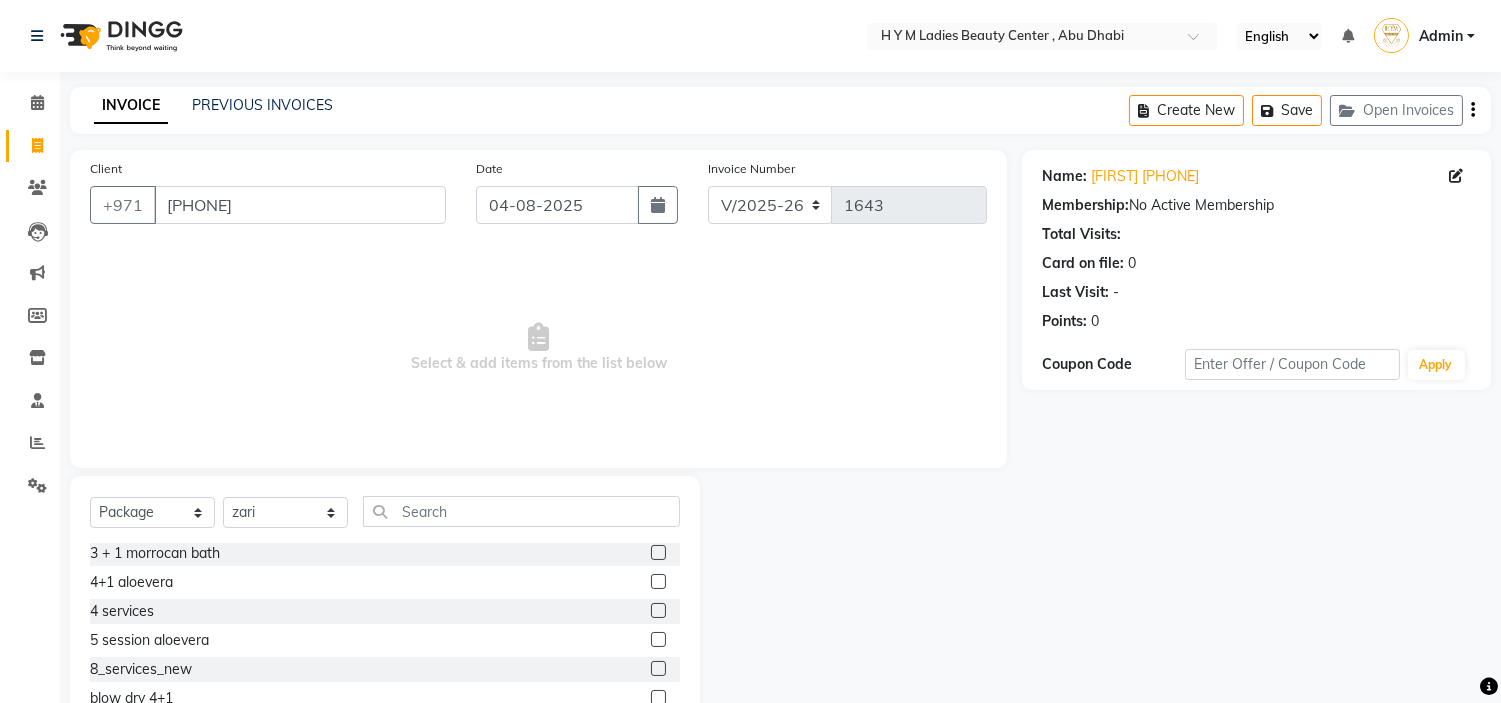 click 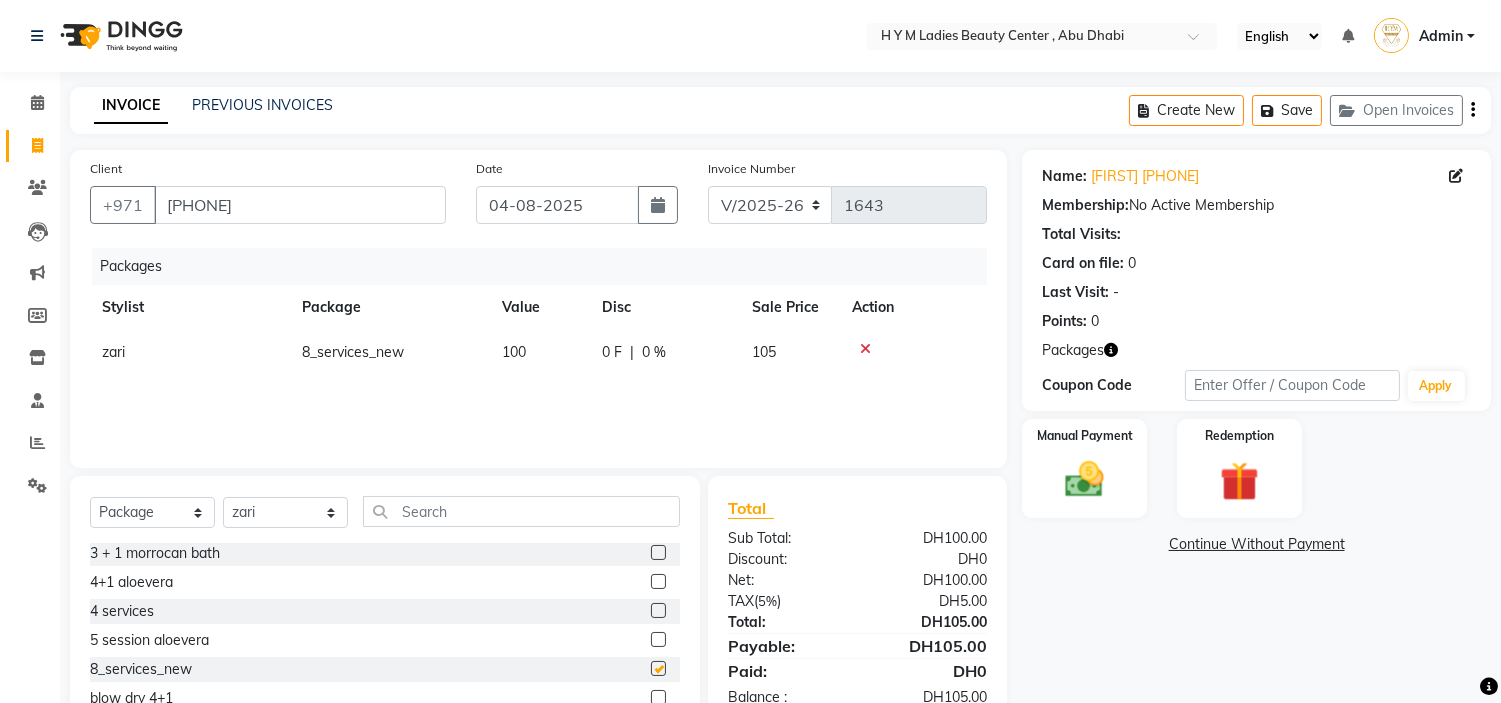 checkbox on "false" 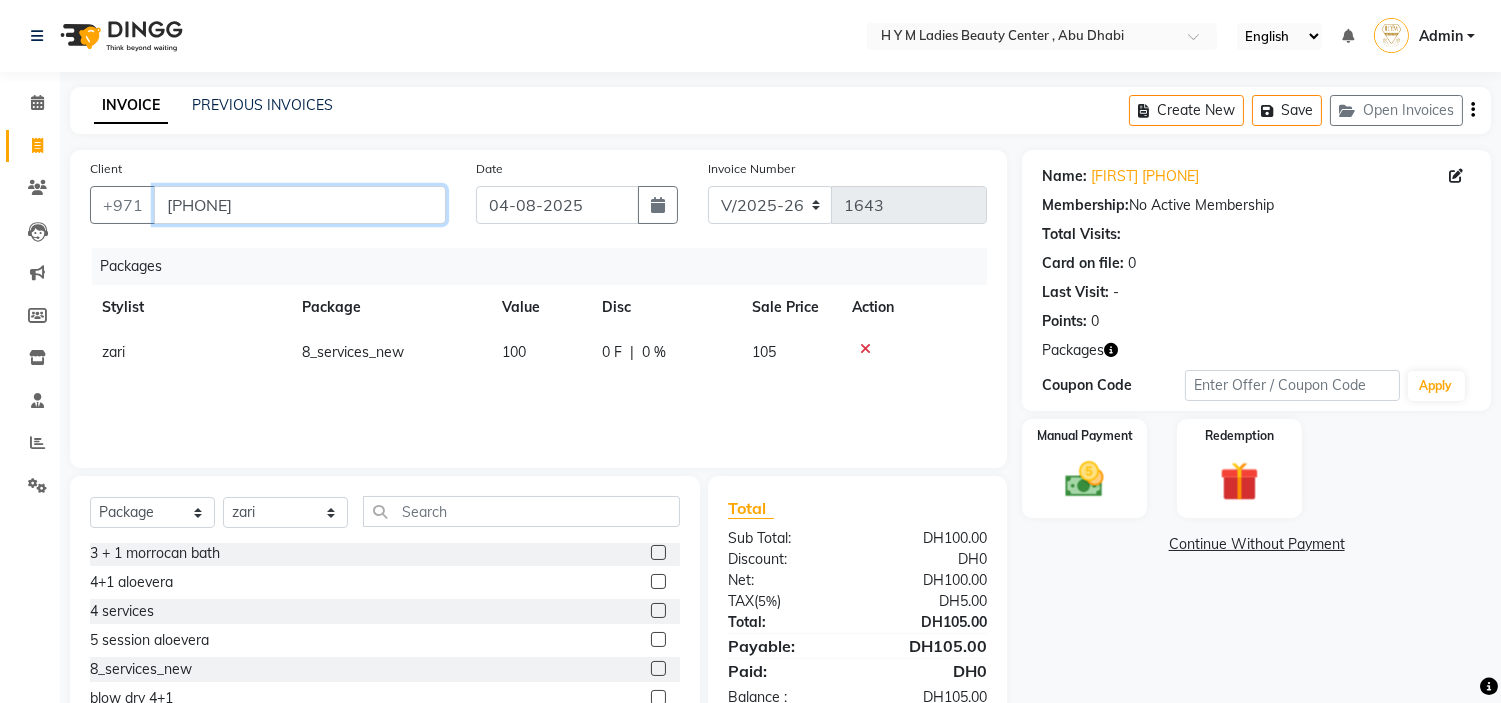 click on "[PHONE]" at bounding box center [300, 205] 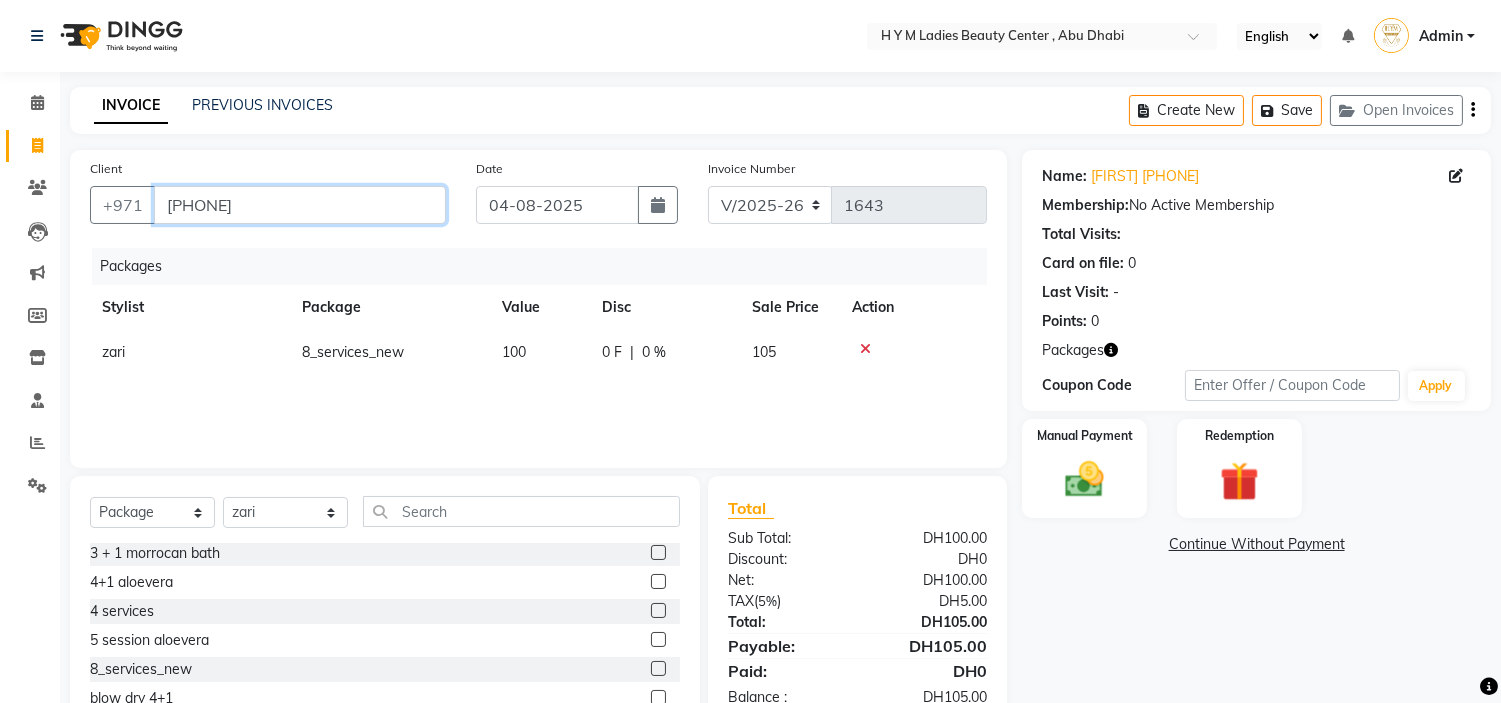 click on "[PHONE]" at bounding box center (300, 205) 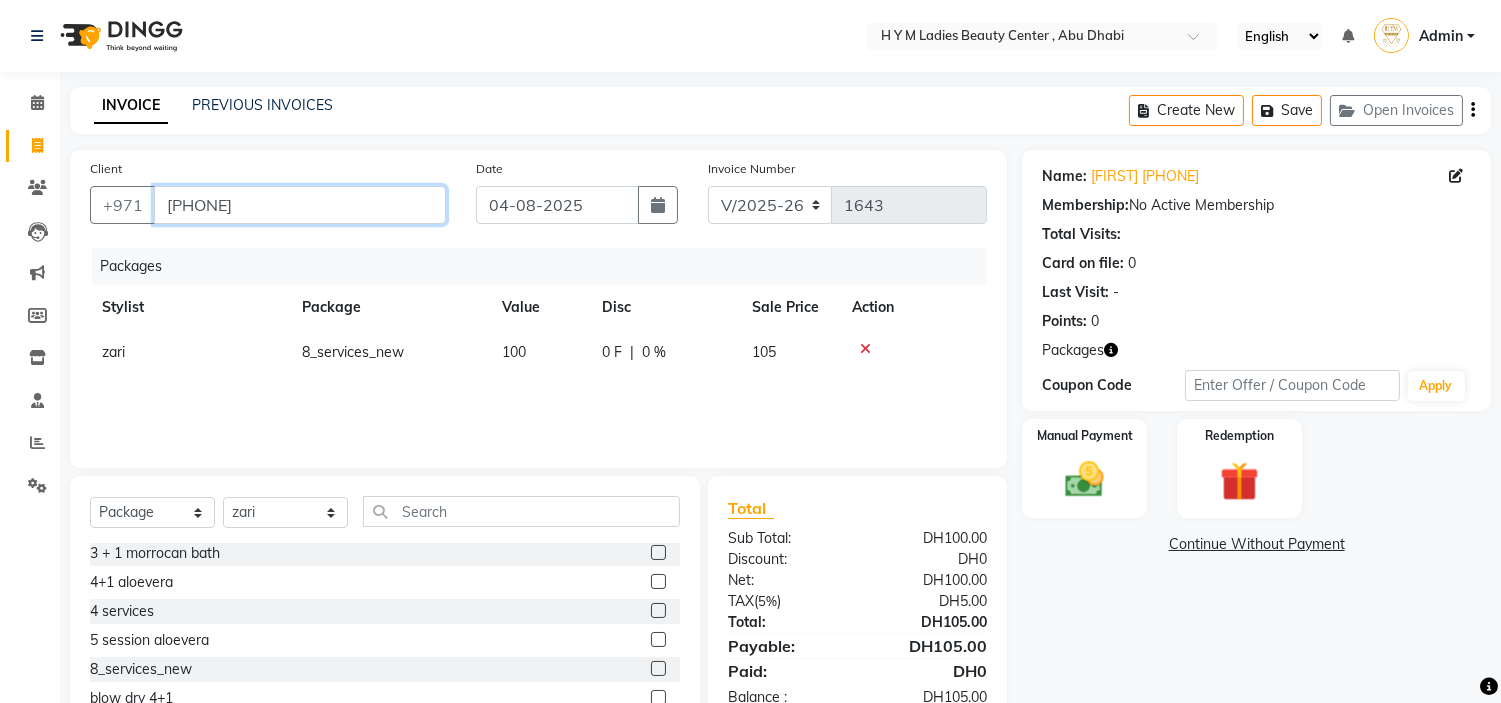 scroll, scrollTop: 97, scrollLeft: 0, axis: vertical 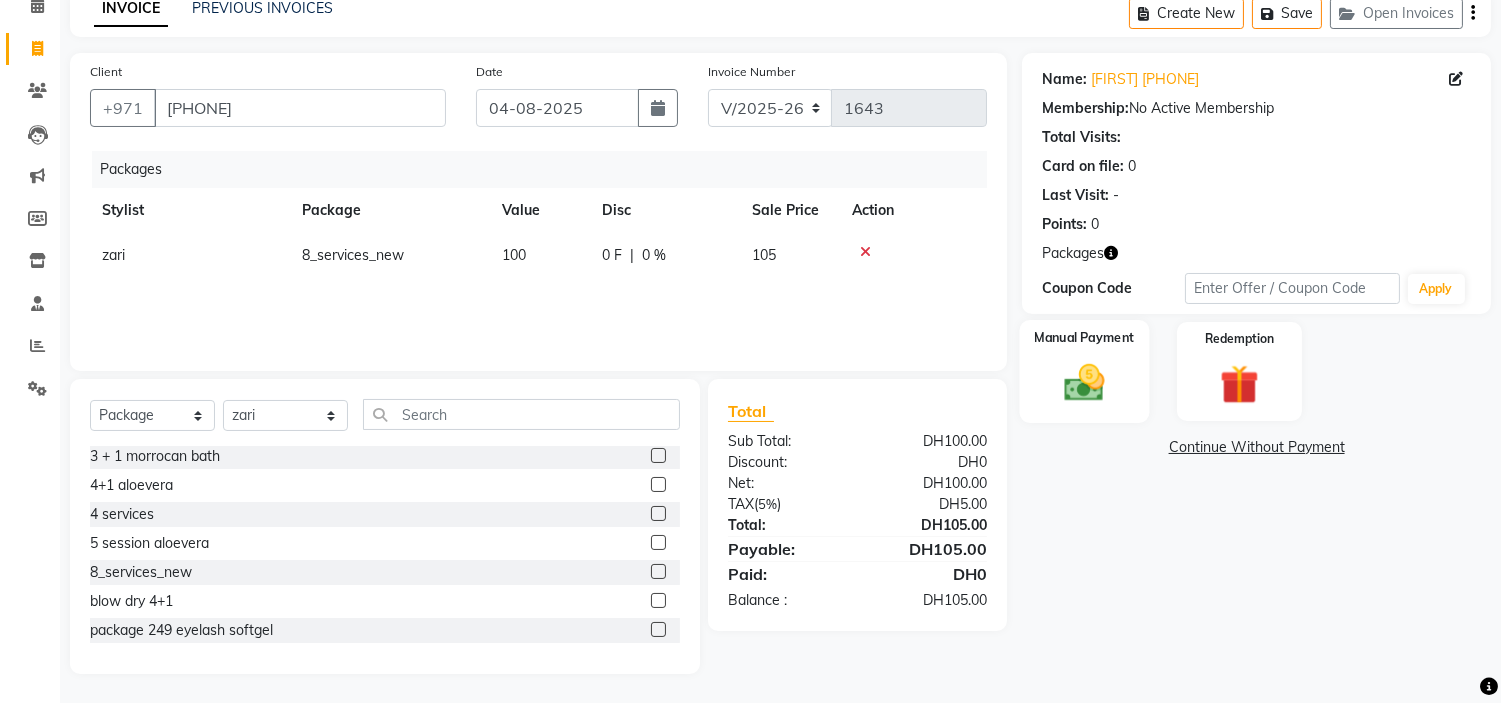 click 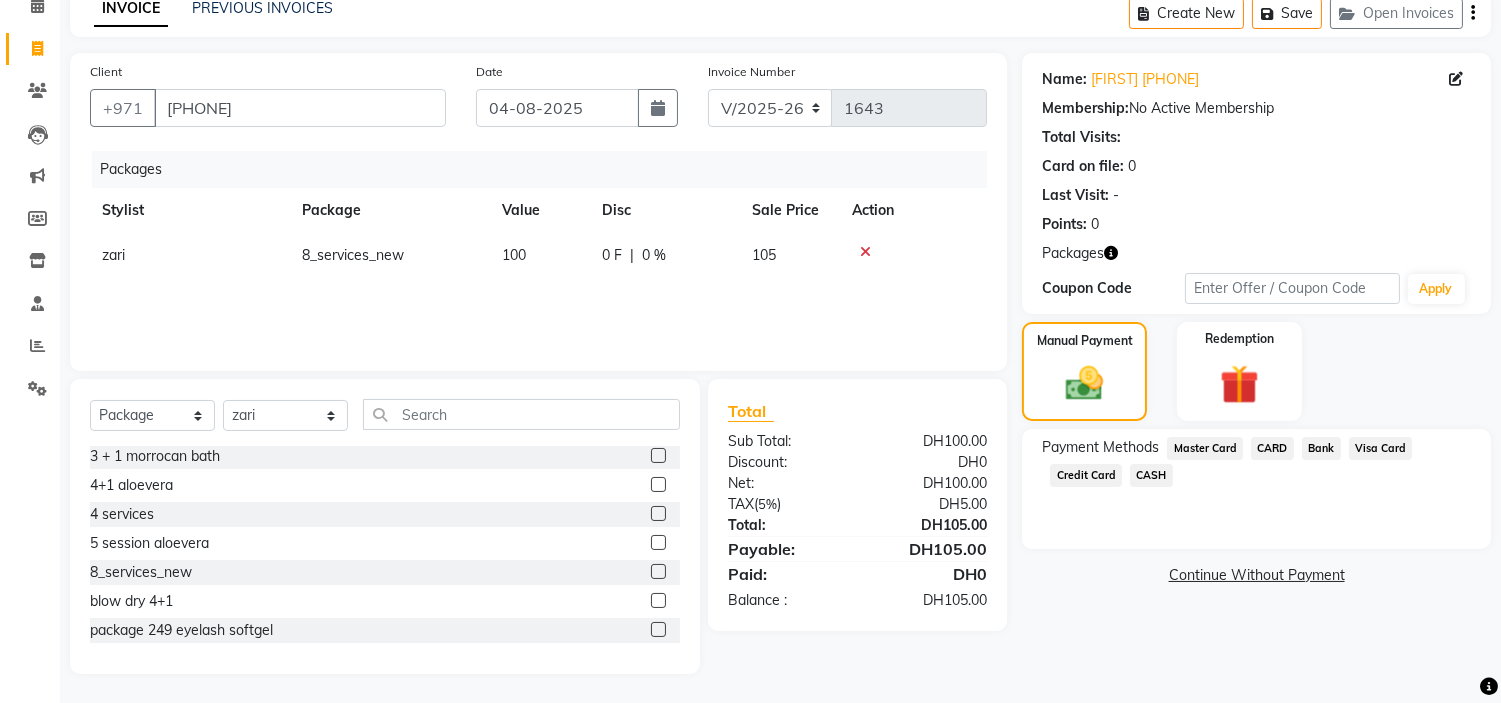 drag, startPoint x: 1097, startPoint y: 472, endPoint x: 1096, endPoint y: 455, distance: 17.029387 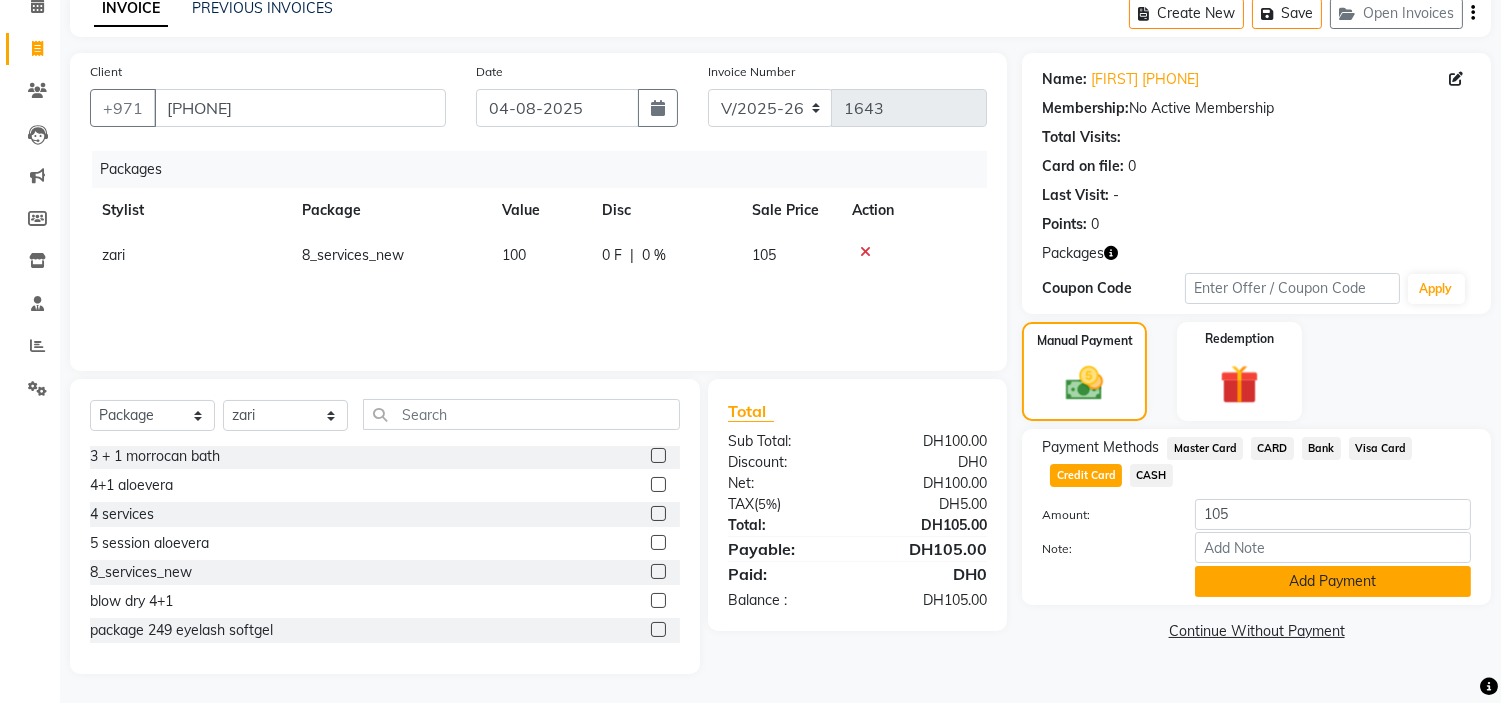 click on "Add Payment" 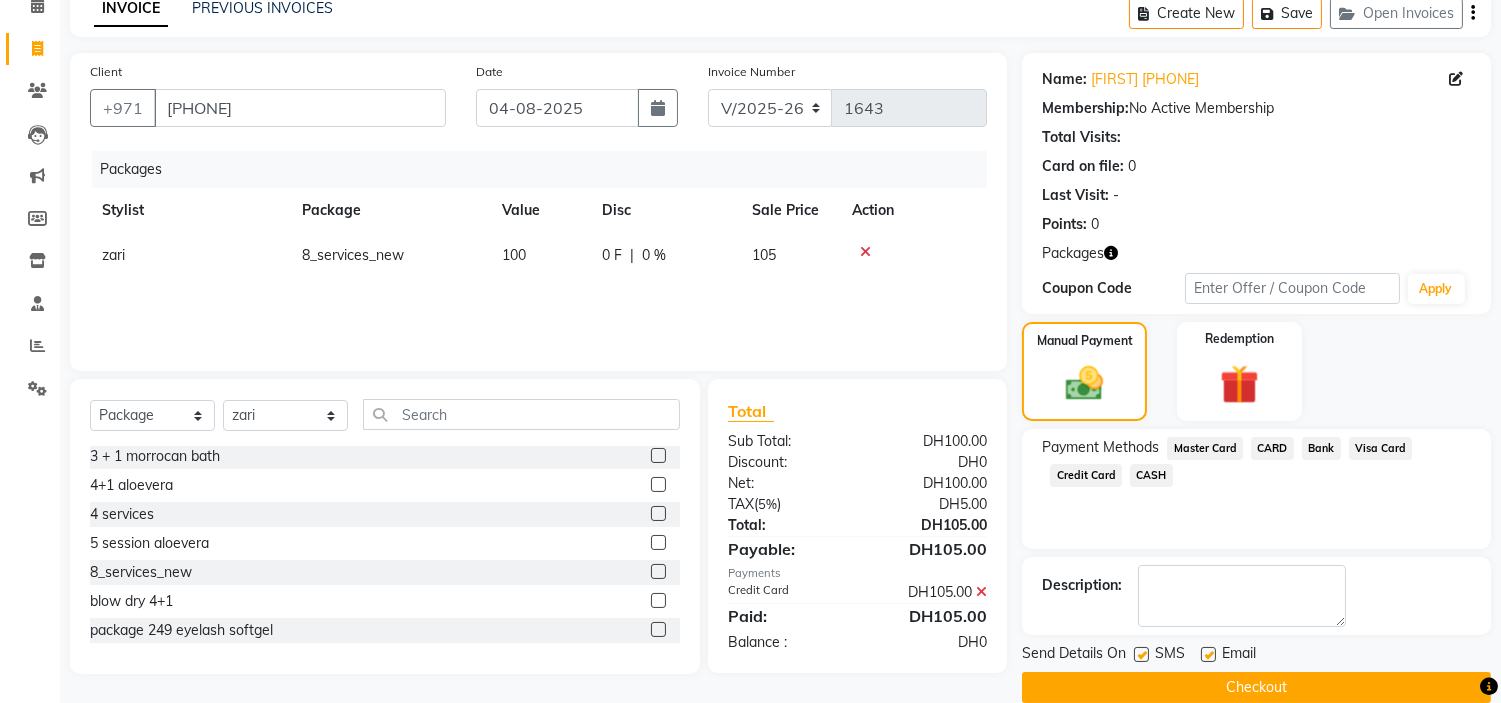 click 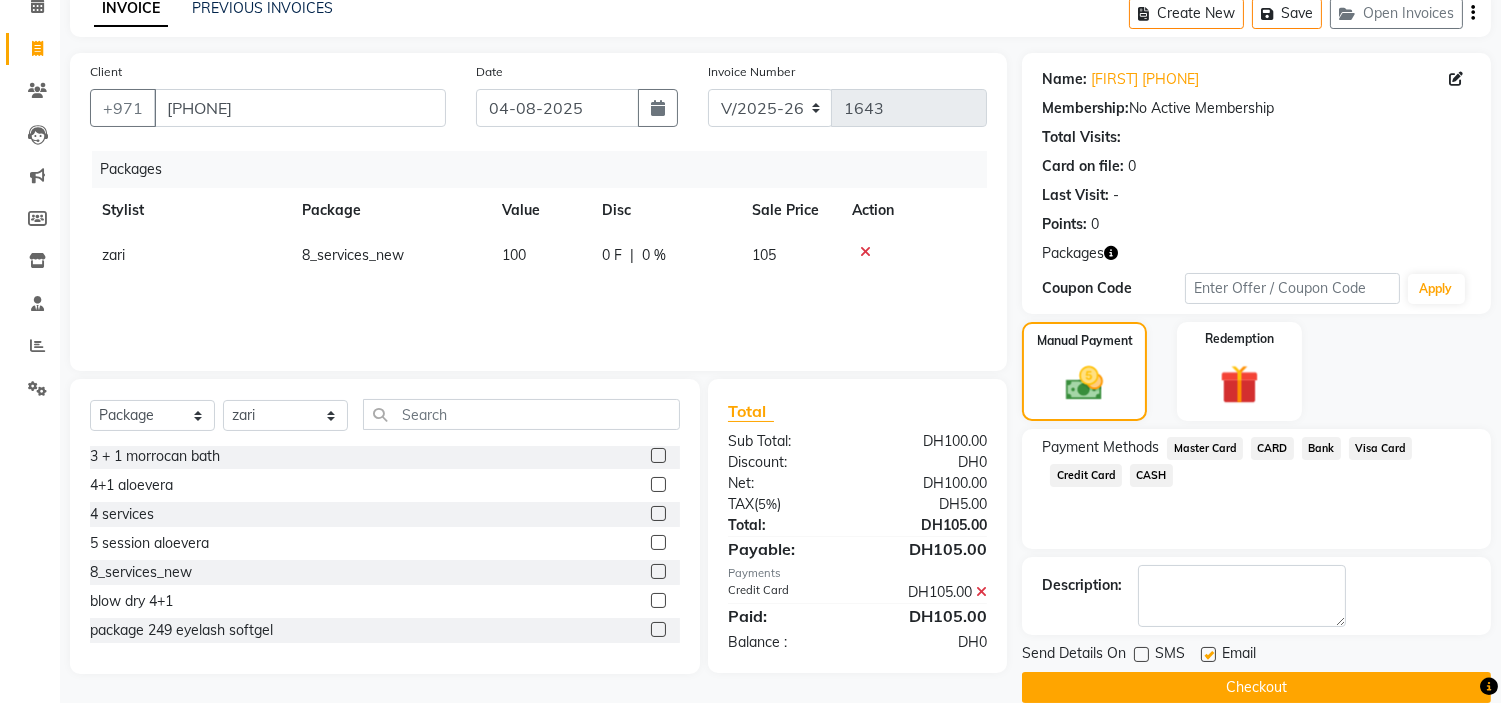 click 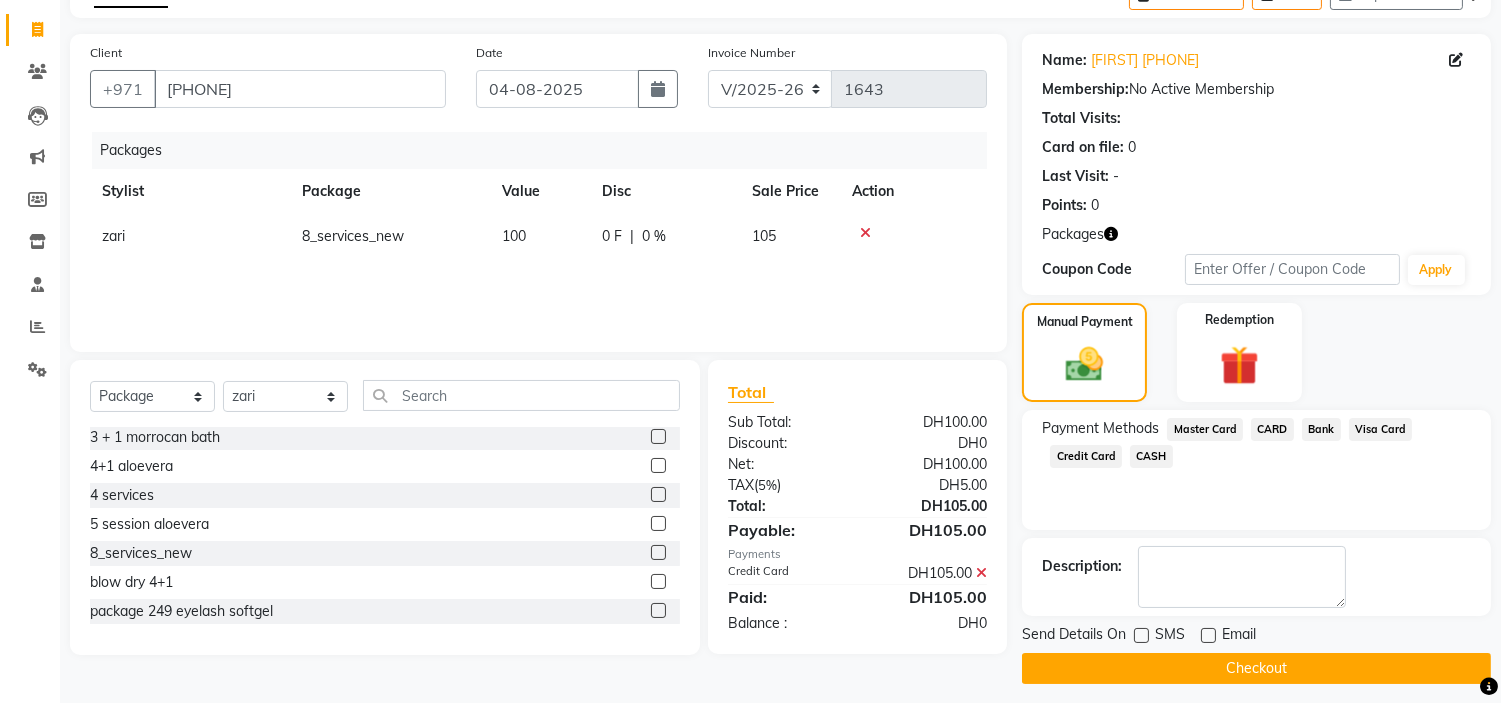 scroll, scrollTop: 126, scrollLeft: 0, axis: vertical 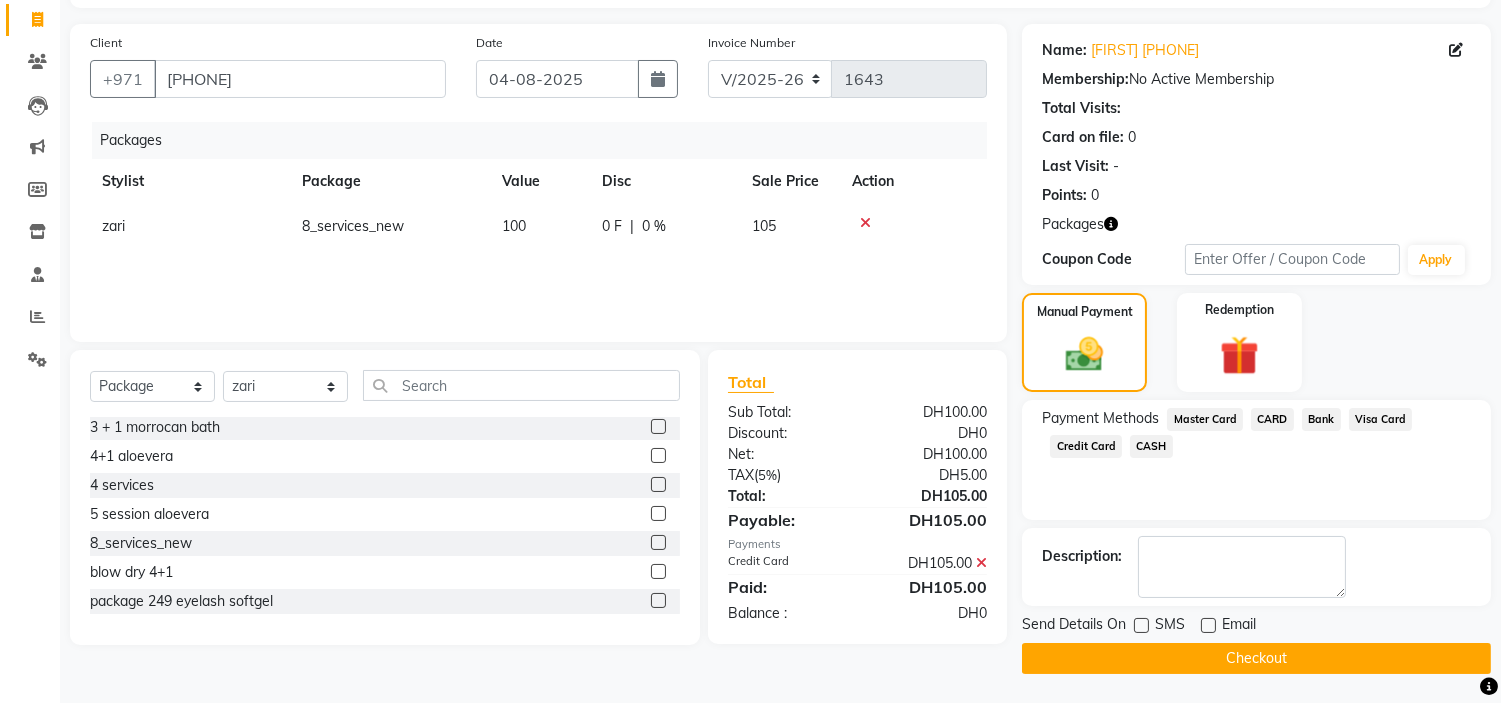 click on "Checkout" 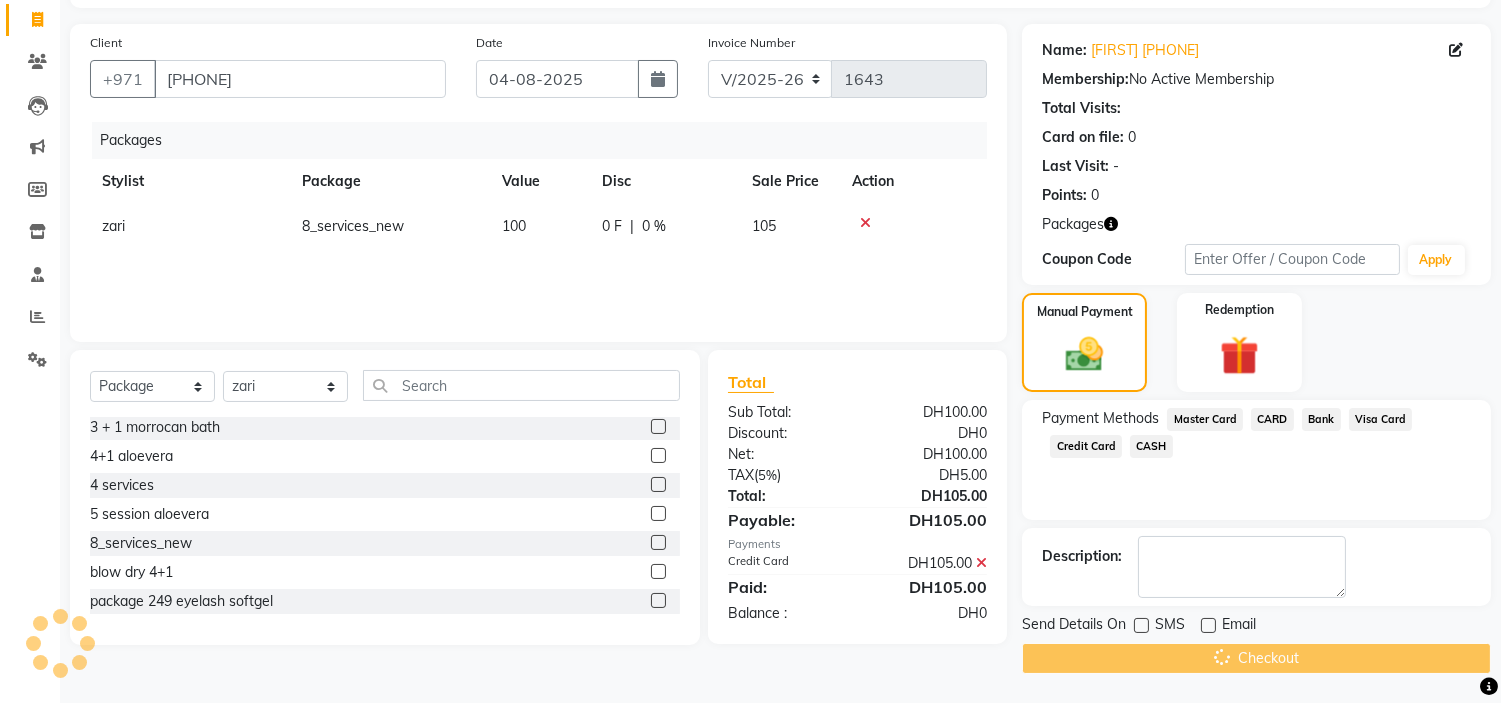 scroll, scrollTop: 0, scrollLeft: 0, axis: both 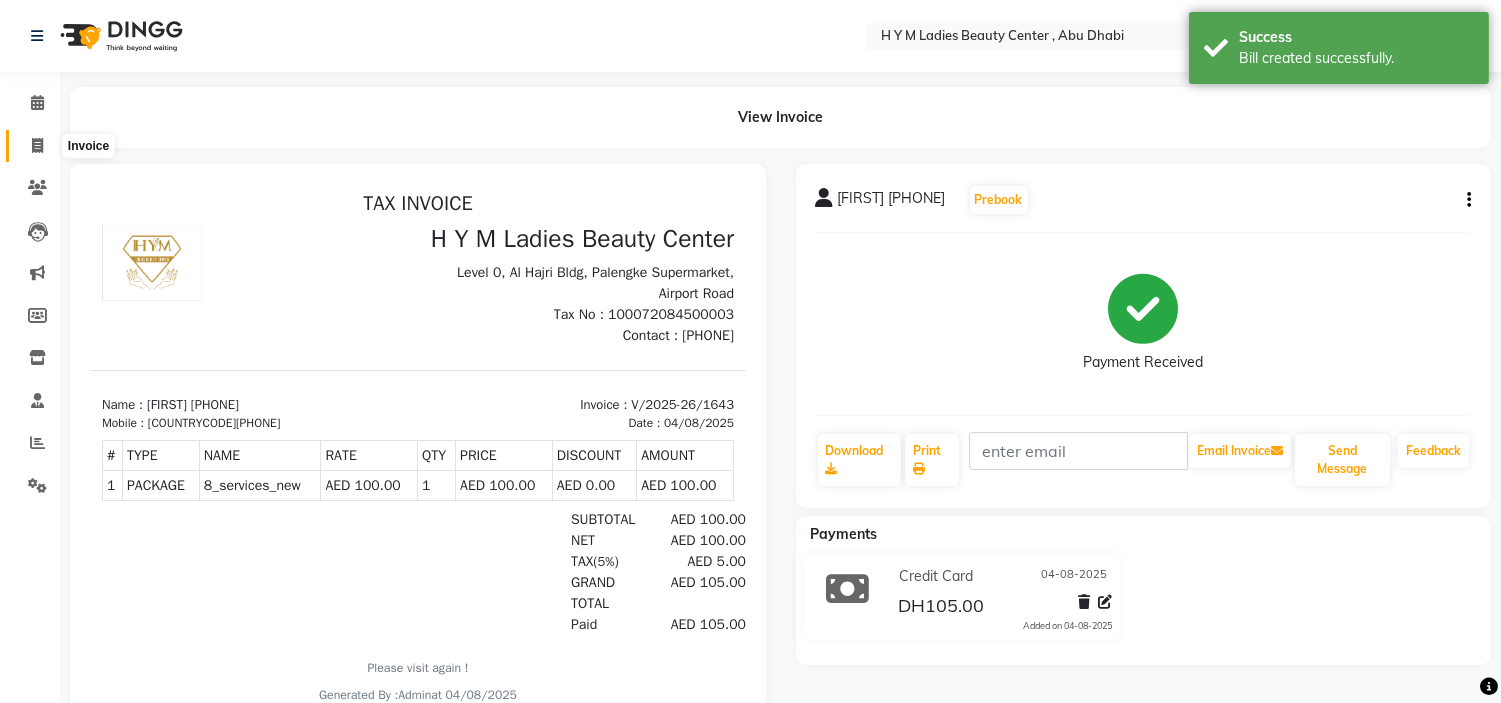 click 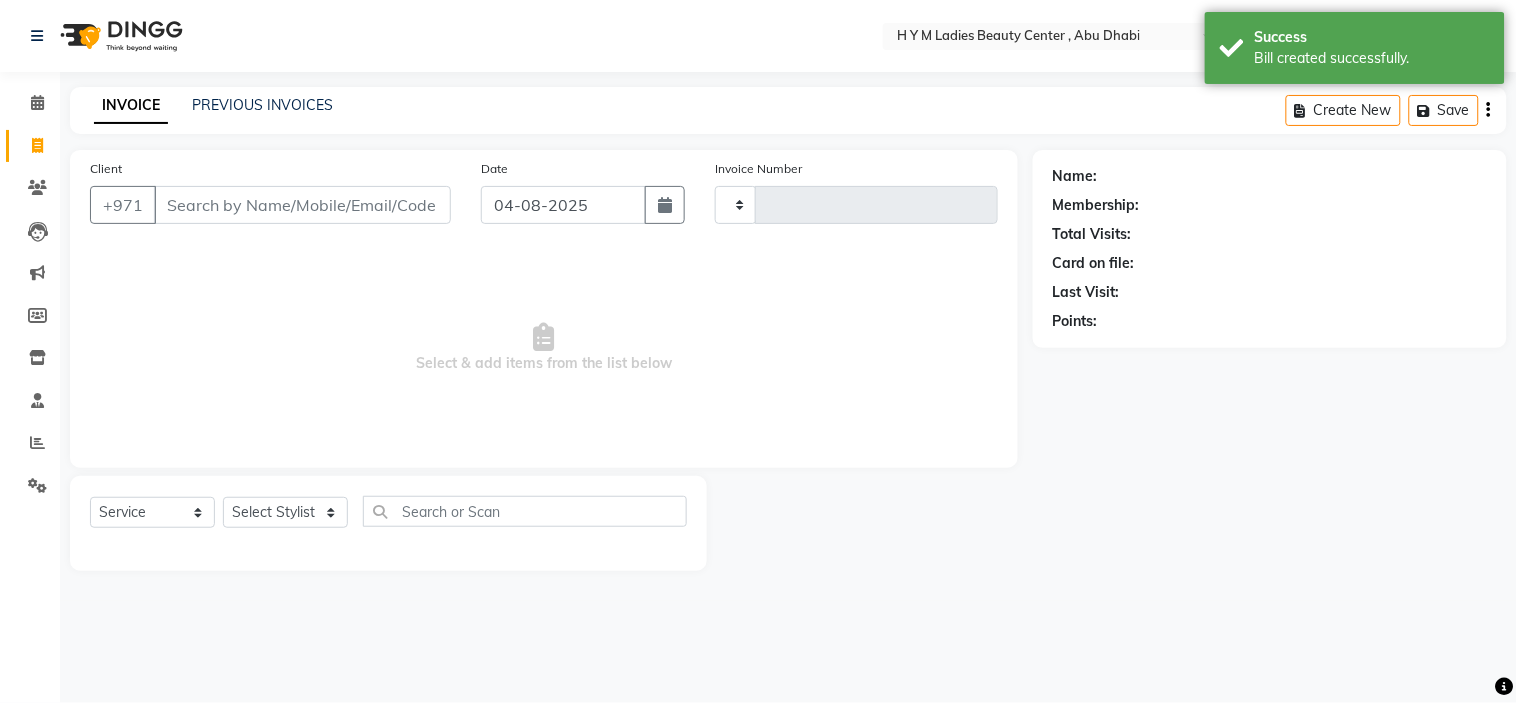 type on "1644" 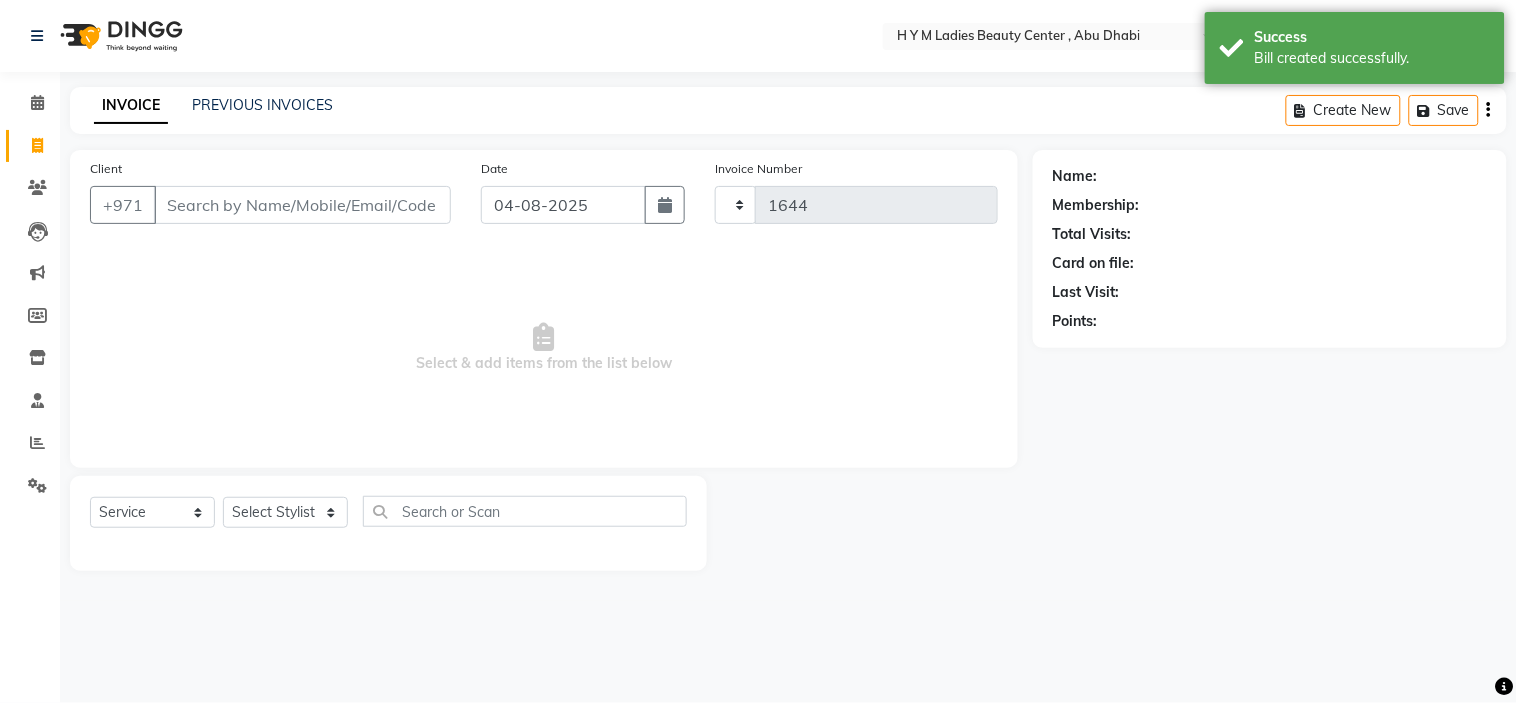 select on "7248" 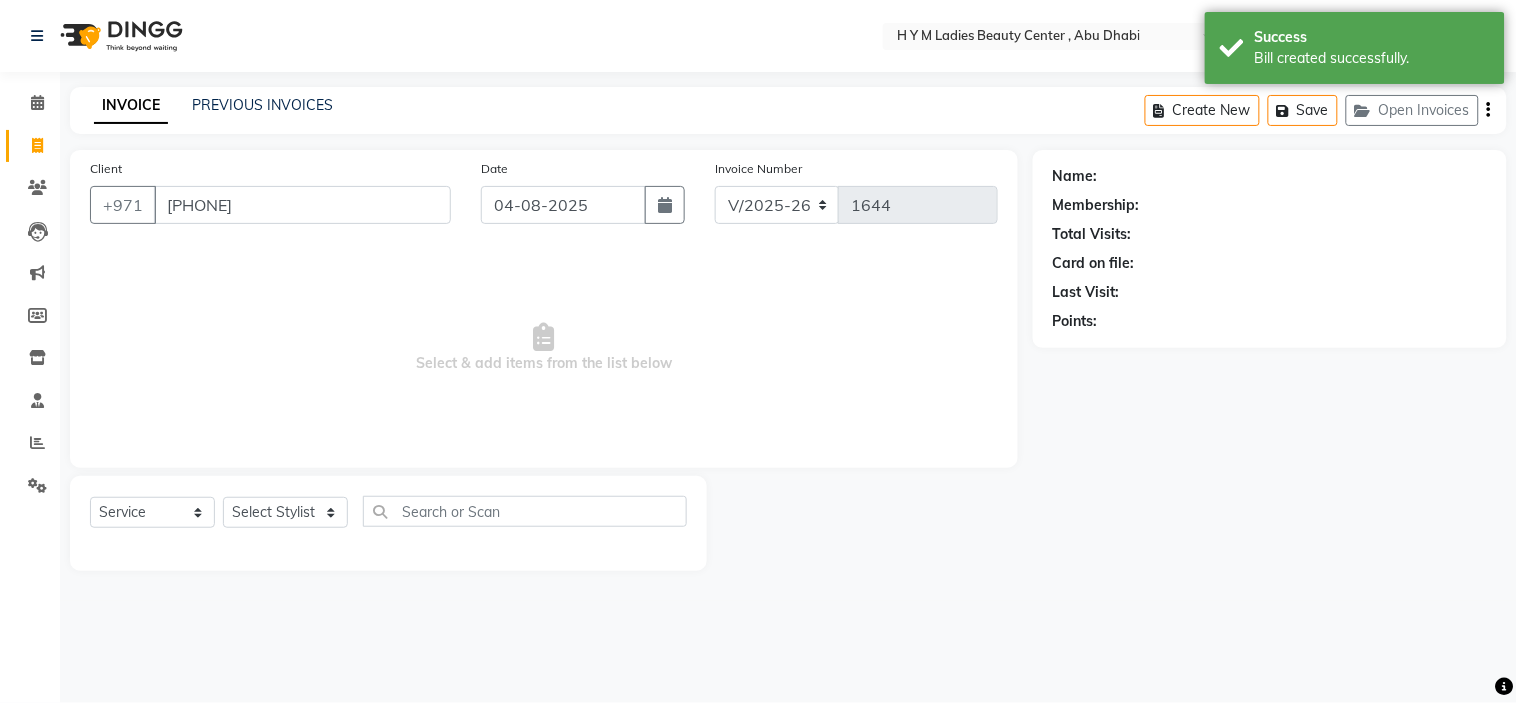 type on "[PHONE]" 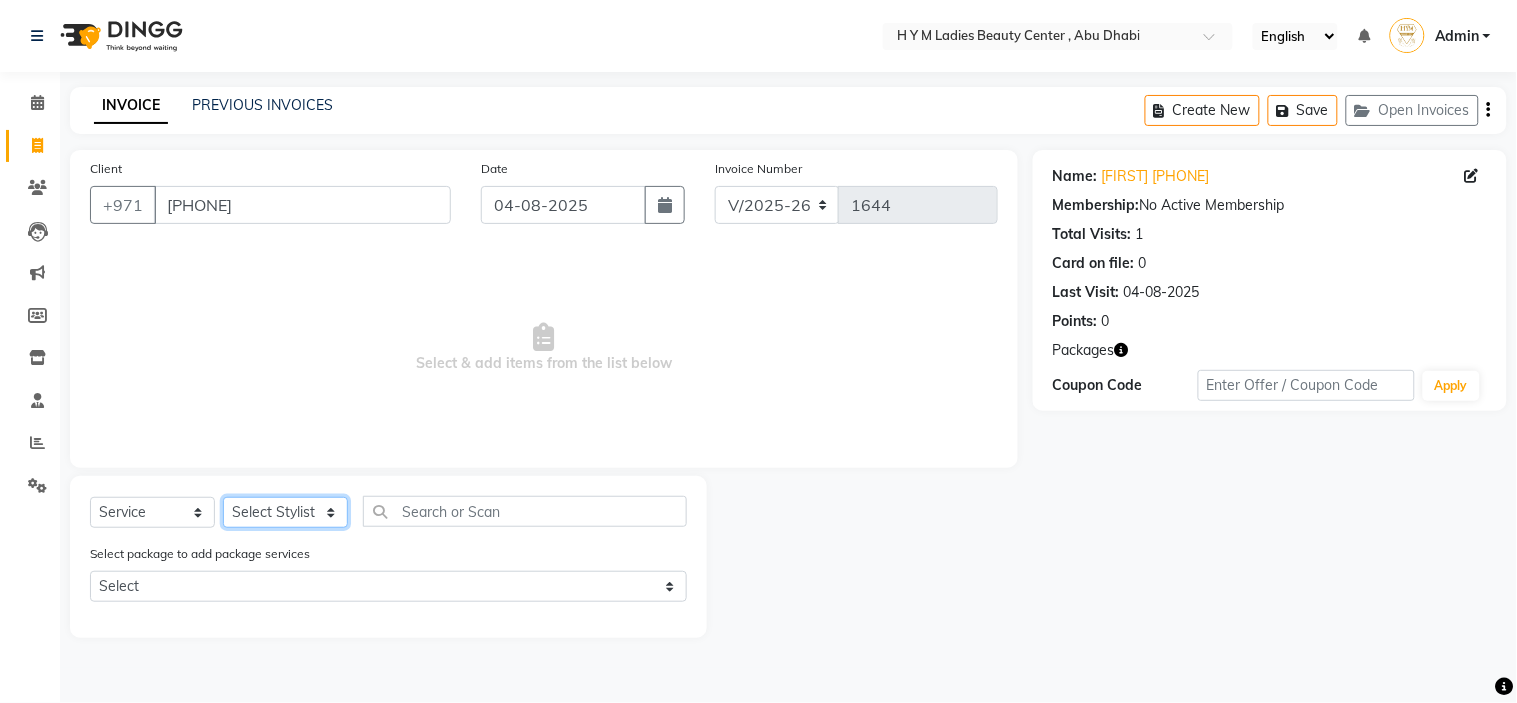 click on "Select Stylist ameena Jheza Dalangin Julie Corteza nadeema randa Rose An Galang zari" 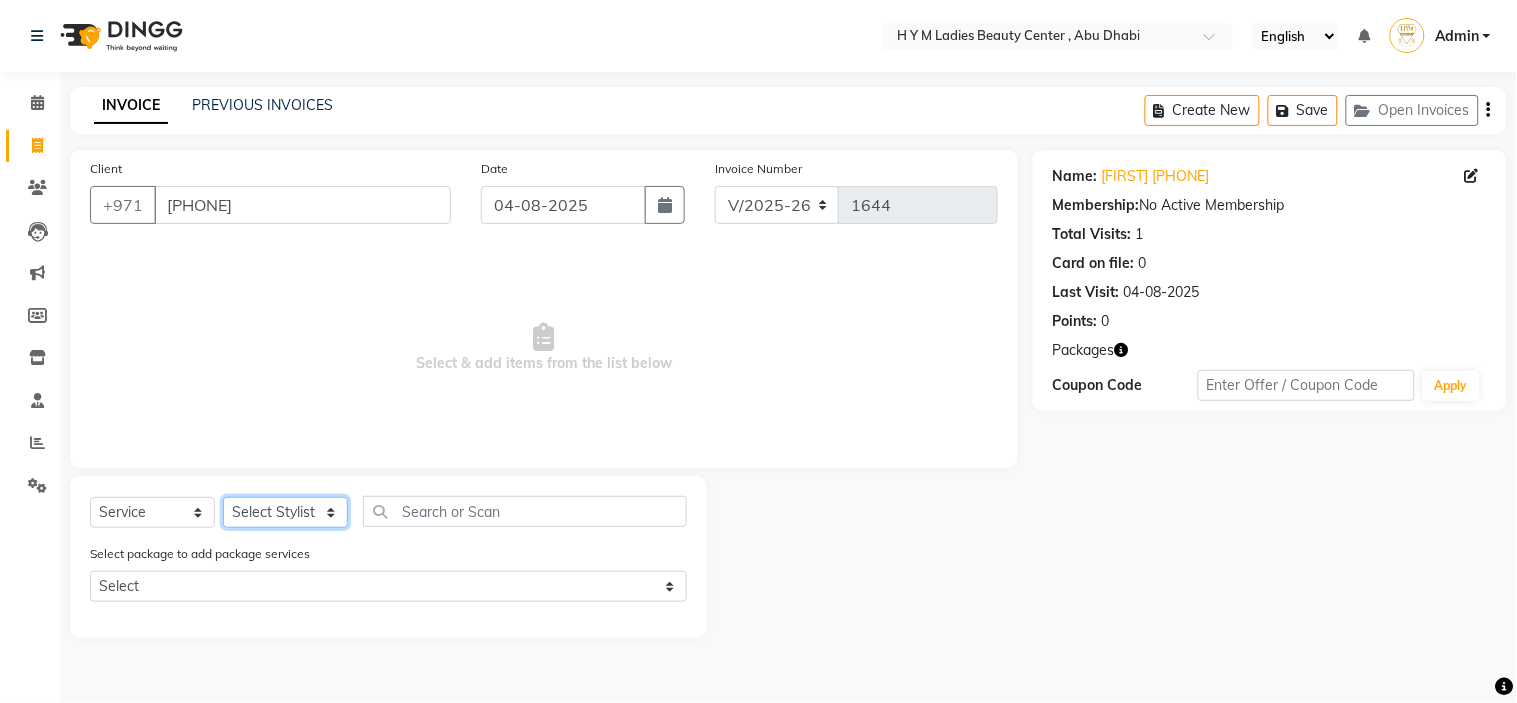 select on "61768" 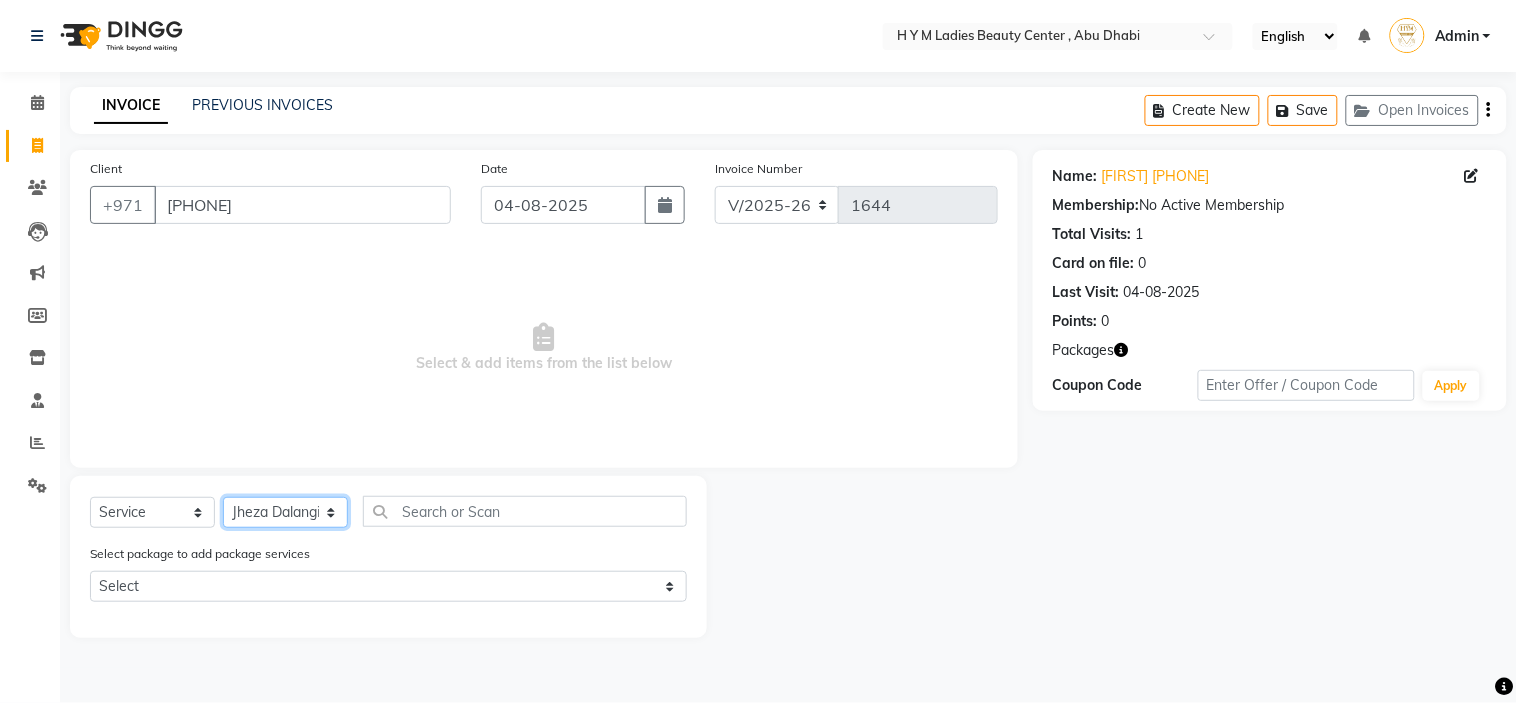click on "Select Stylist ameena Jheza Dalangin Julie Corteza nadeema randa Rose An Galang zari" 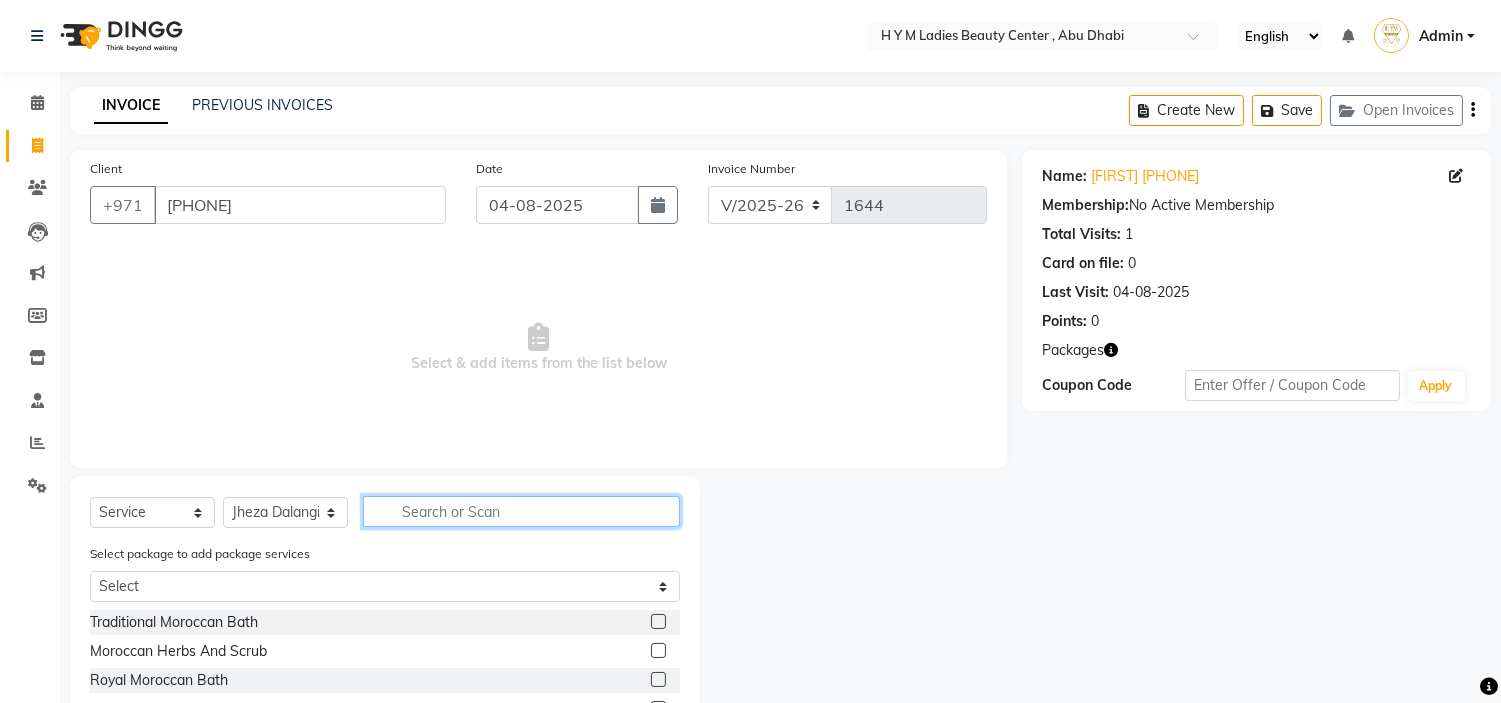 click 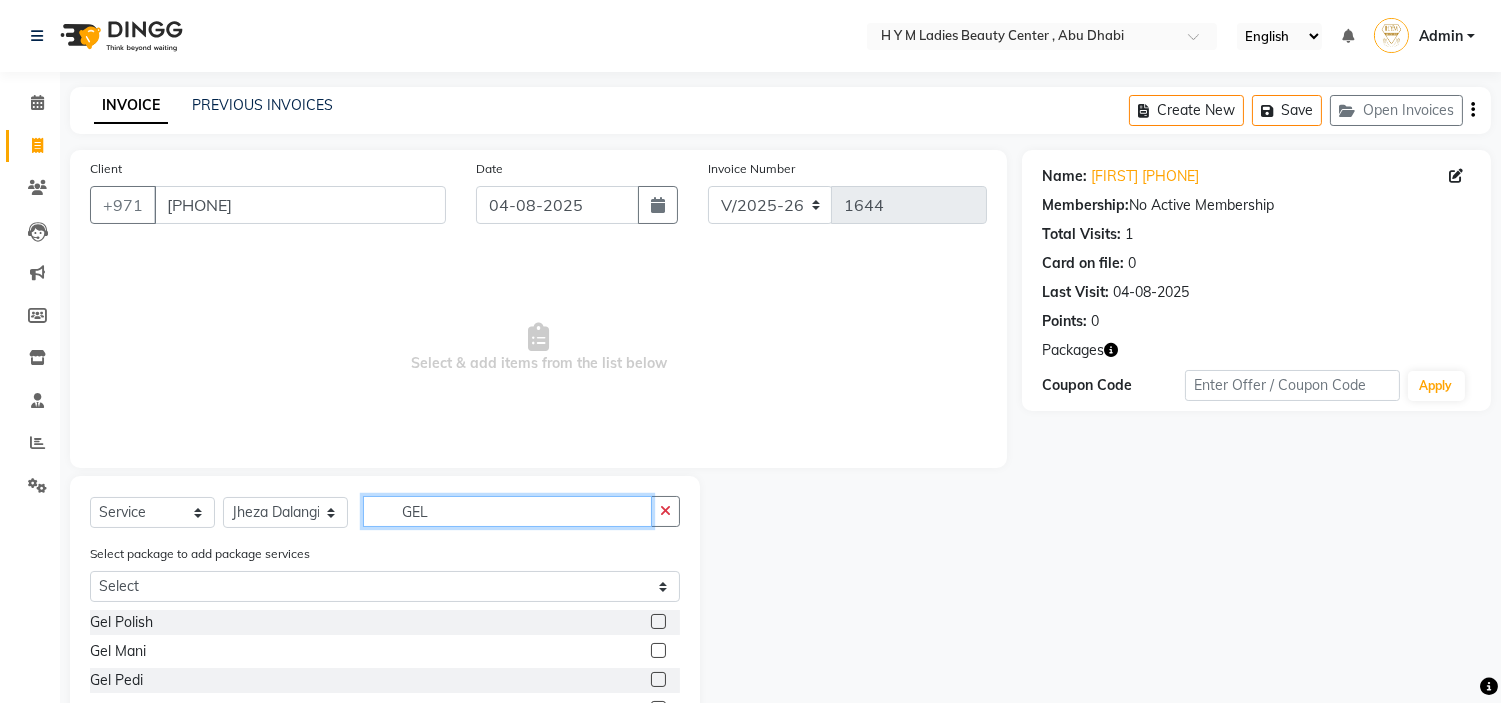 type on "GEL" 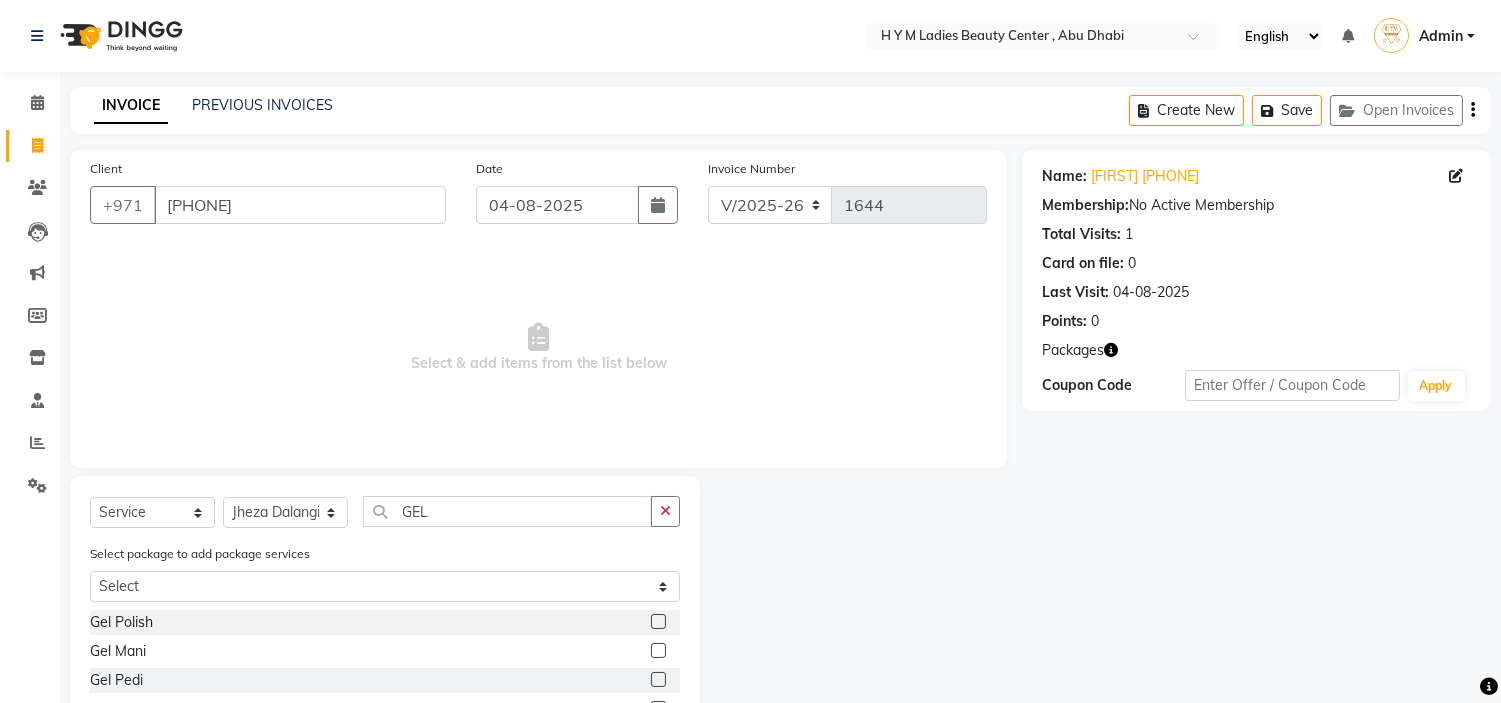 click 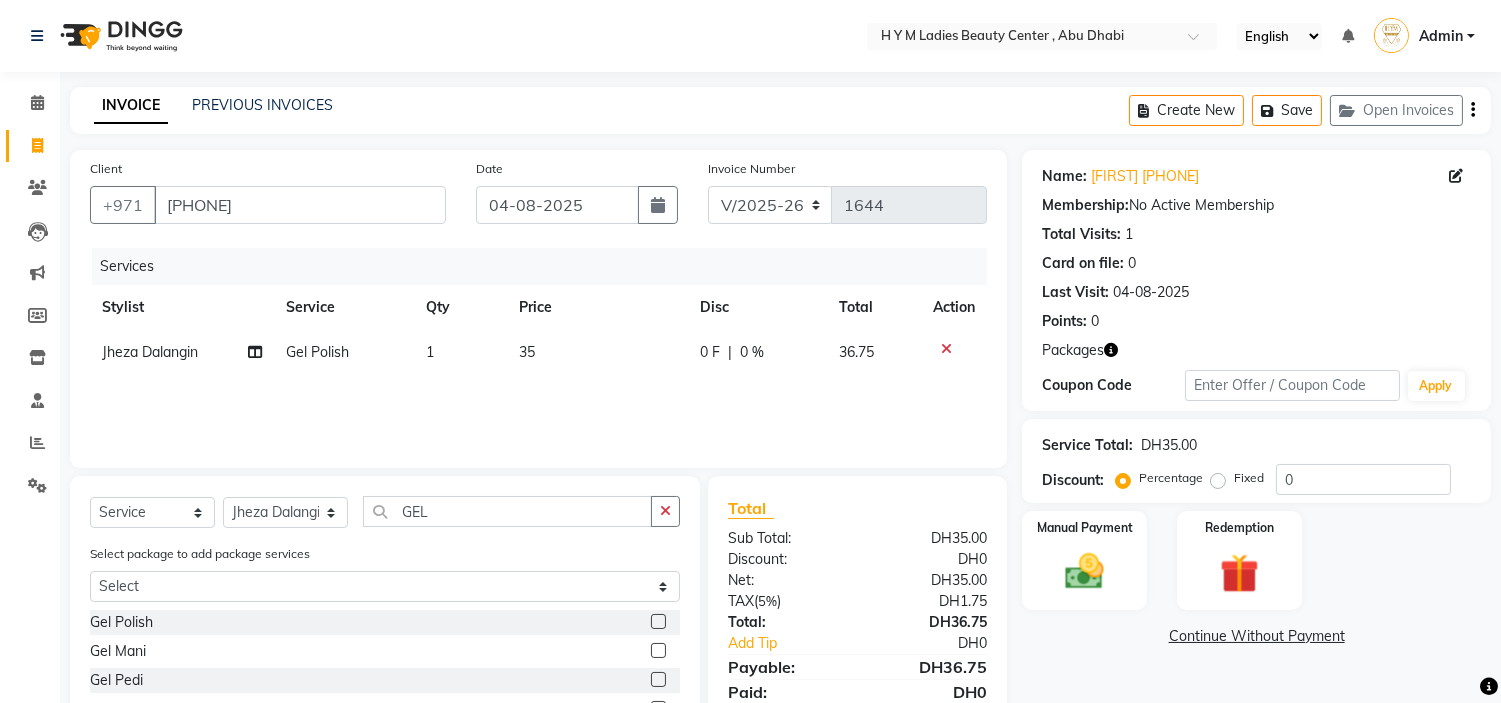 click 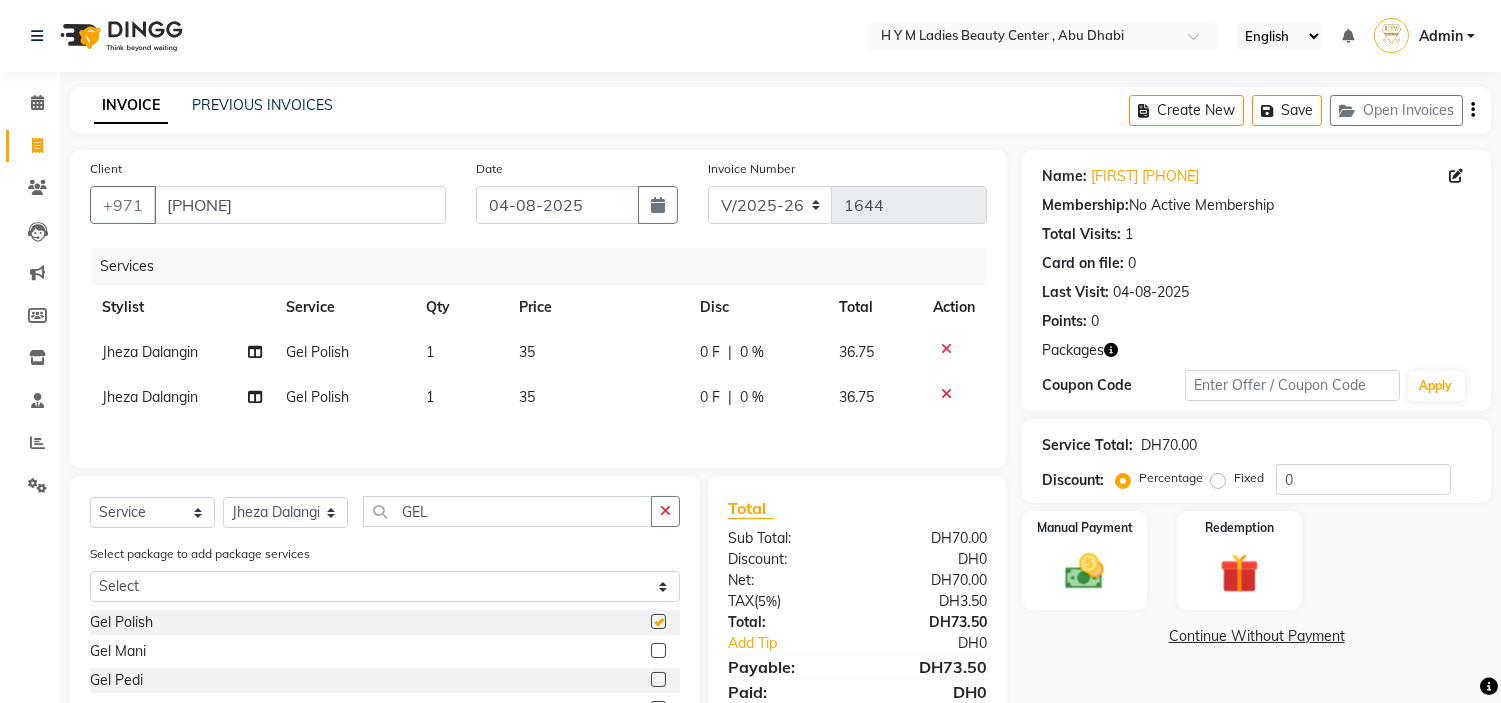 checkbox on "false" 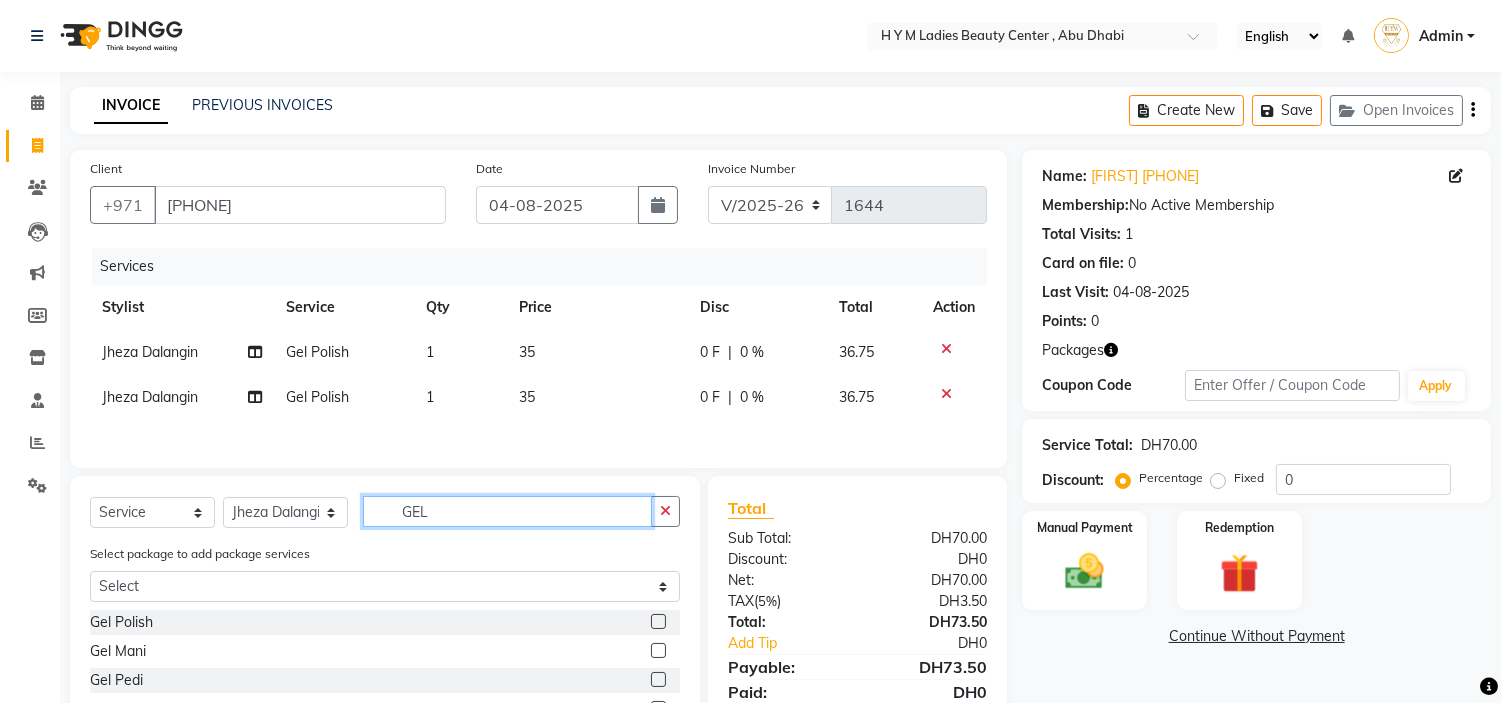 drag, startPoint x: 492, startPoint y: 514, endPoint x: 0, endPoint y: 277, distance: 546.1071 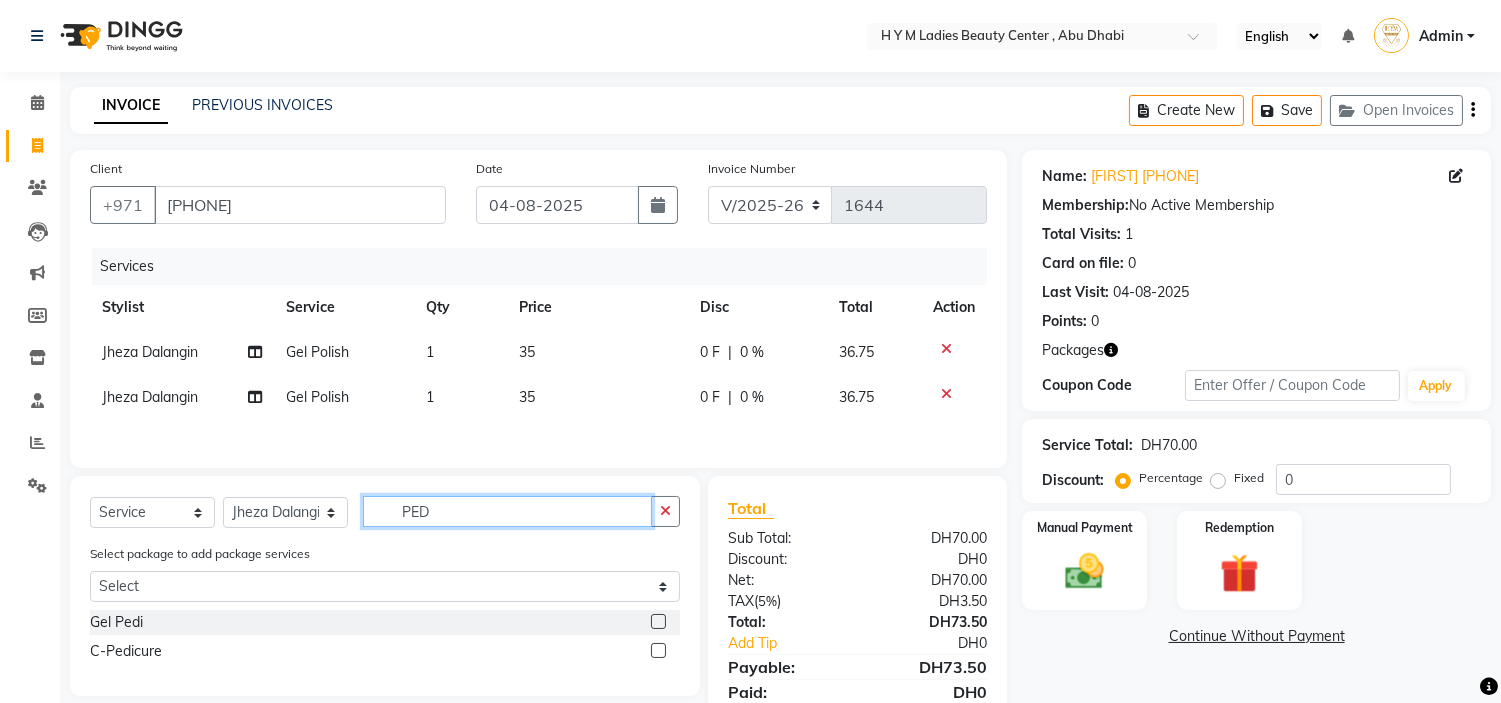type on "PED" 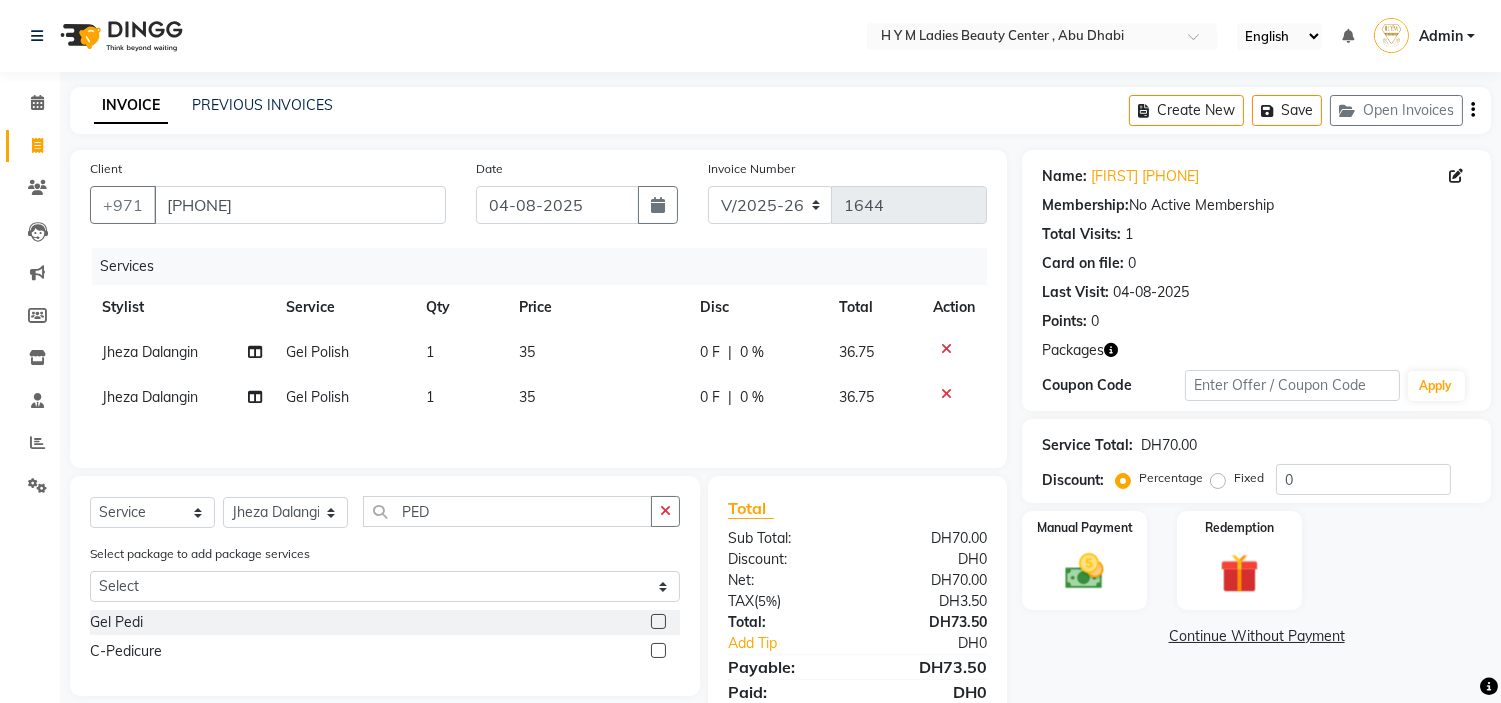 click 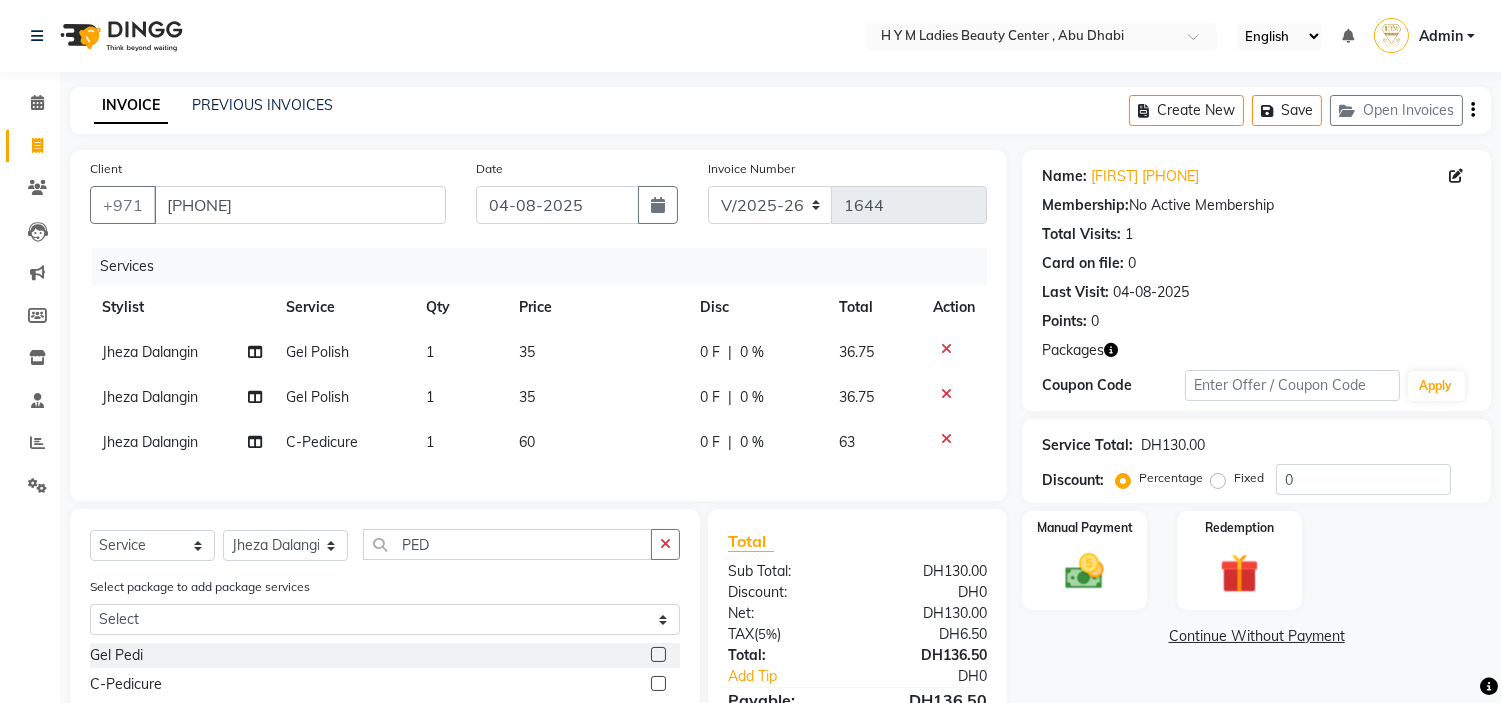 click 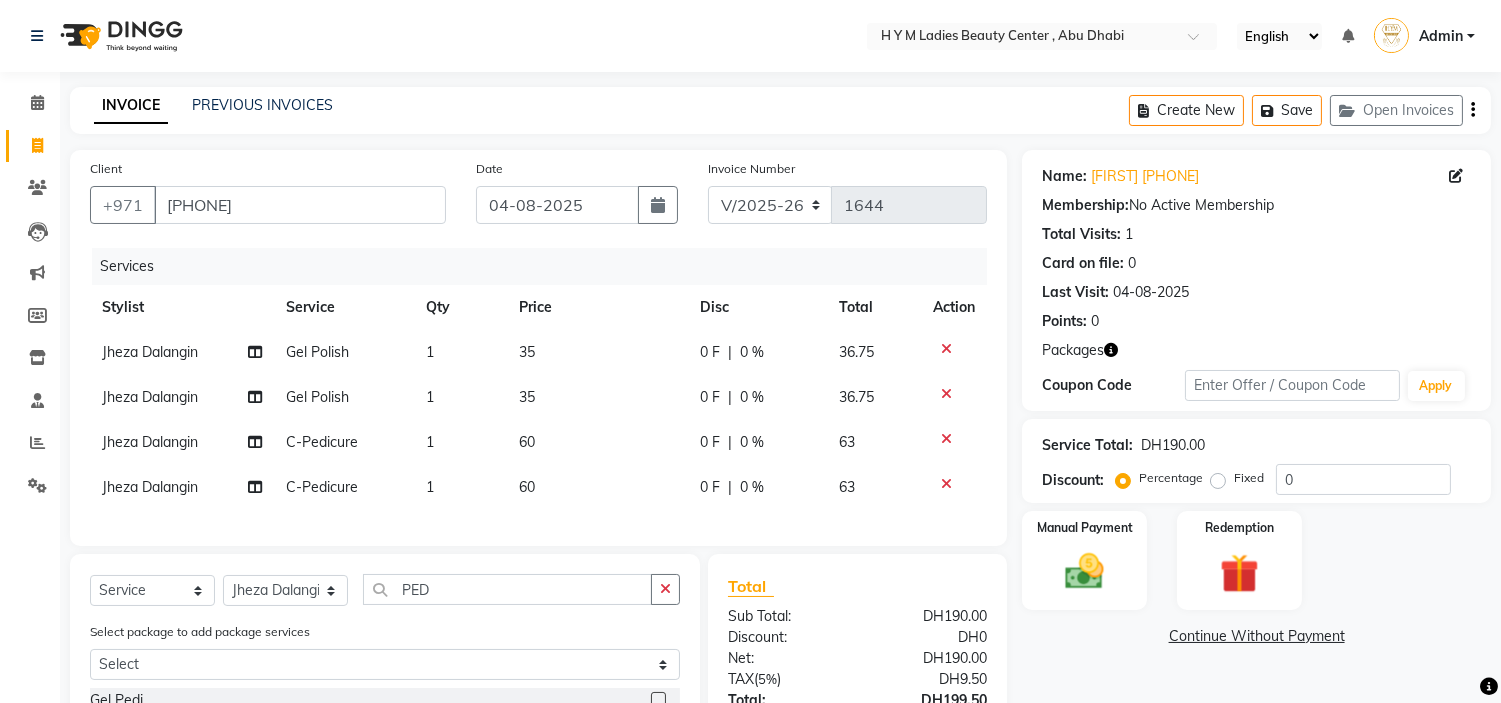 checkbox on "false" 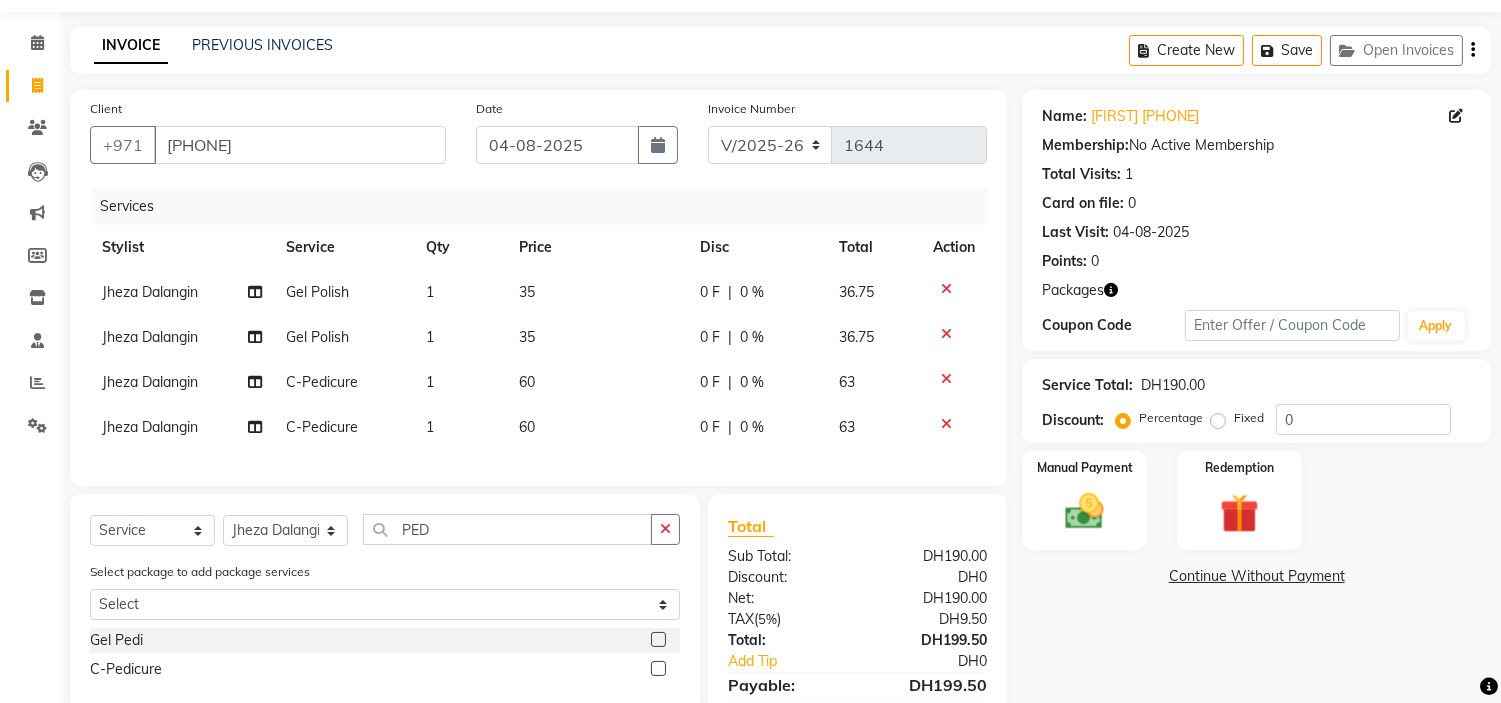 scroll, scrollTop: 171, scrollLeft: 0, axis: vertical 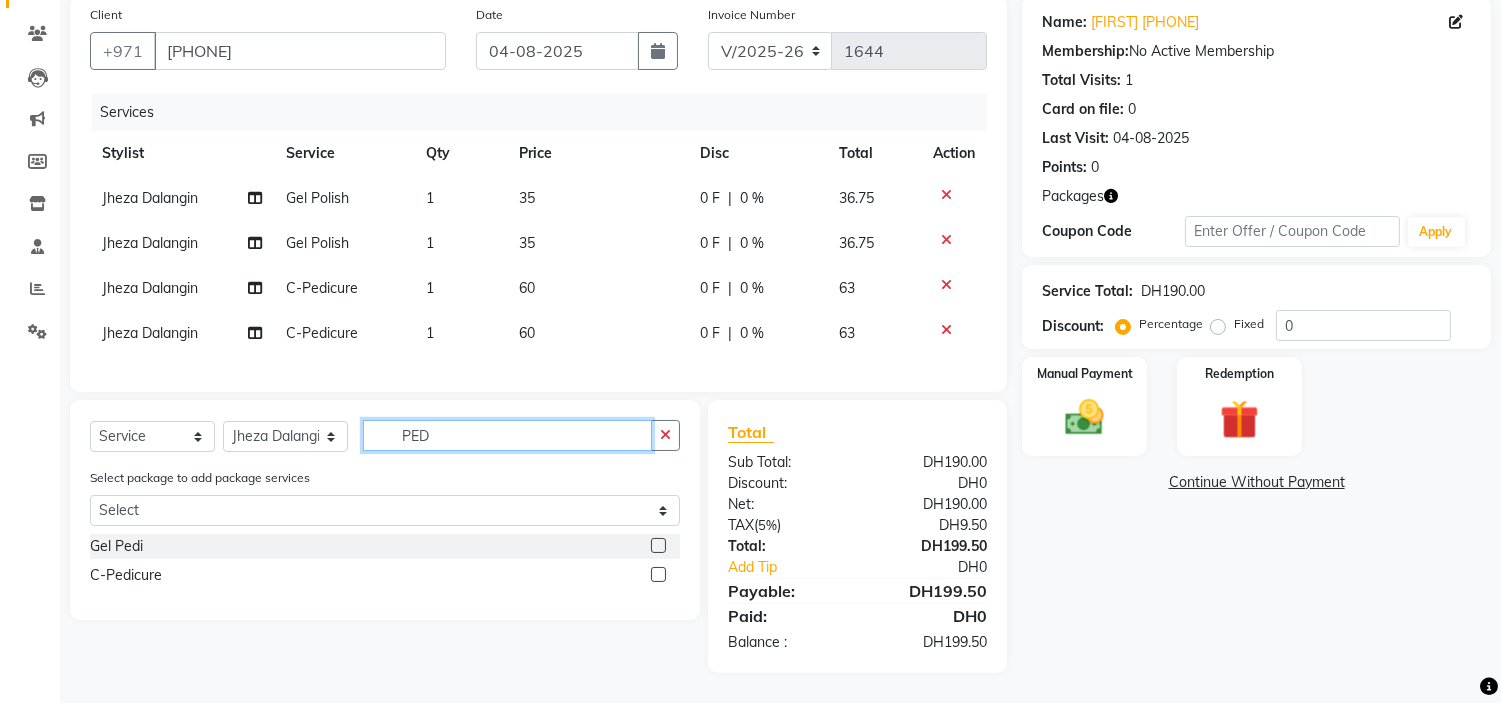click on "PED" 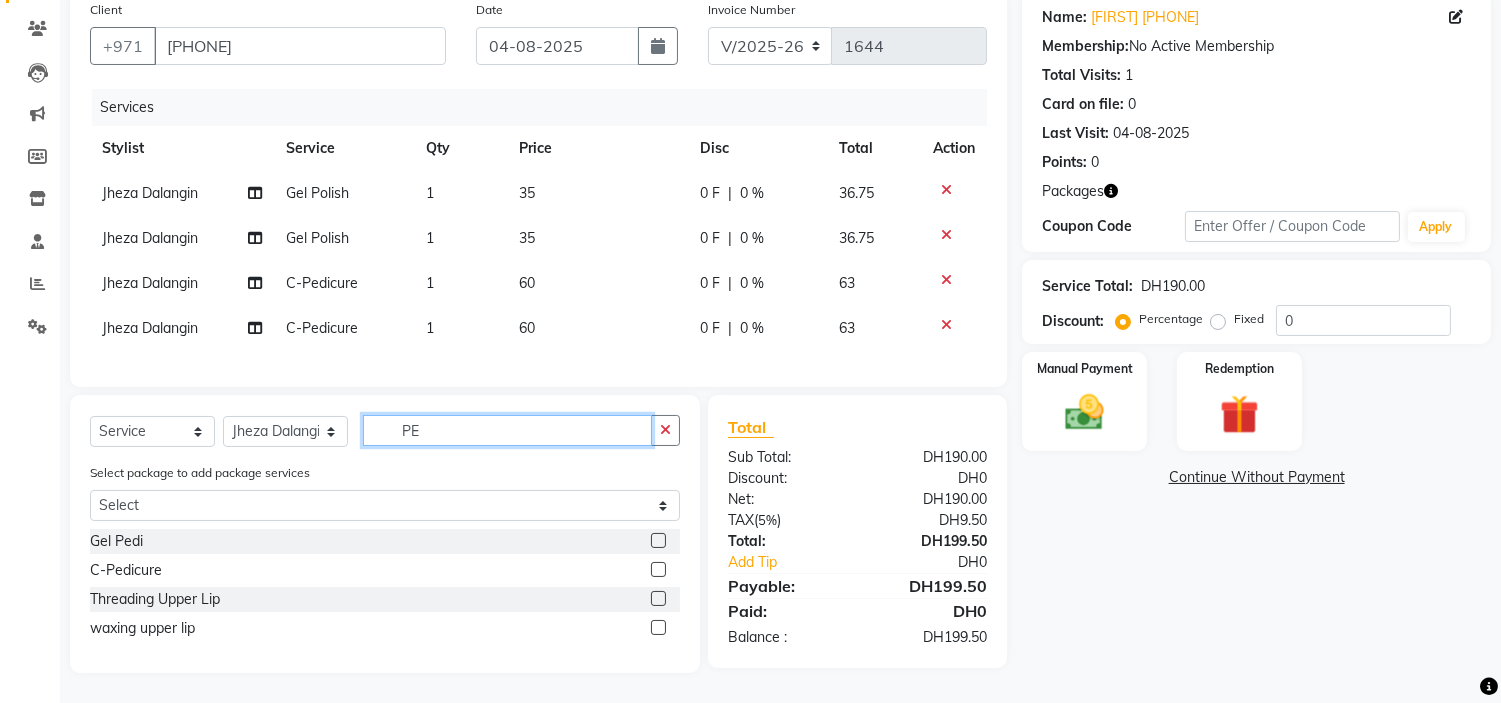 type on "P" 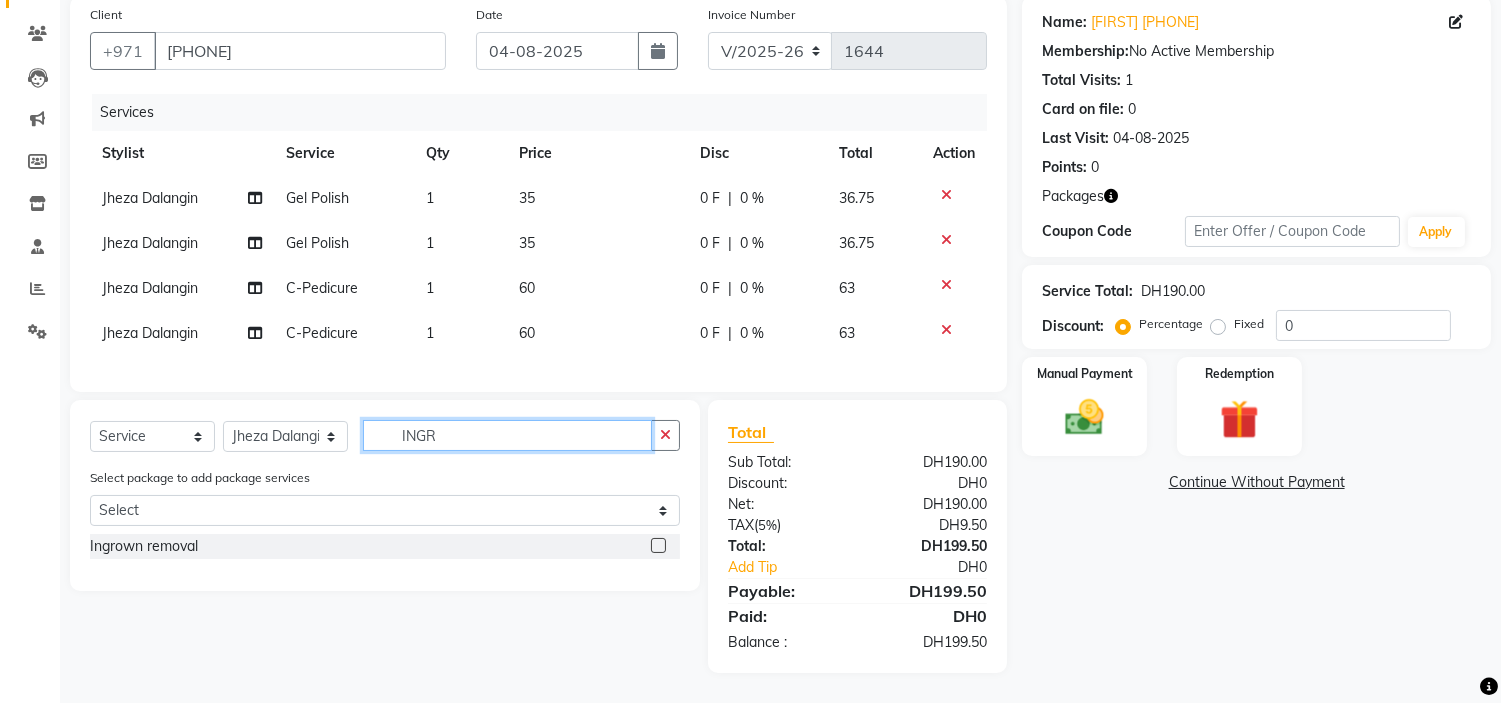 type on "INGR" 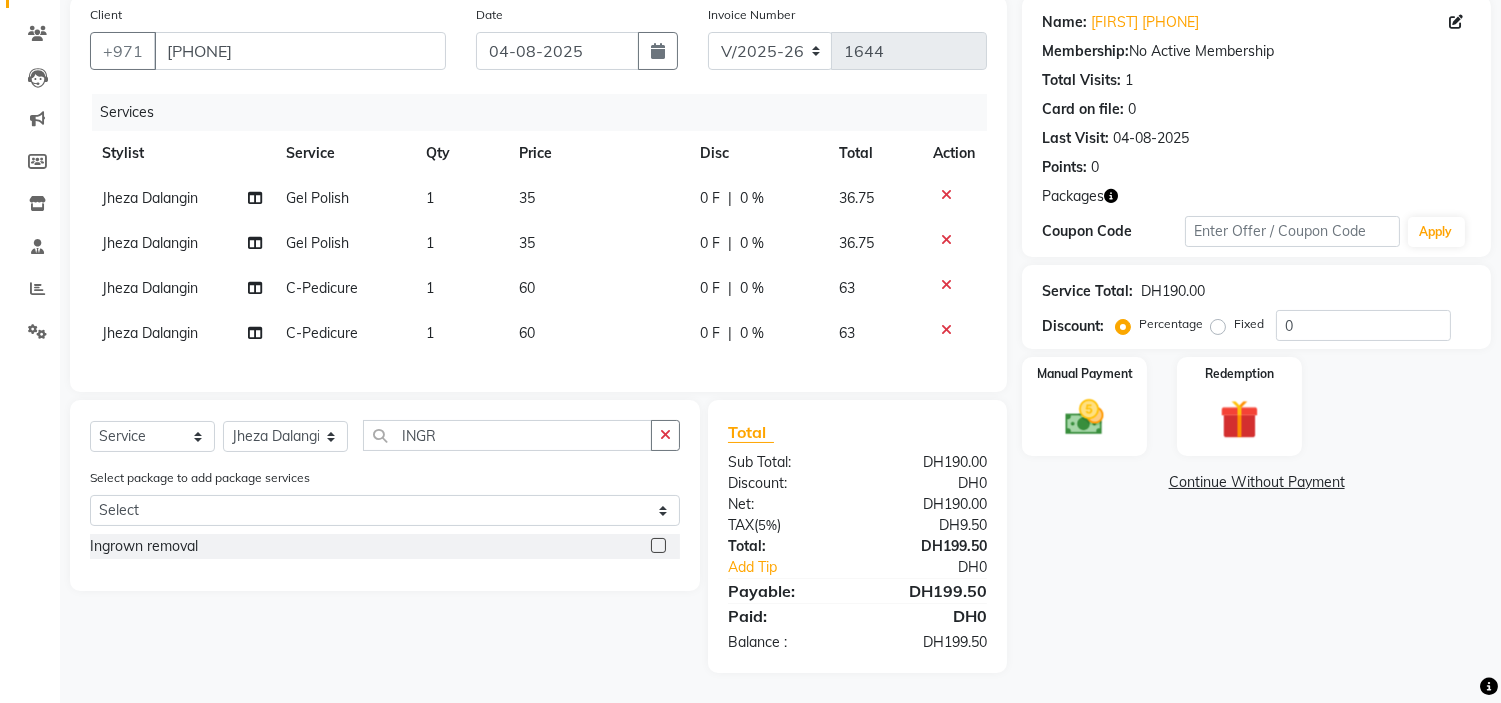 click 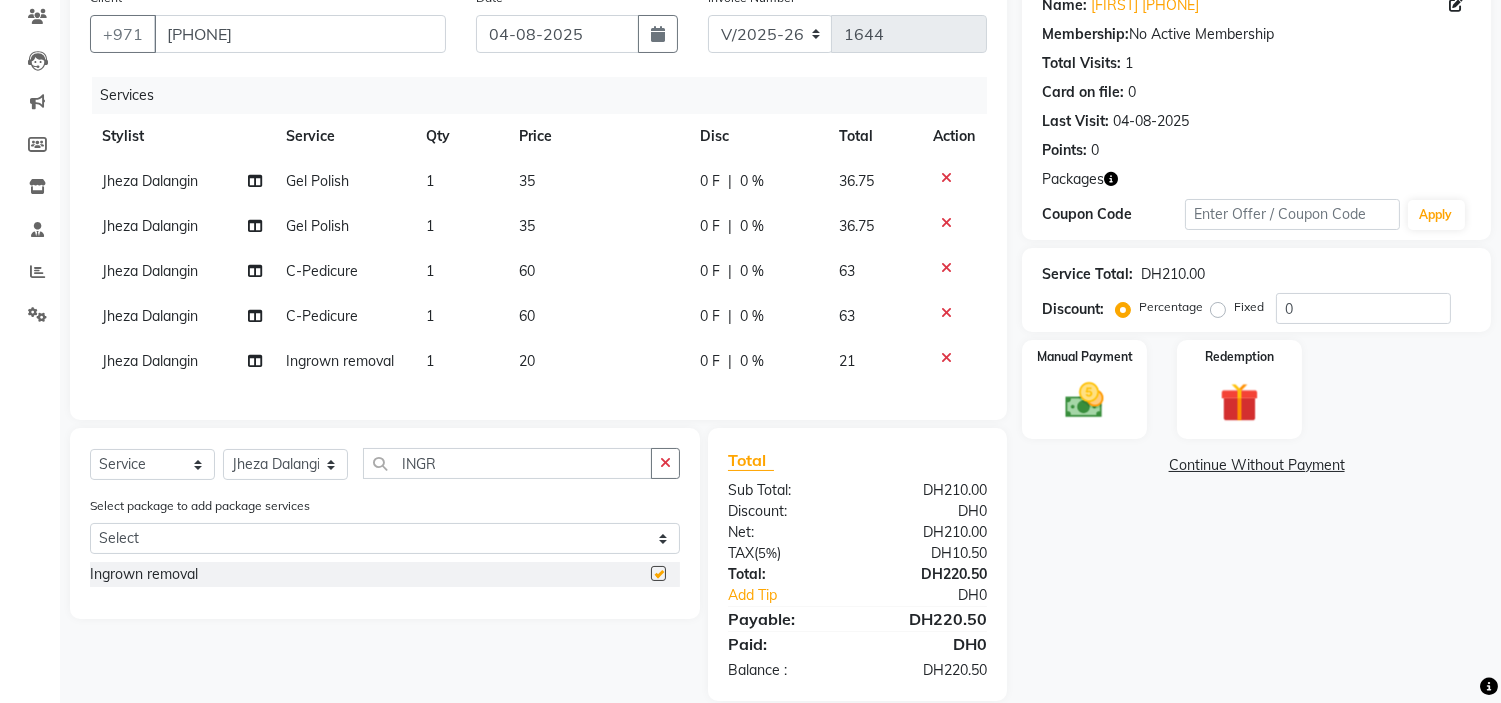 checkbox on "false" 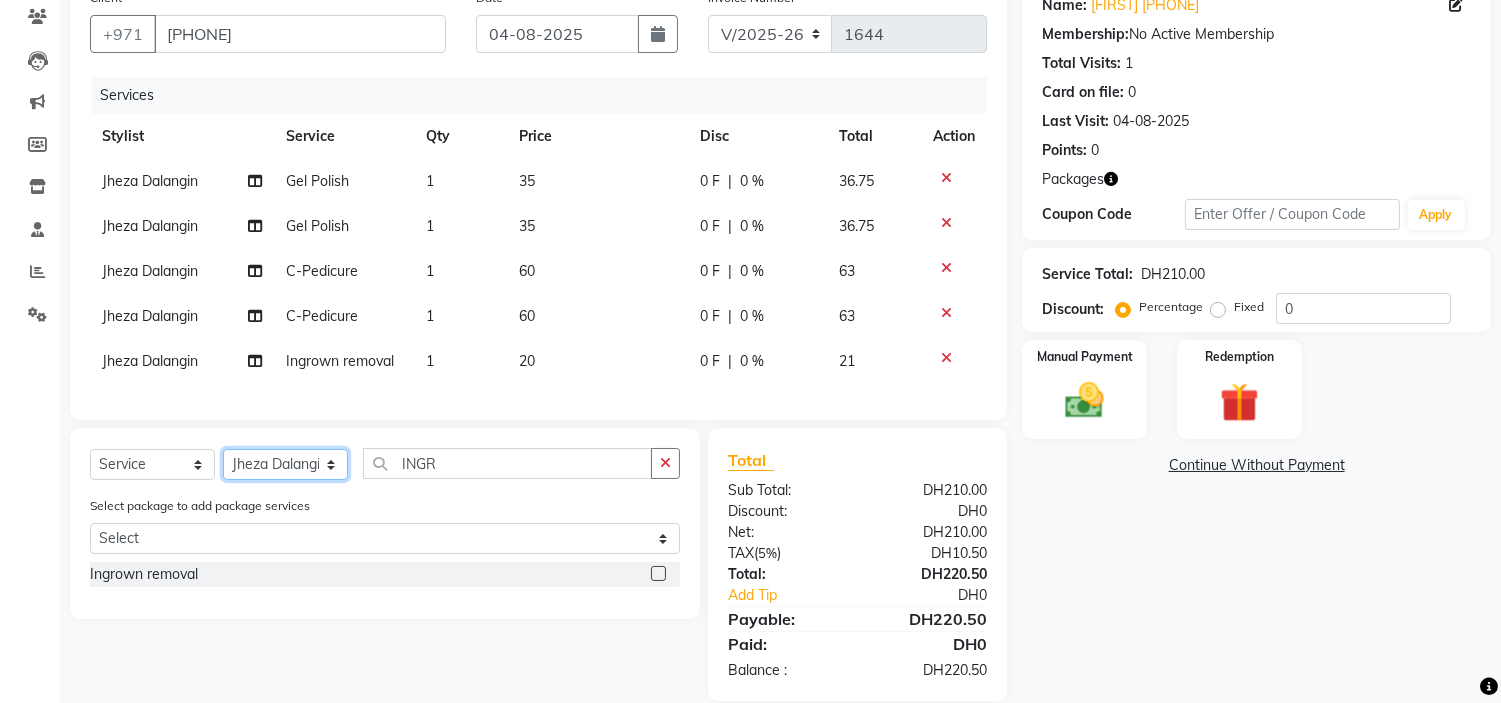 click on "Select Stylist ameena Jheza Dalangin Julie Corteza nadeema randa Rose An Galang zari" 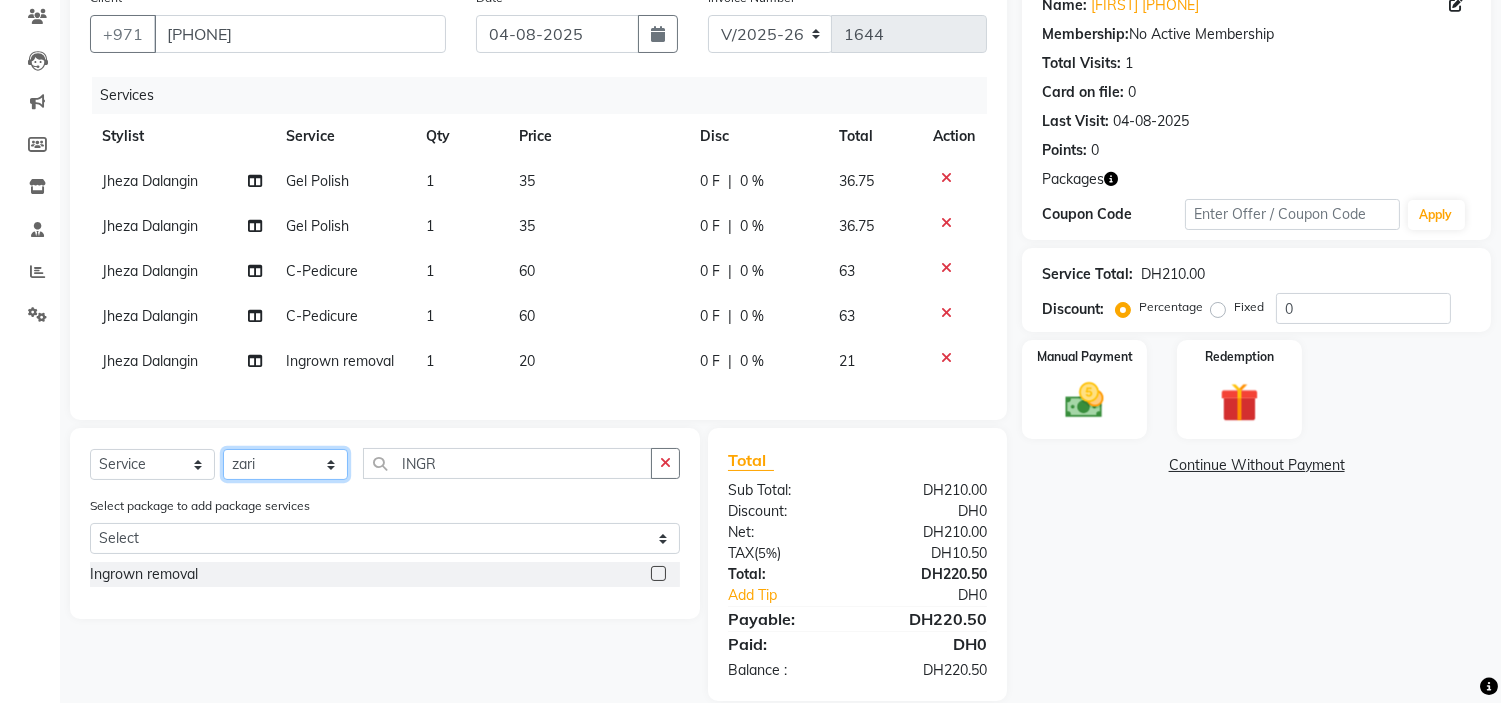 click on "Select Stylist ameena Jheza Dalangin Julie Corteza nadeema randa Rose An Galang zari" 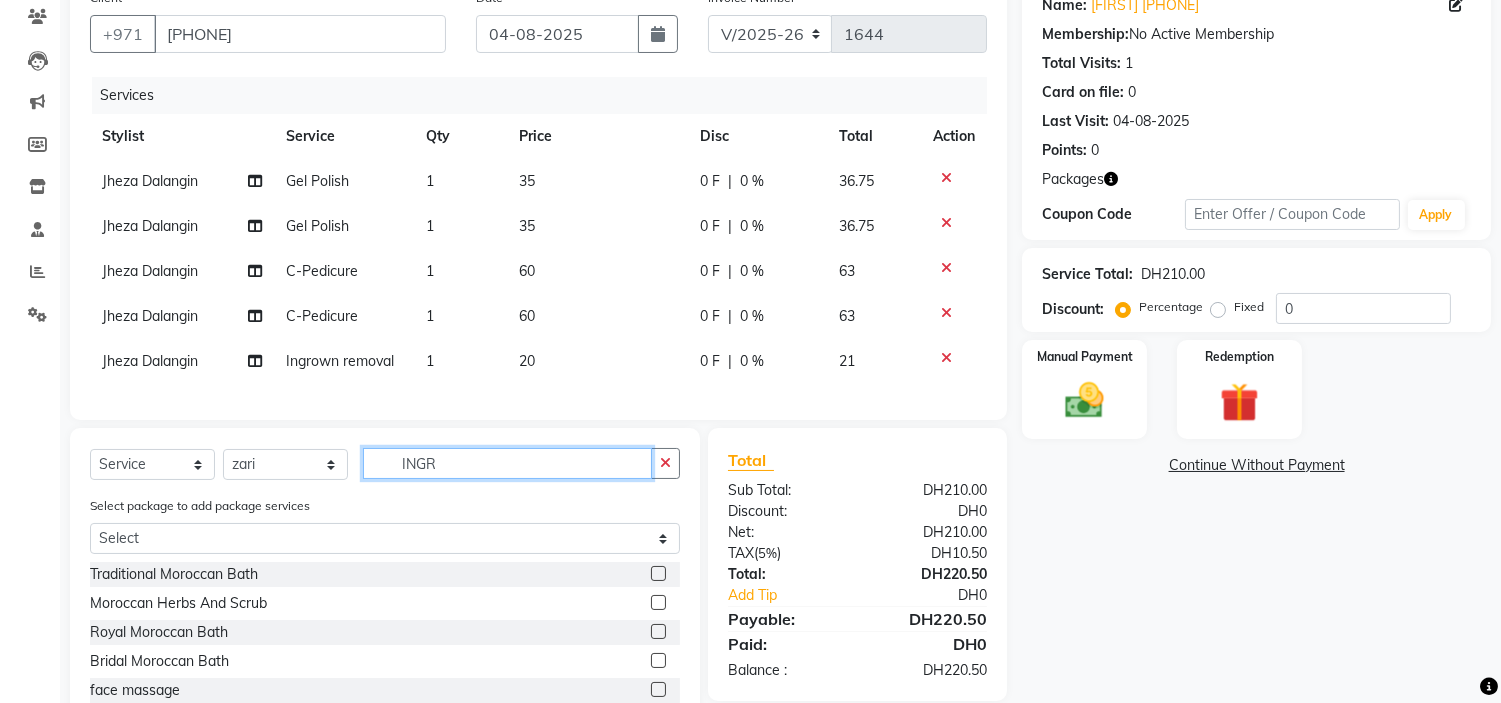 drag, startPoint x: 477, startPoint y: 478, endPoint x: 0, endPoint y: 285, distance: 514.56586 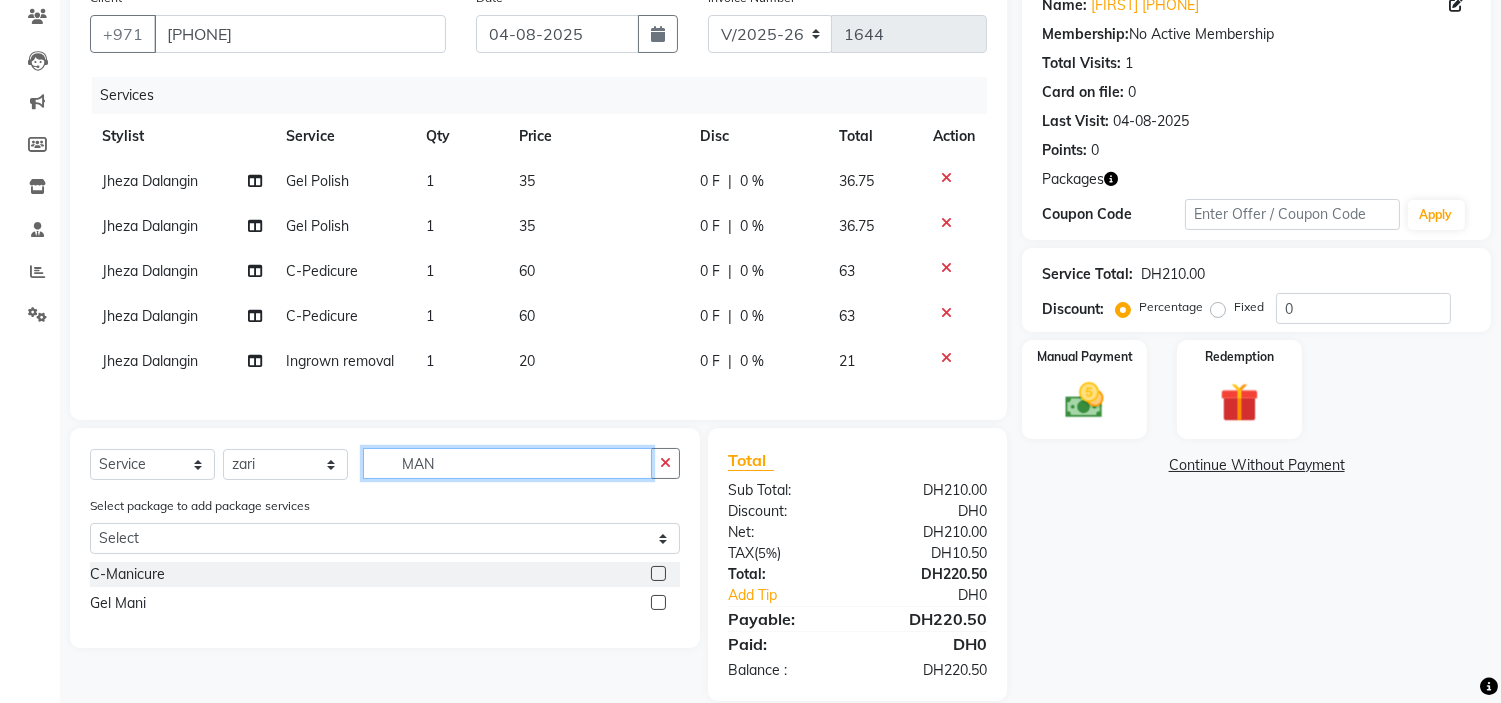 type on "MAN" 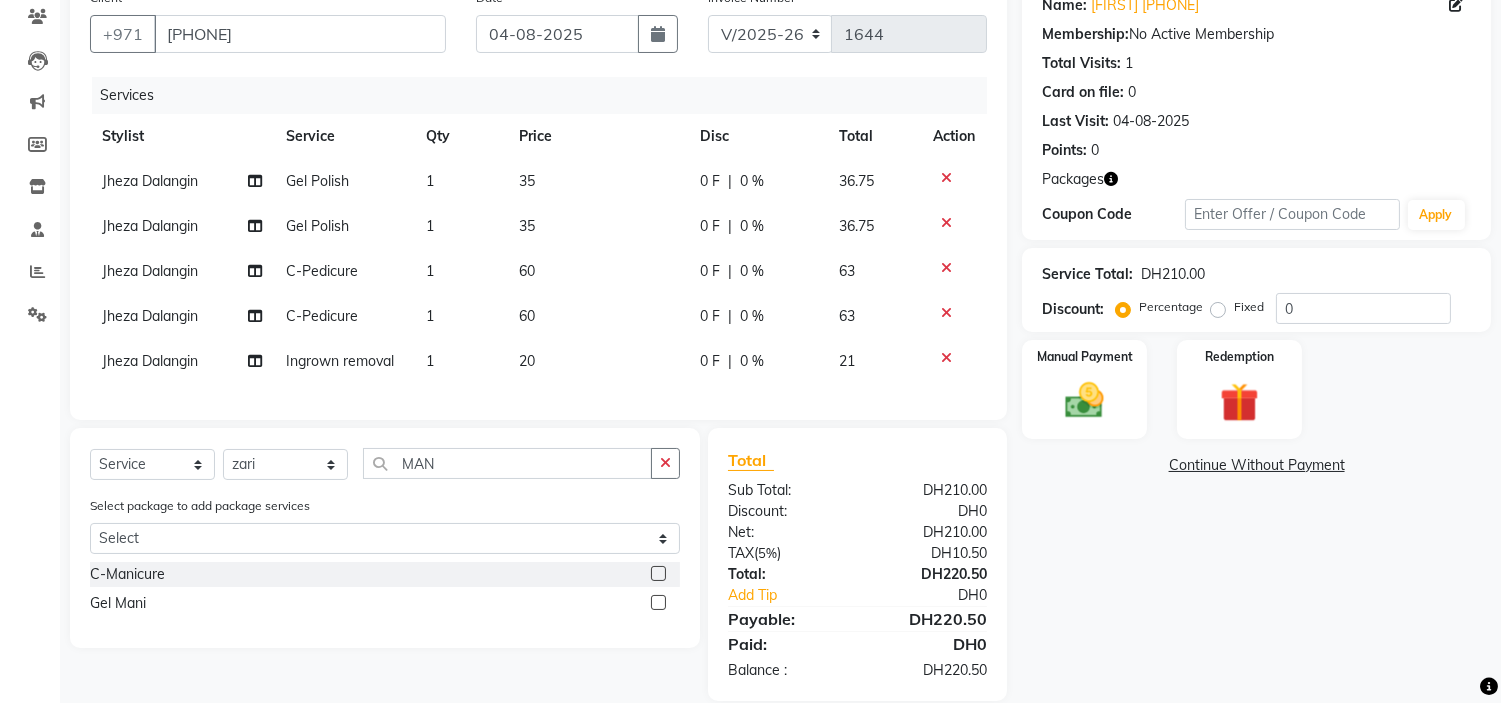 click 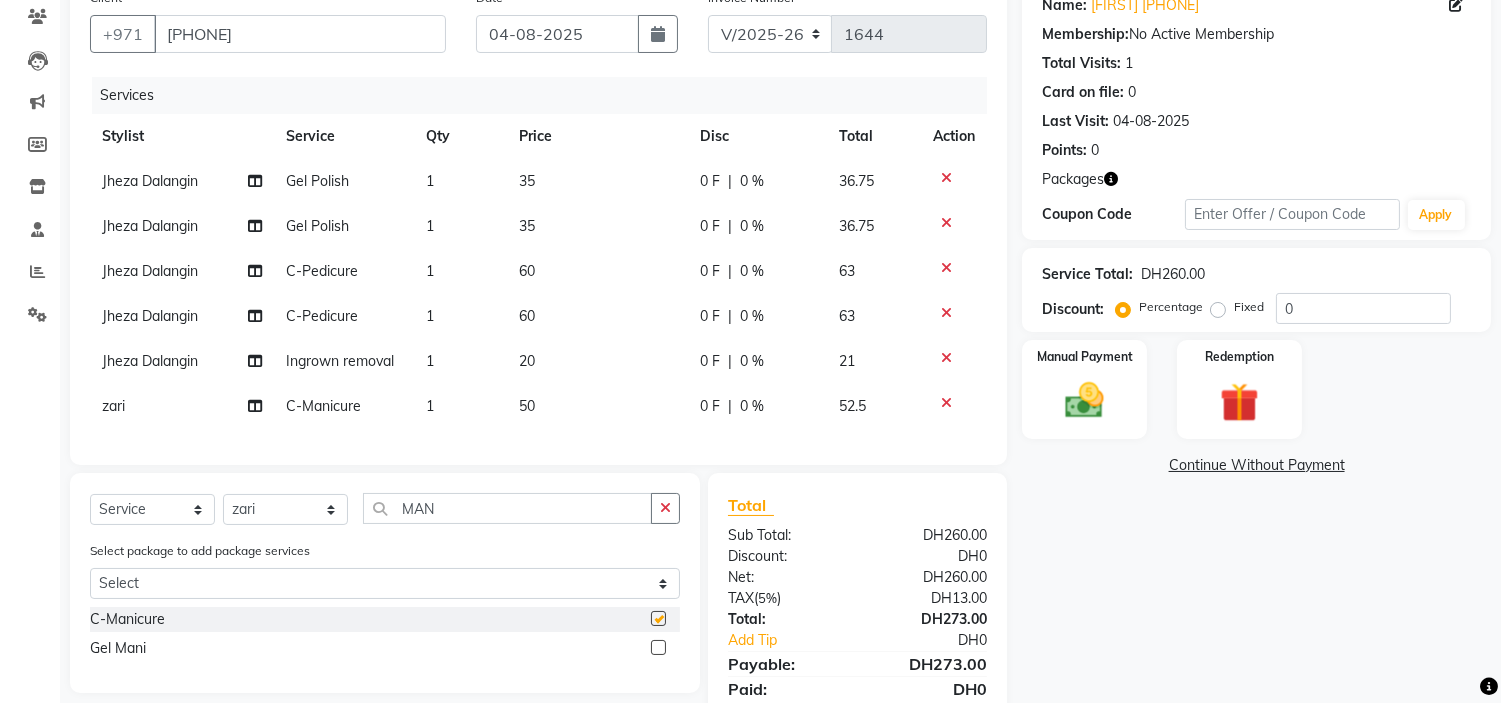 checkbox on "false" 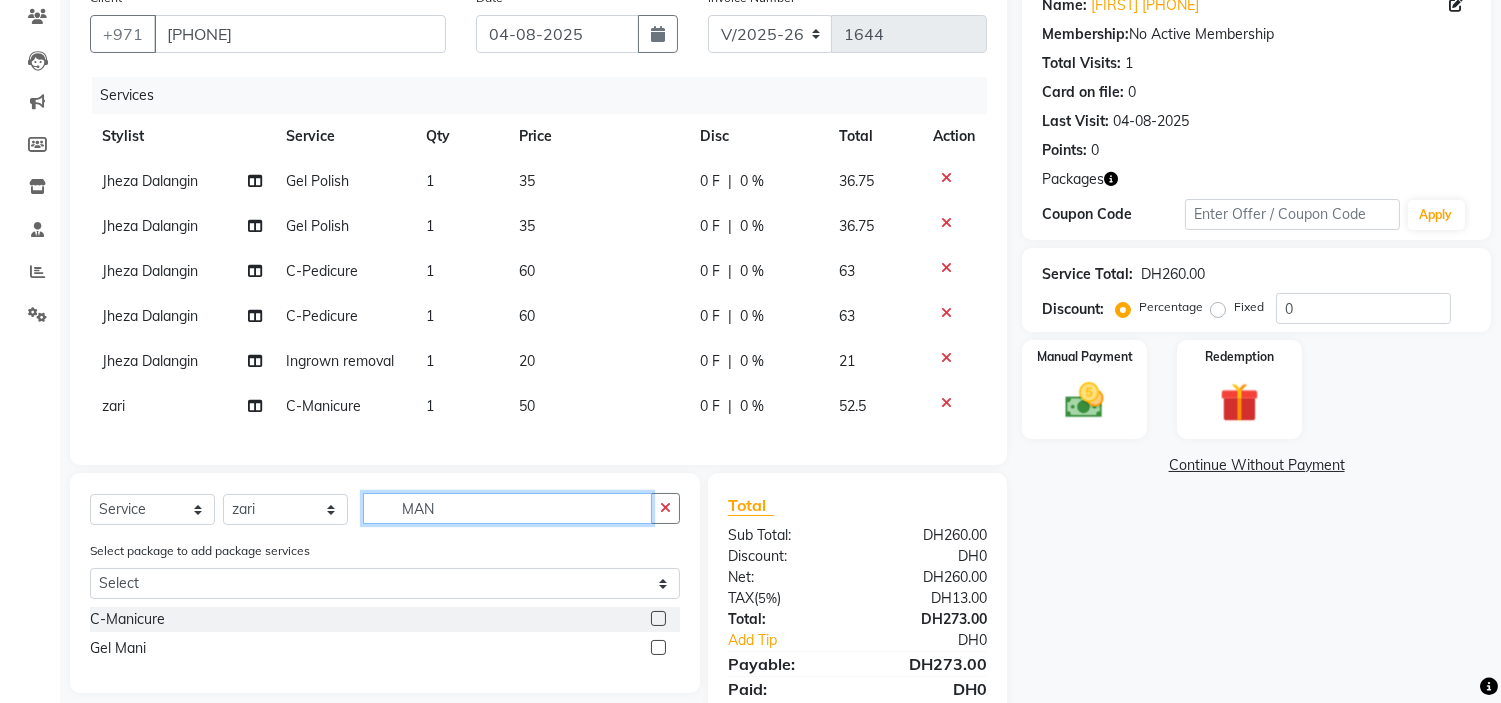 drag, startPoint x: 538, startPoint y: 522, endPoint x: 262, endPoint y: 462, distance: 282.44644 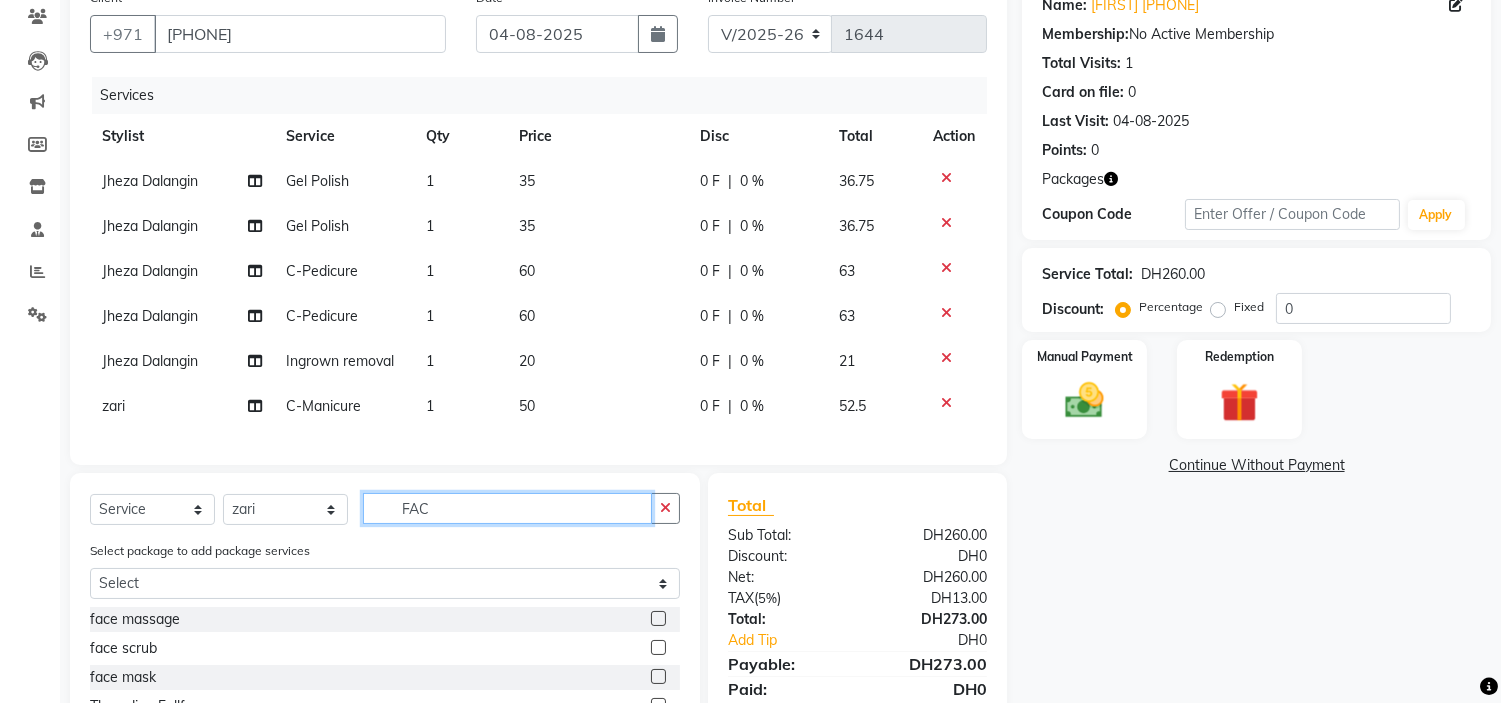 type on "FAC" 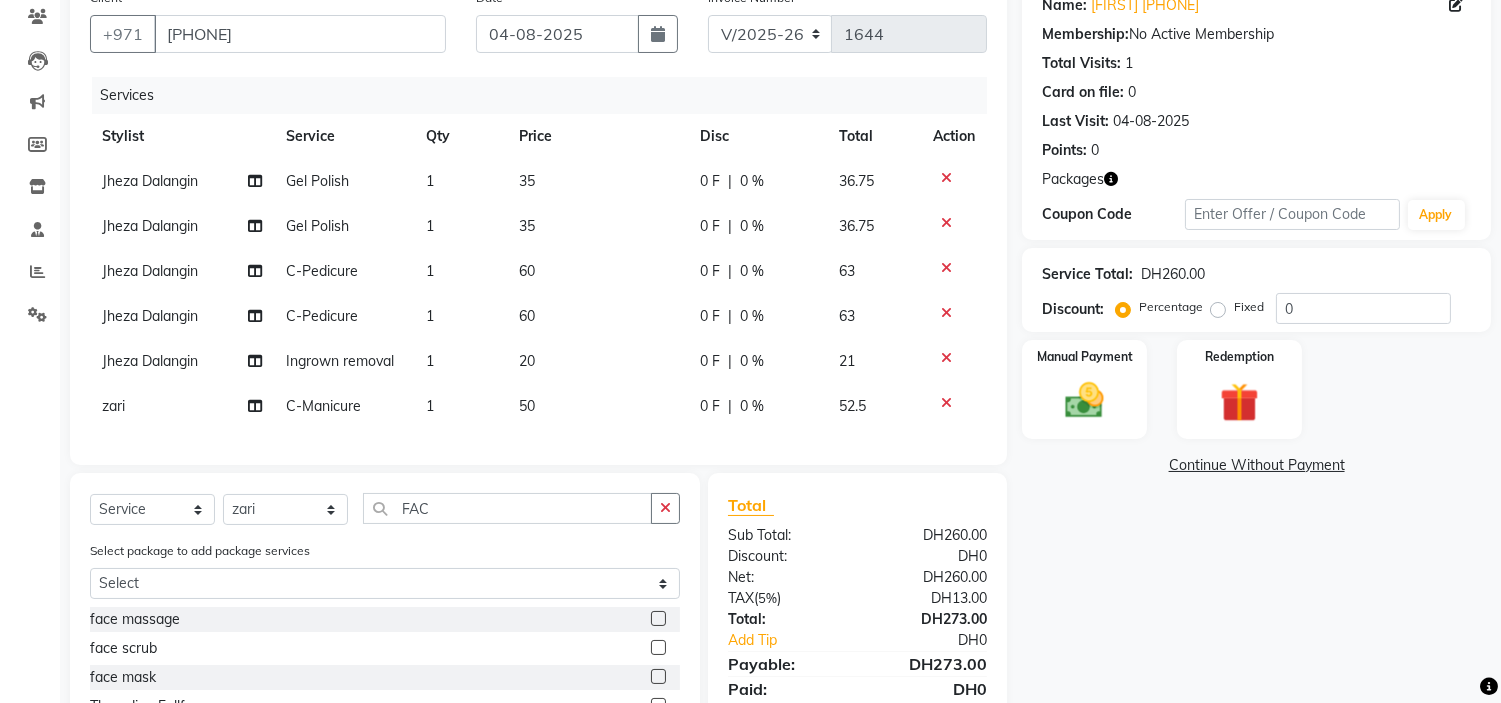 click 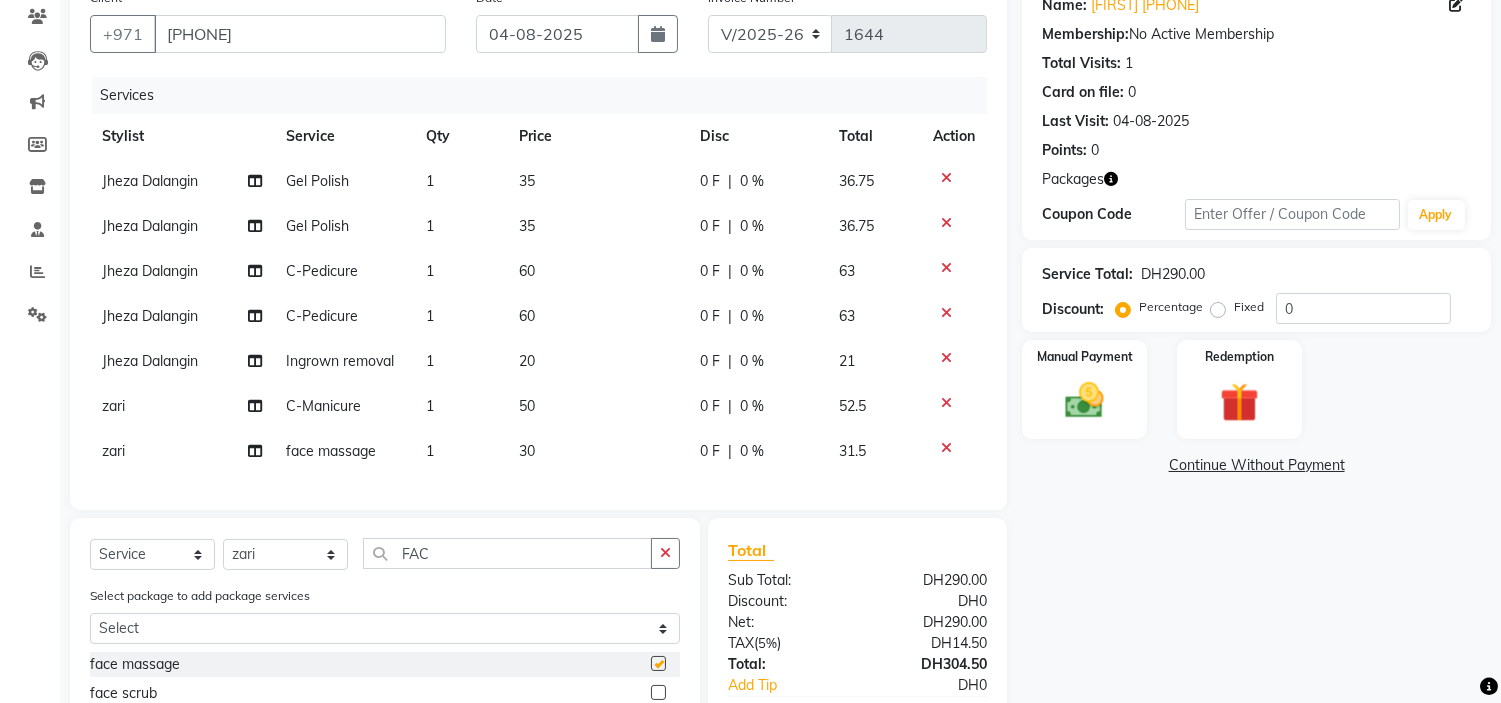 checkbox on "false" 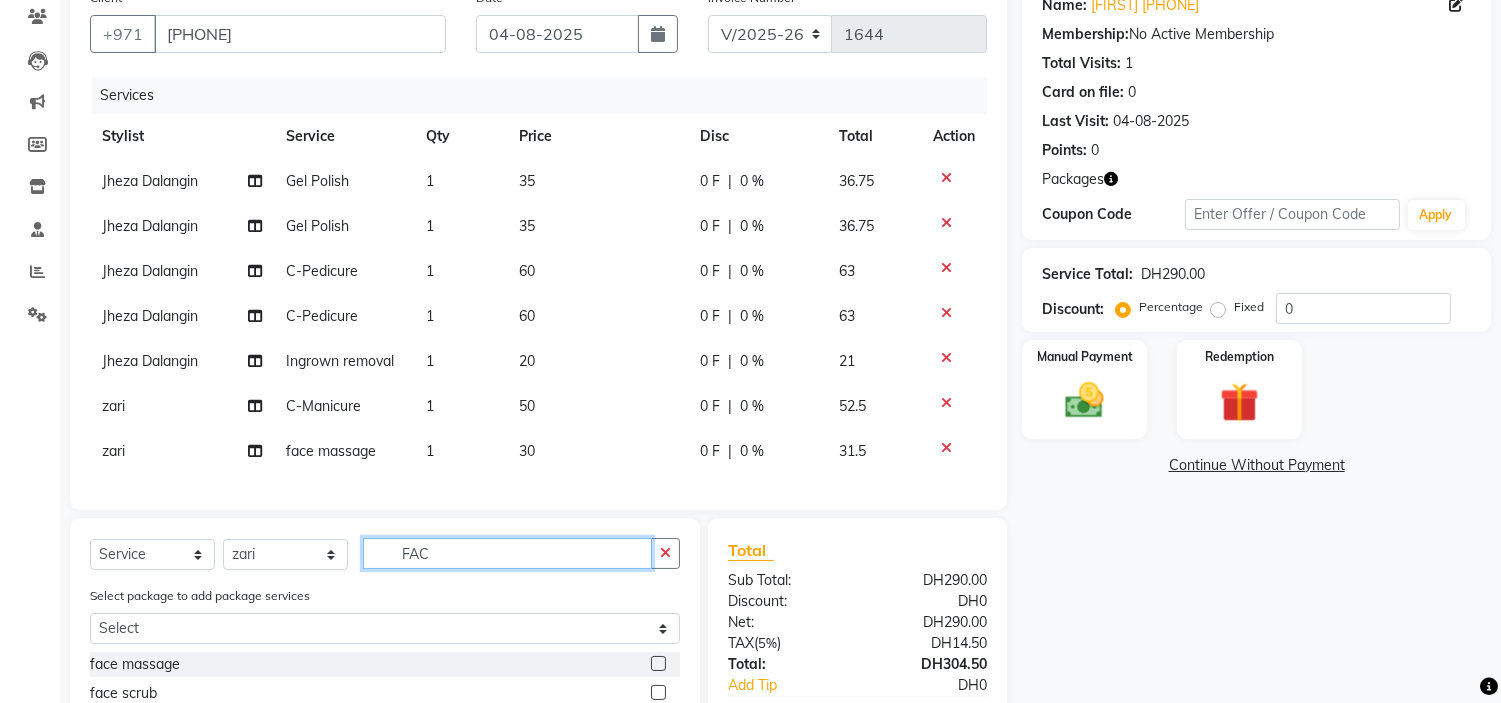 drag, startPoint x: 510, startPoint y: 576, endPoint x: 54, endPoint y: 477, distance: 466.623 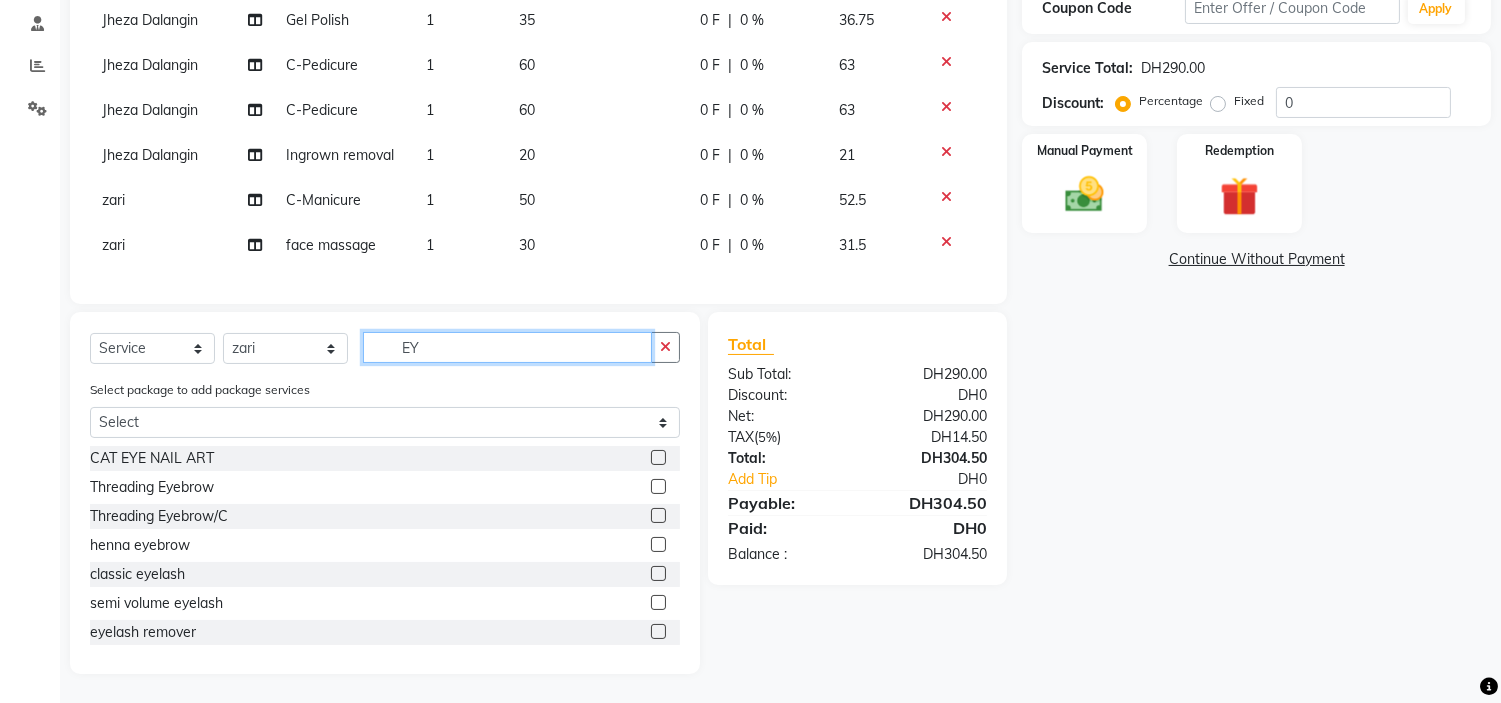 scroll, scrollTop: 394, scrollLeft: 0, axis: vertical 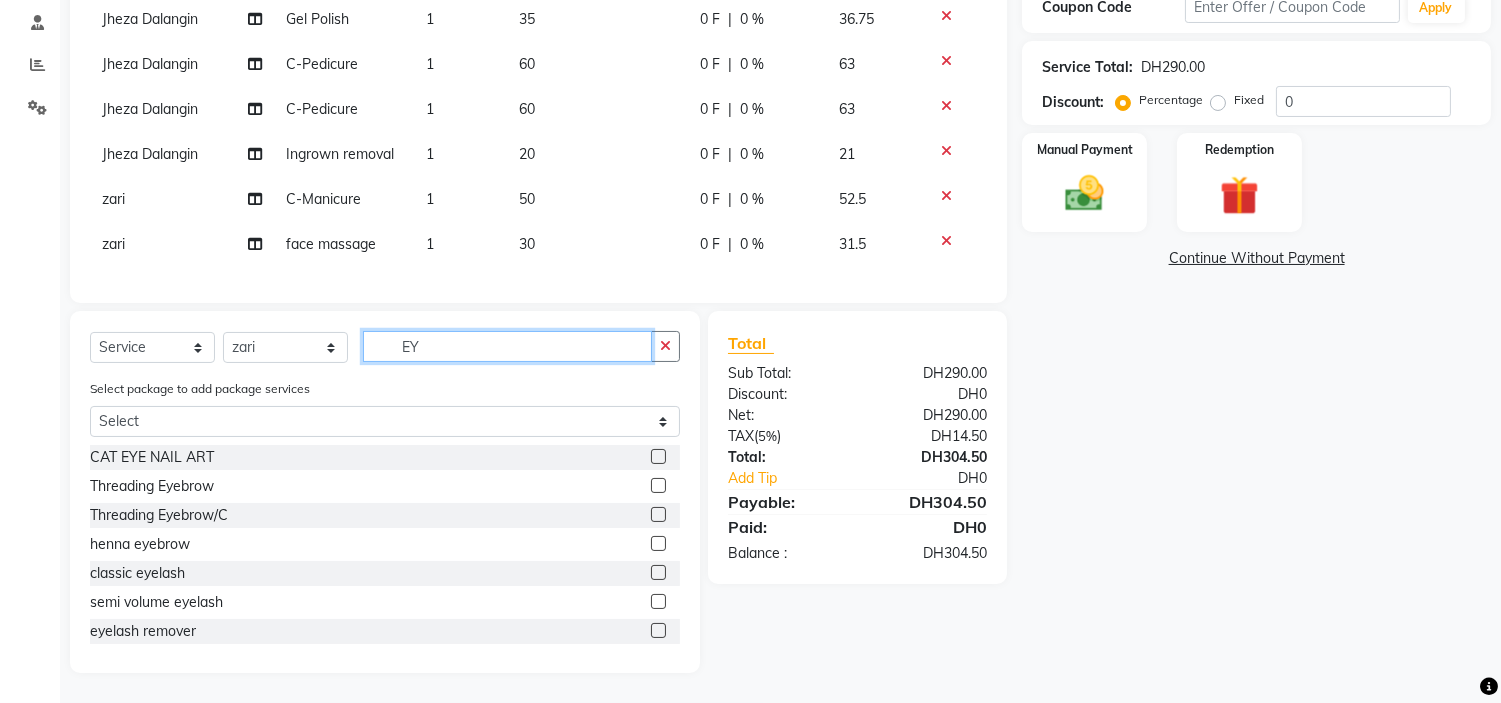 type on "EY" 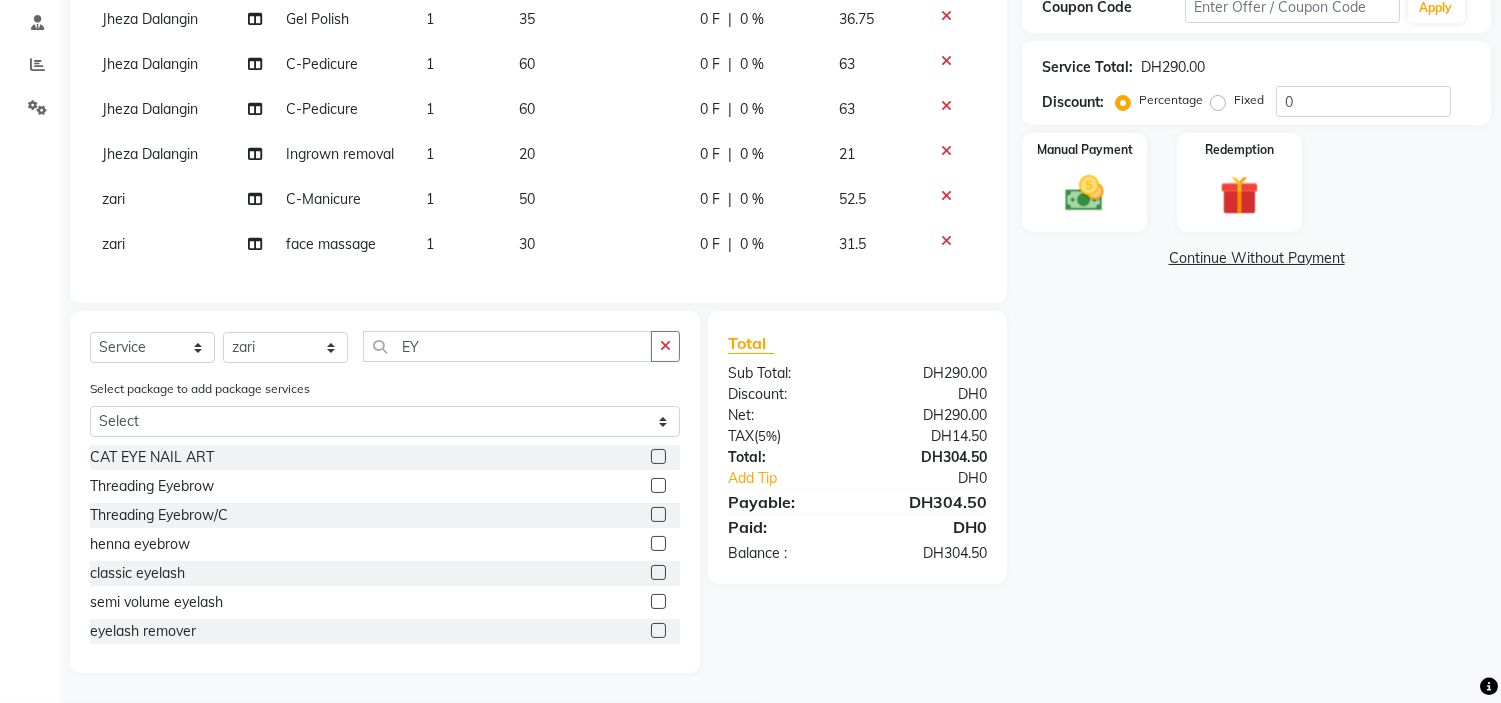 click 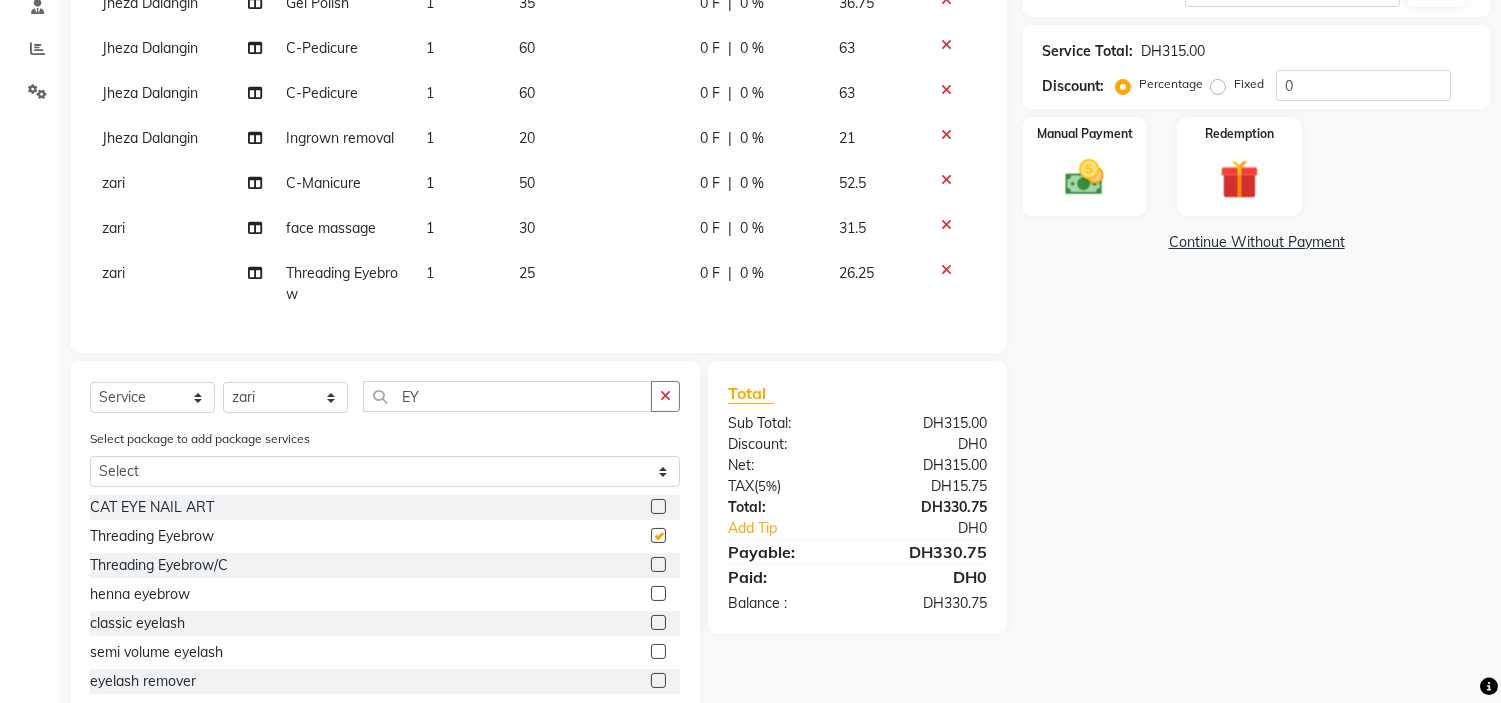 checkbox on "false" 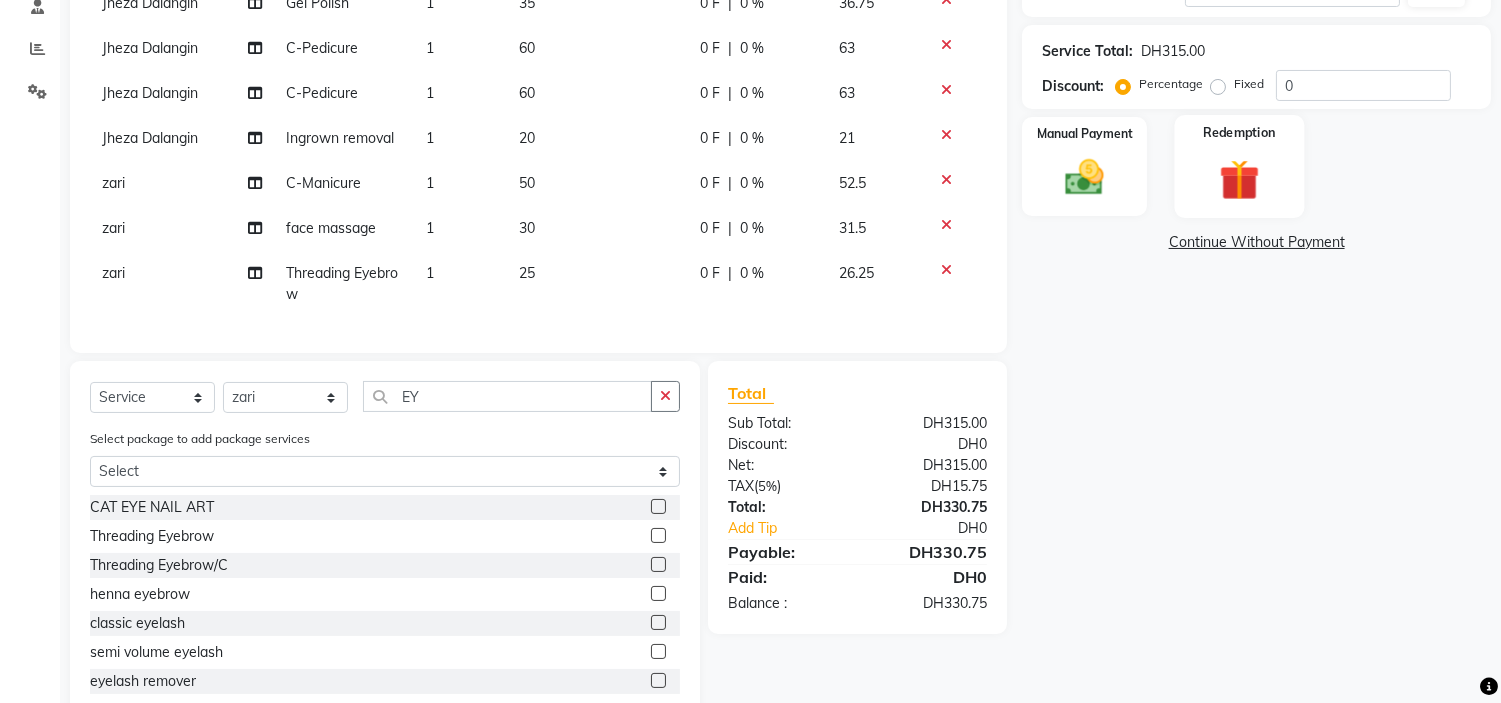 click 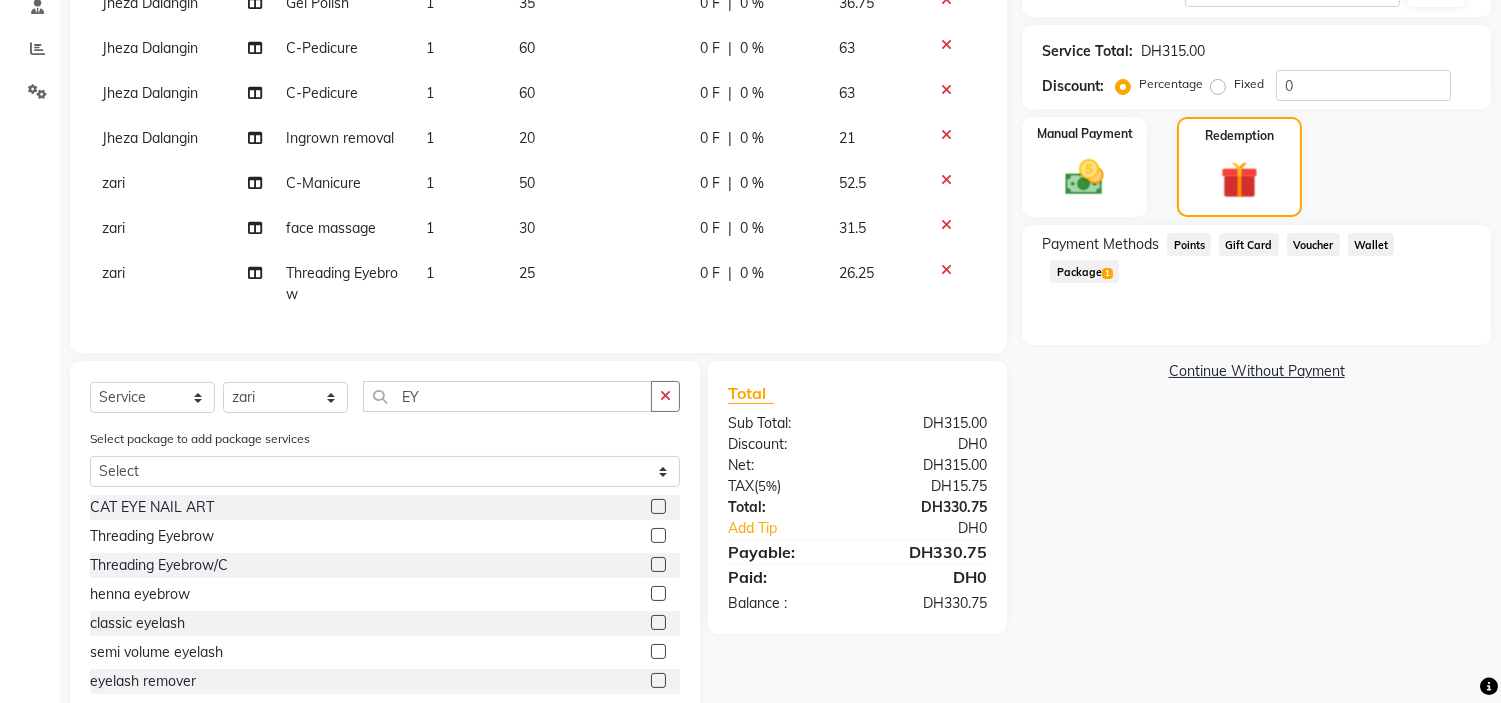 click on "Package  1" 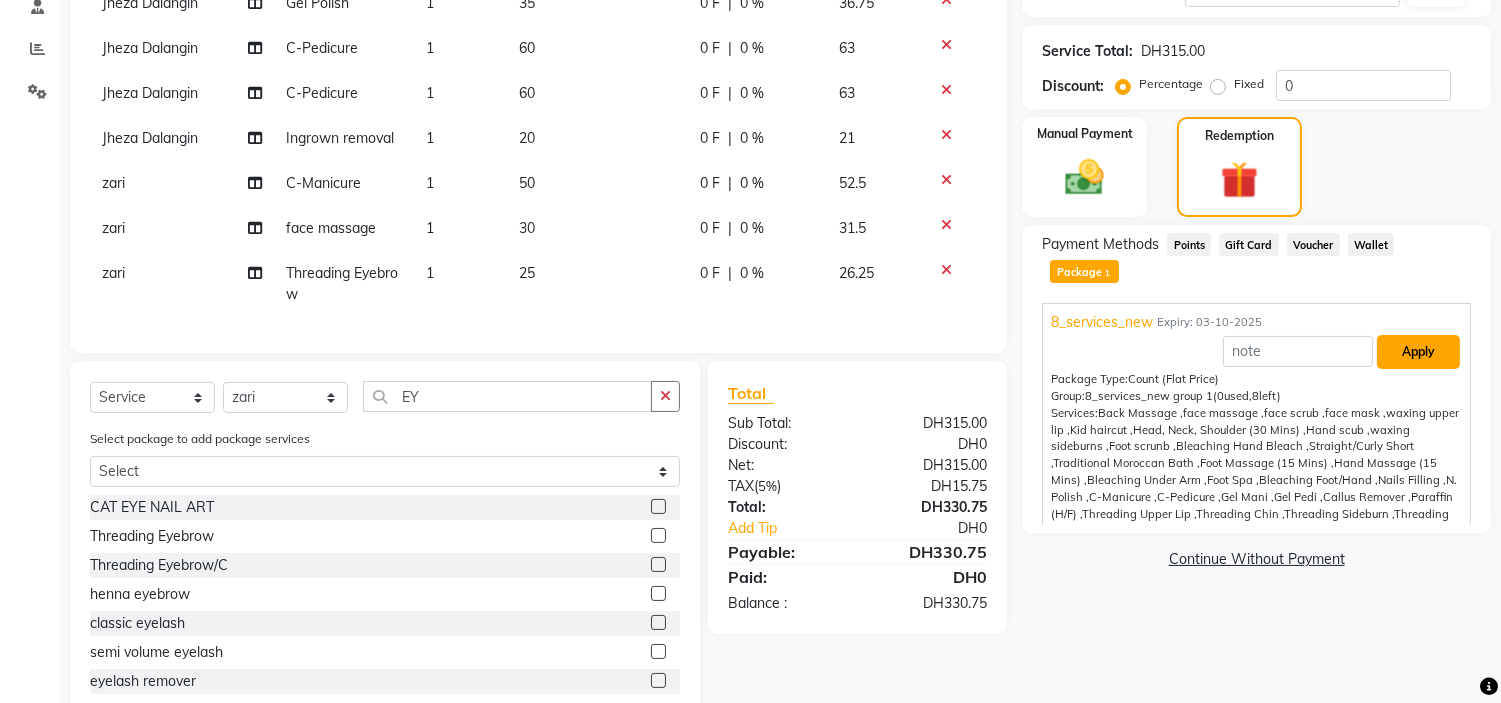 click on "Apply" at bounding box center [1418, 352] 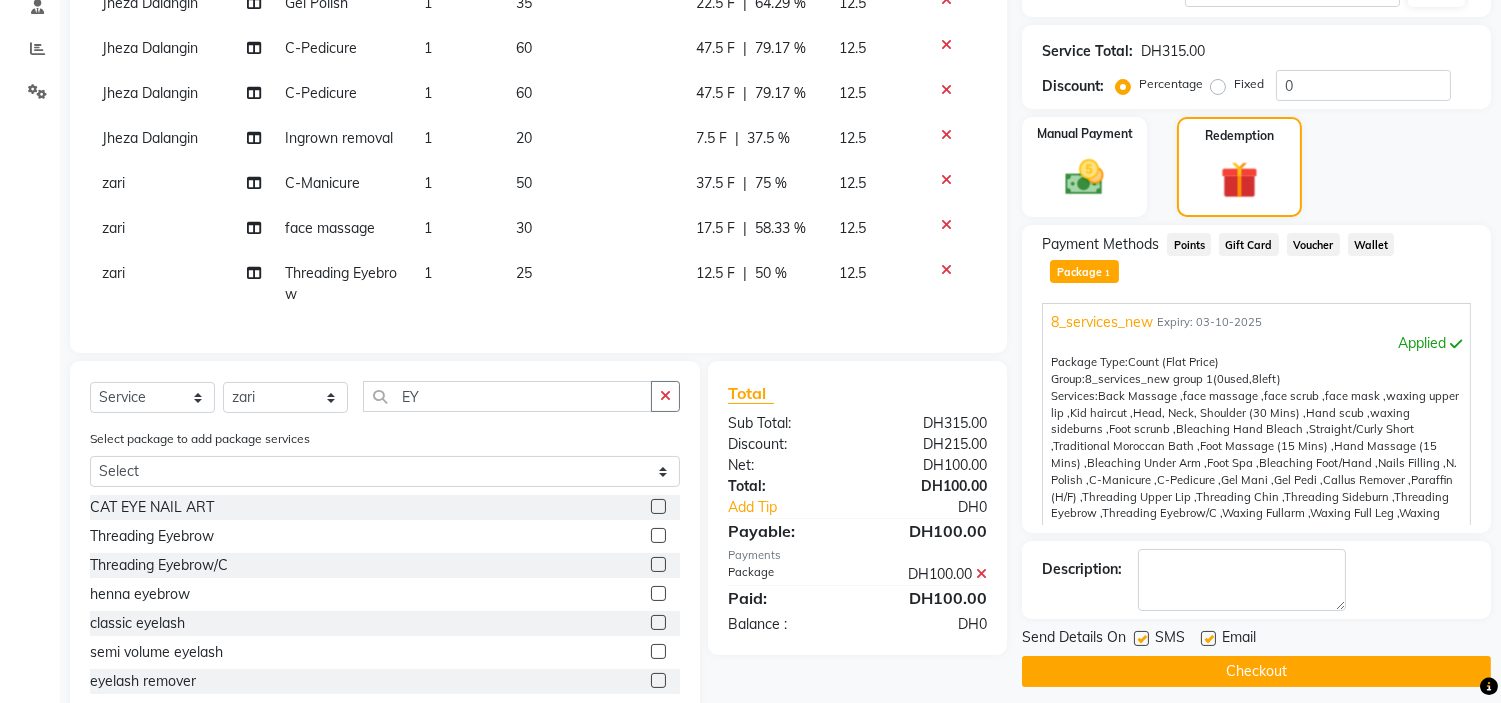 drag, startPoint x: 1138, startPoint y: 610, endPoint x: 1196, endPoint y: 611, distance: 58.00862 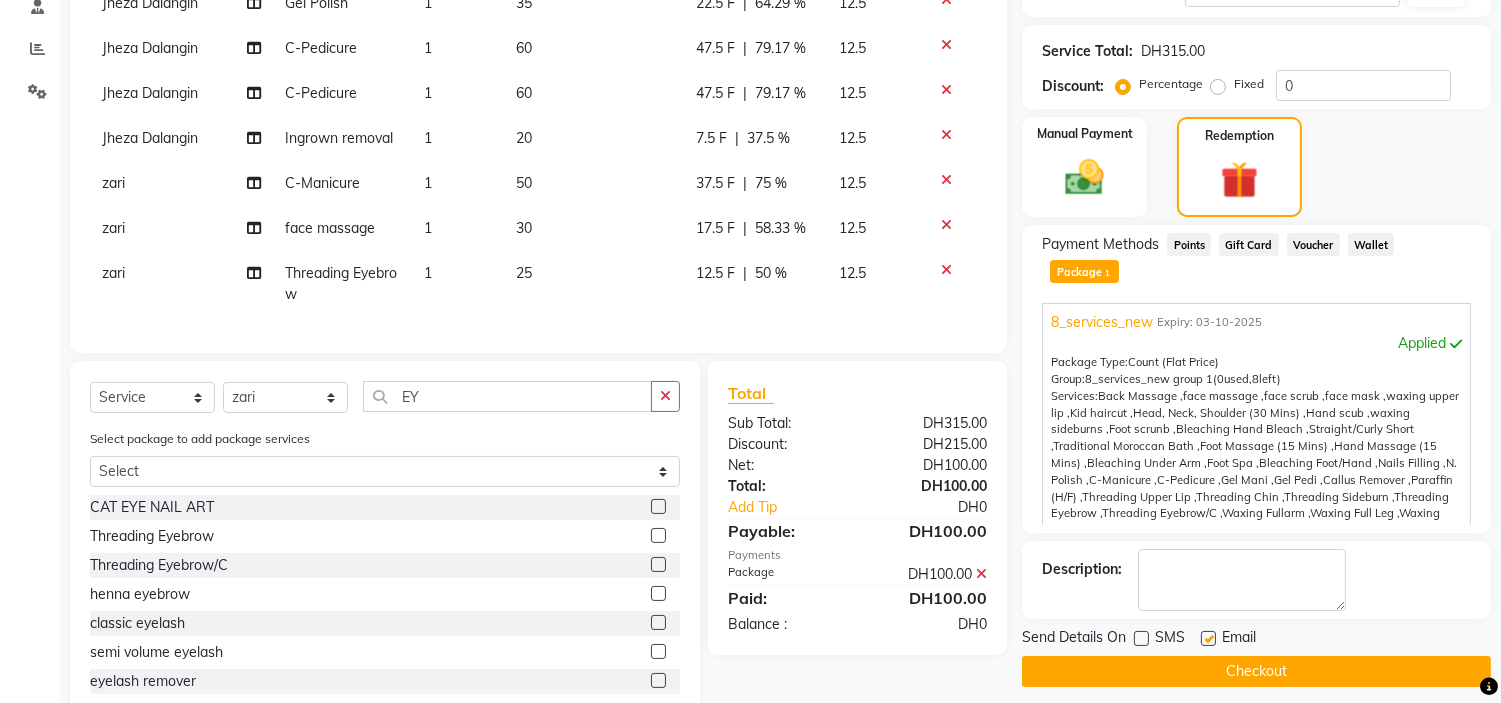 click 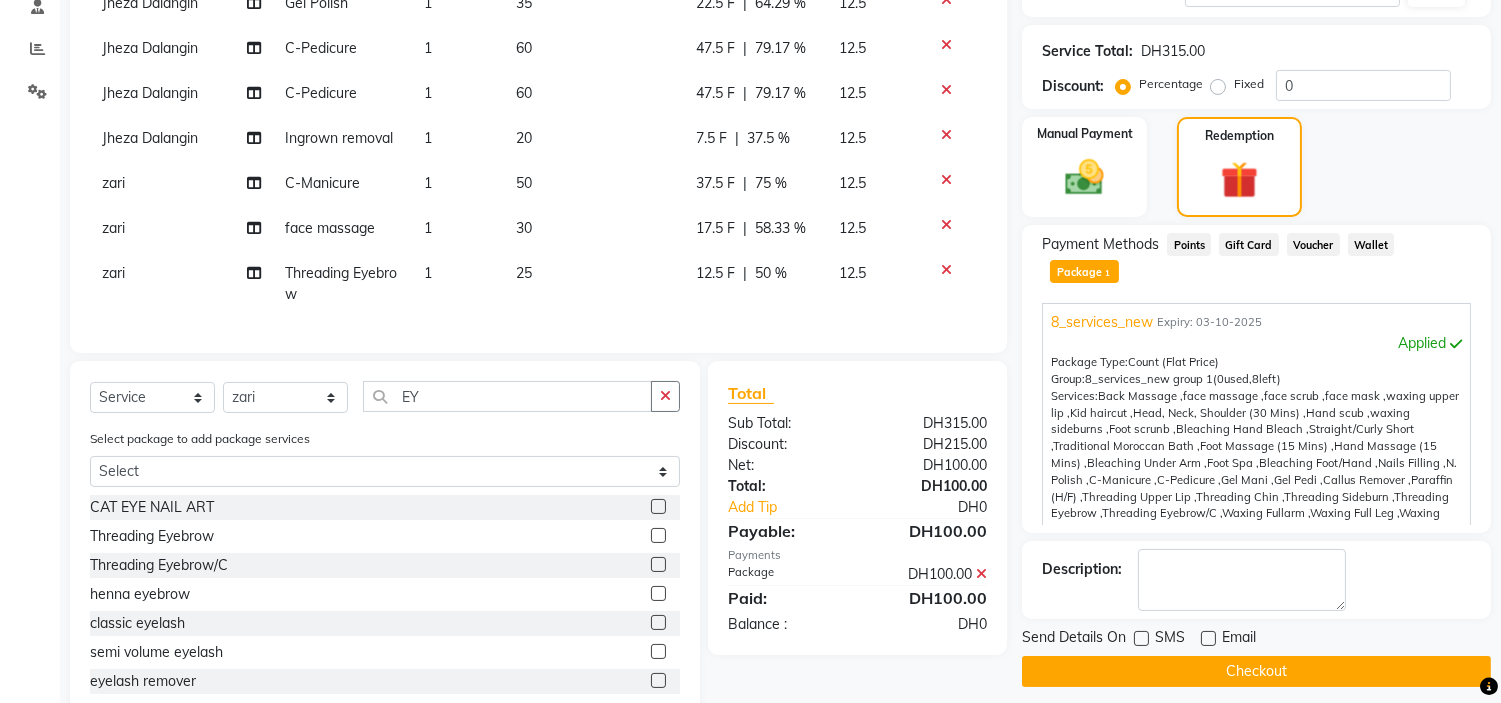 click on "Checkout" 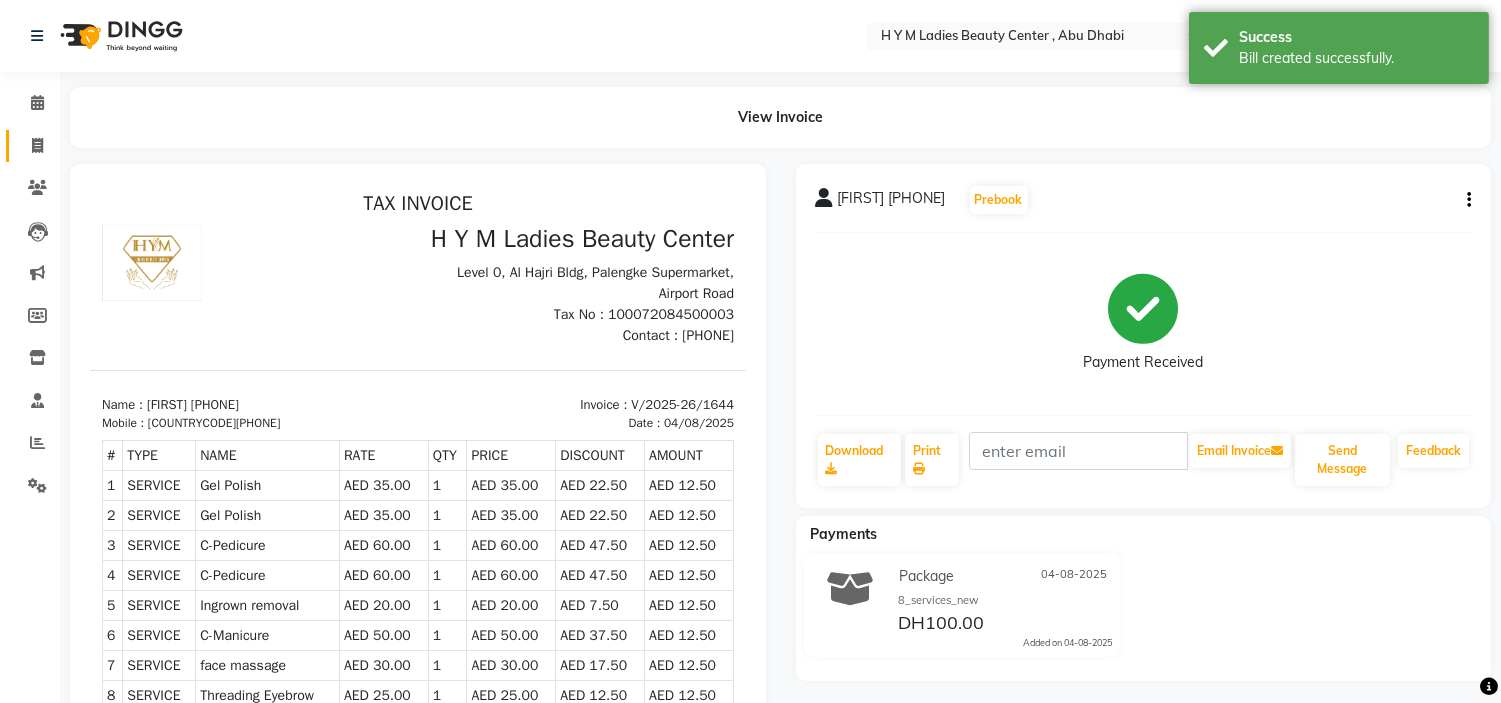 scroll, scrollTop: 0, scrollLeft: 0, axis: both 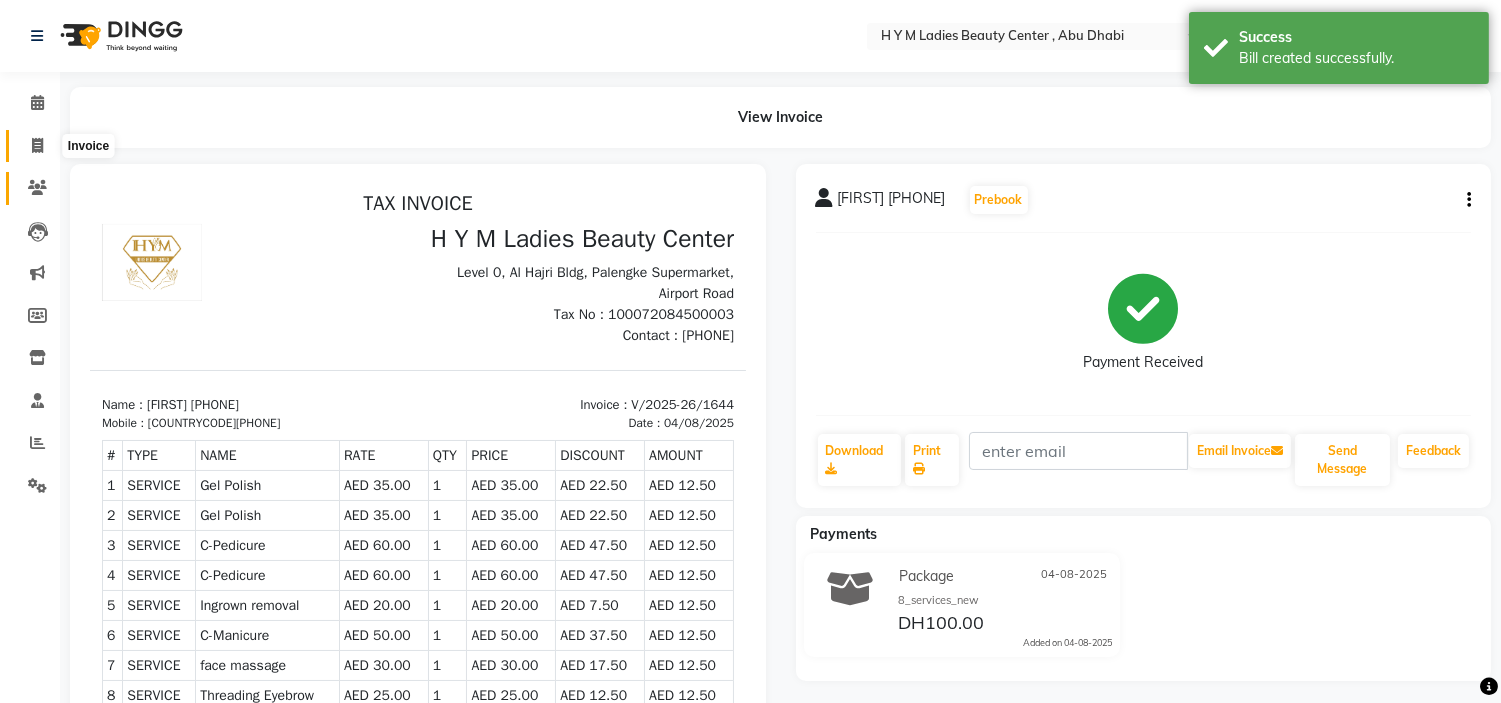 drag, startPoint x: 31, startPoint y: 155, endPoint x: 48, endPoint y: 171, distance: 23.345236 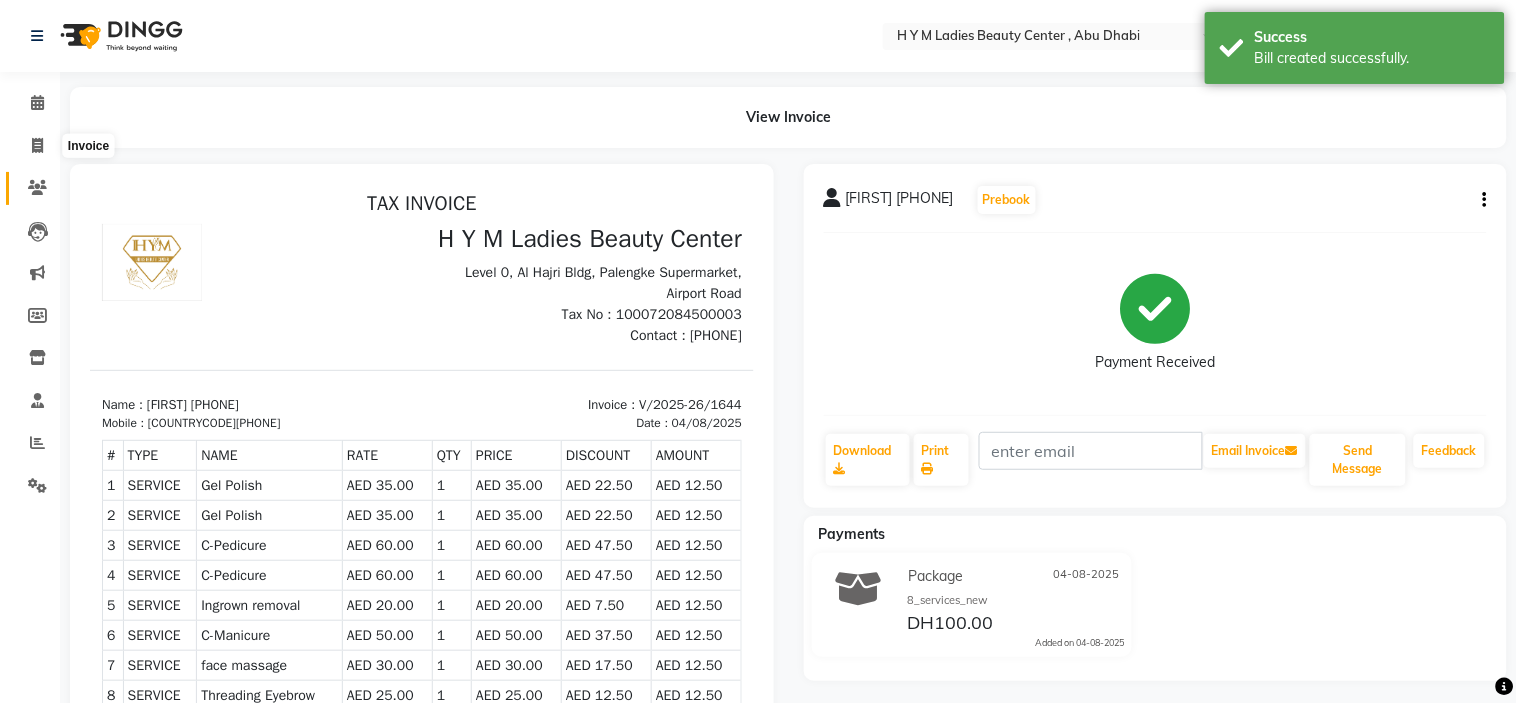 select on "service" 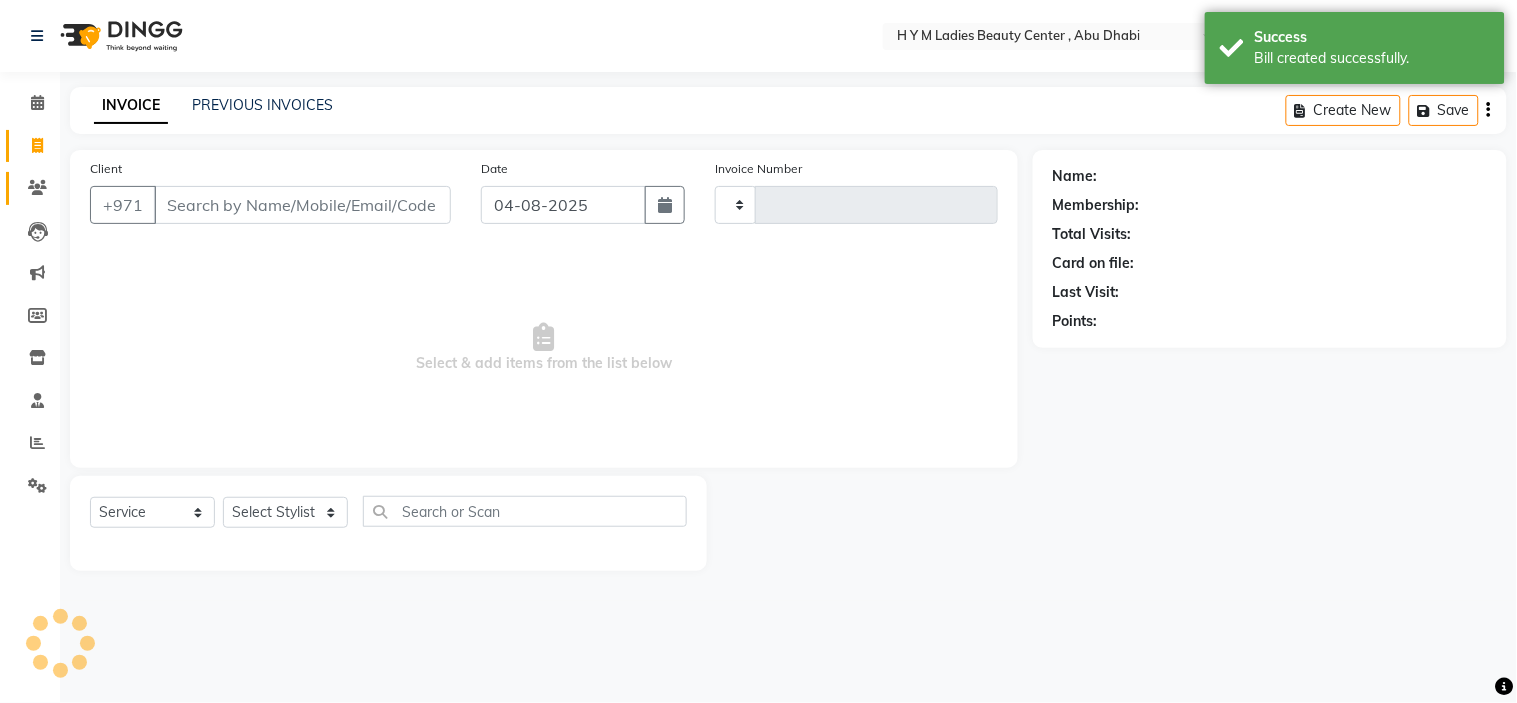 type on "1645" 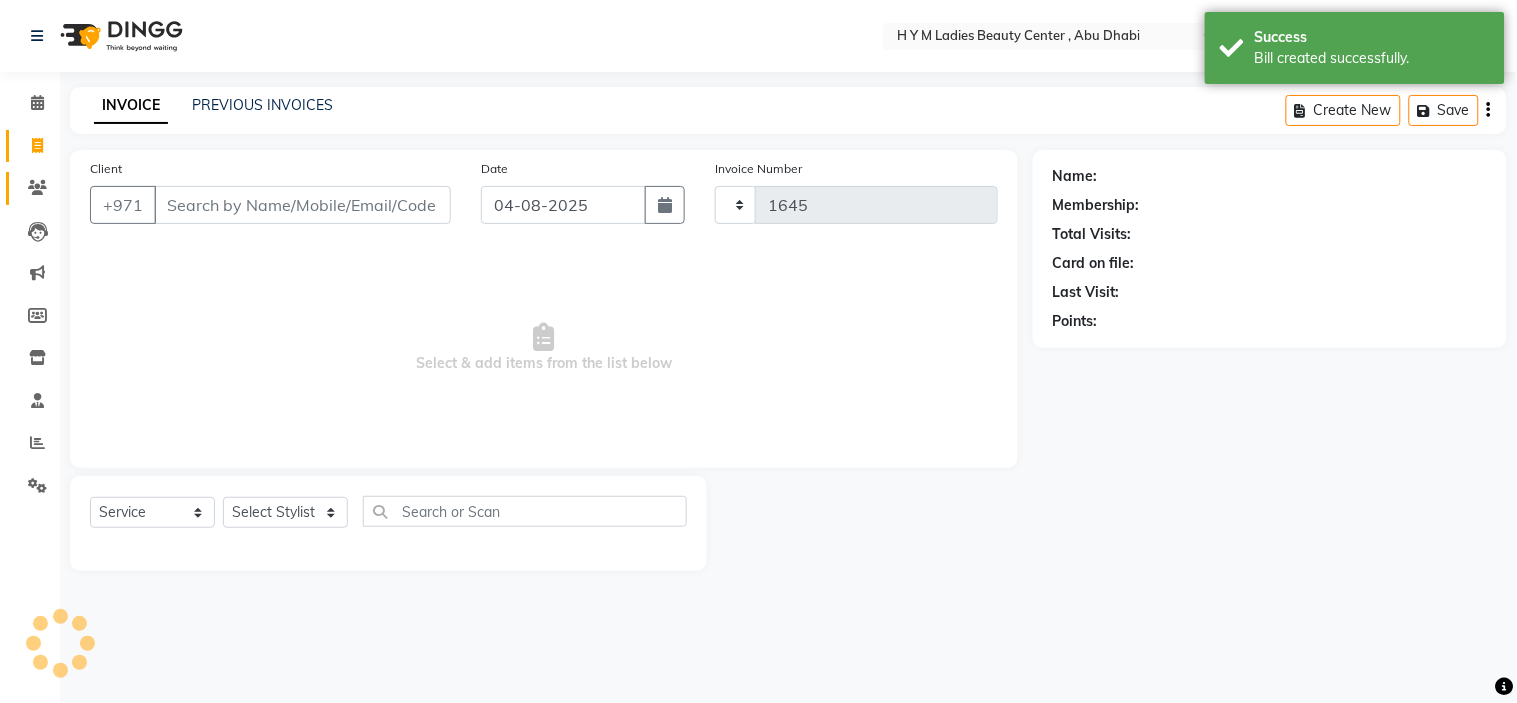 select on "7248" 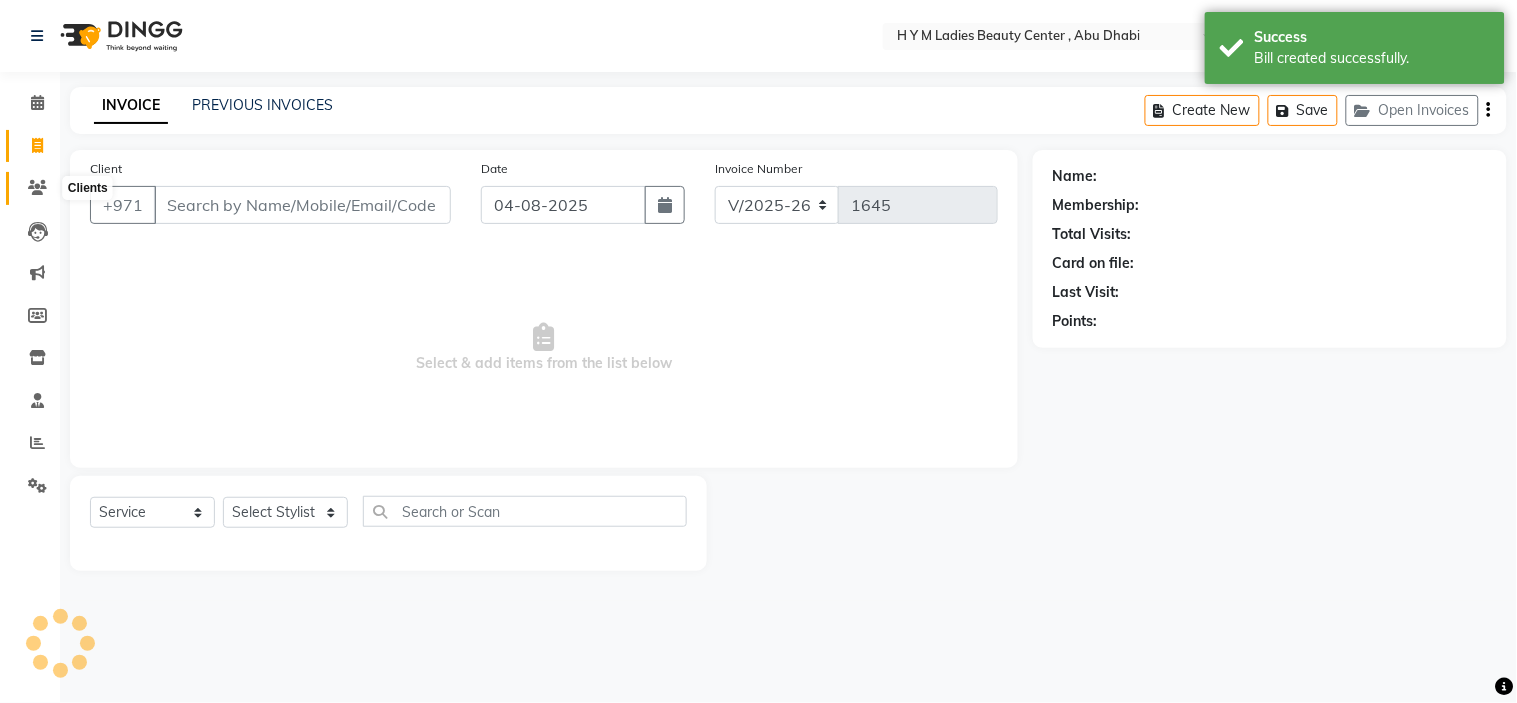 click 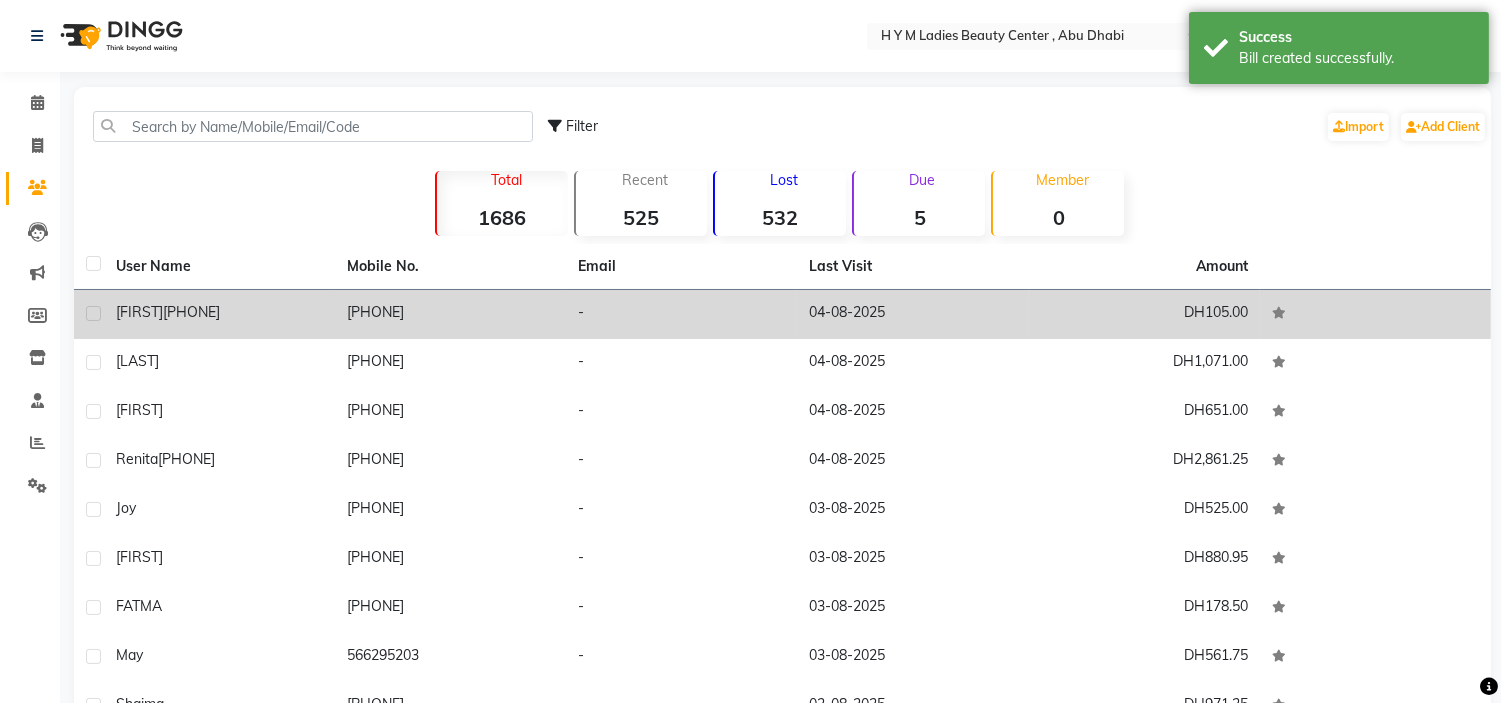 click on "[PHONE]" 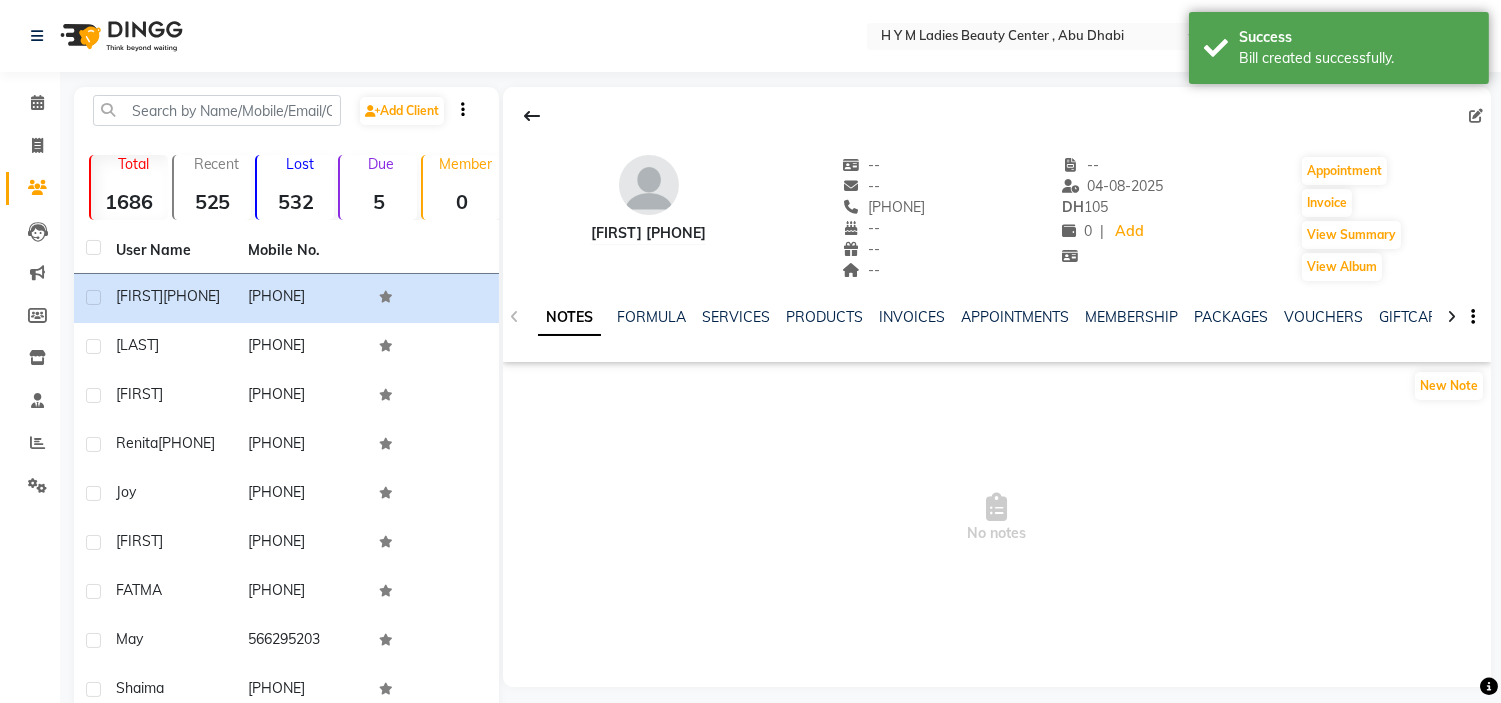 click on "PACKAGES" 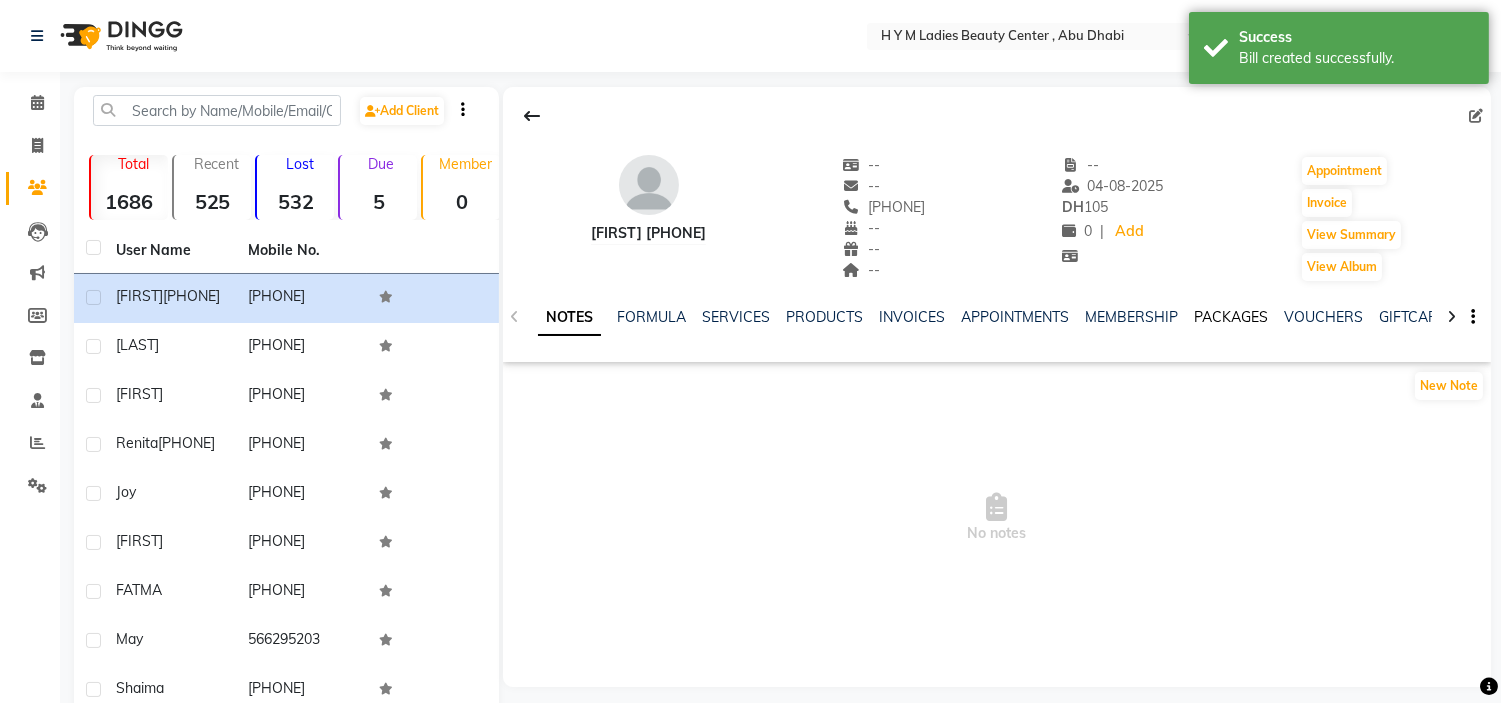 click on "PACKAGES" 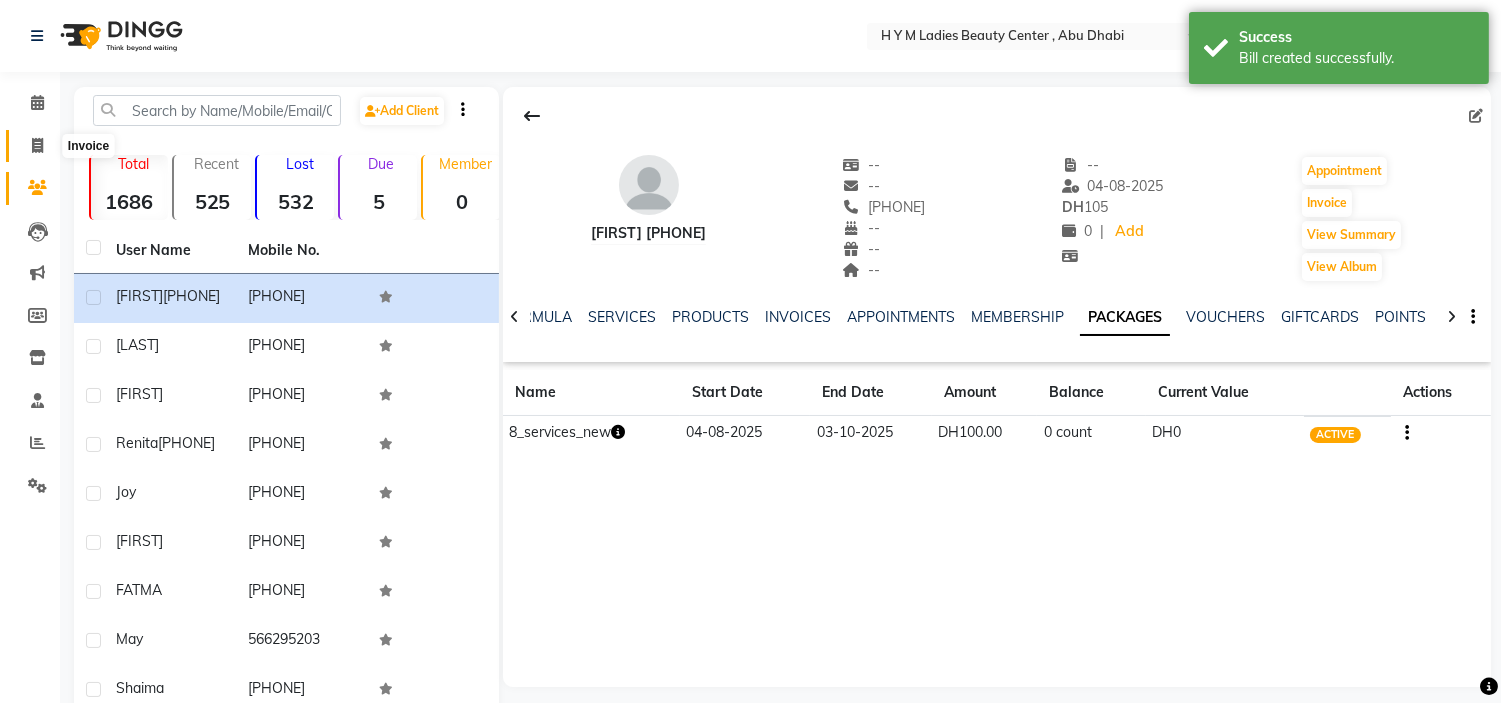 click 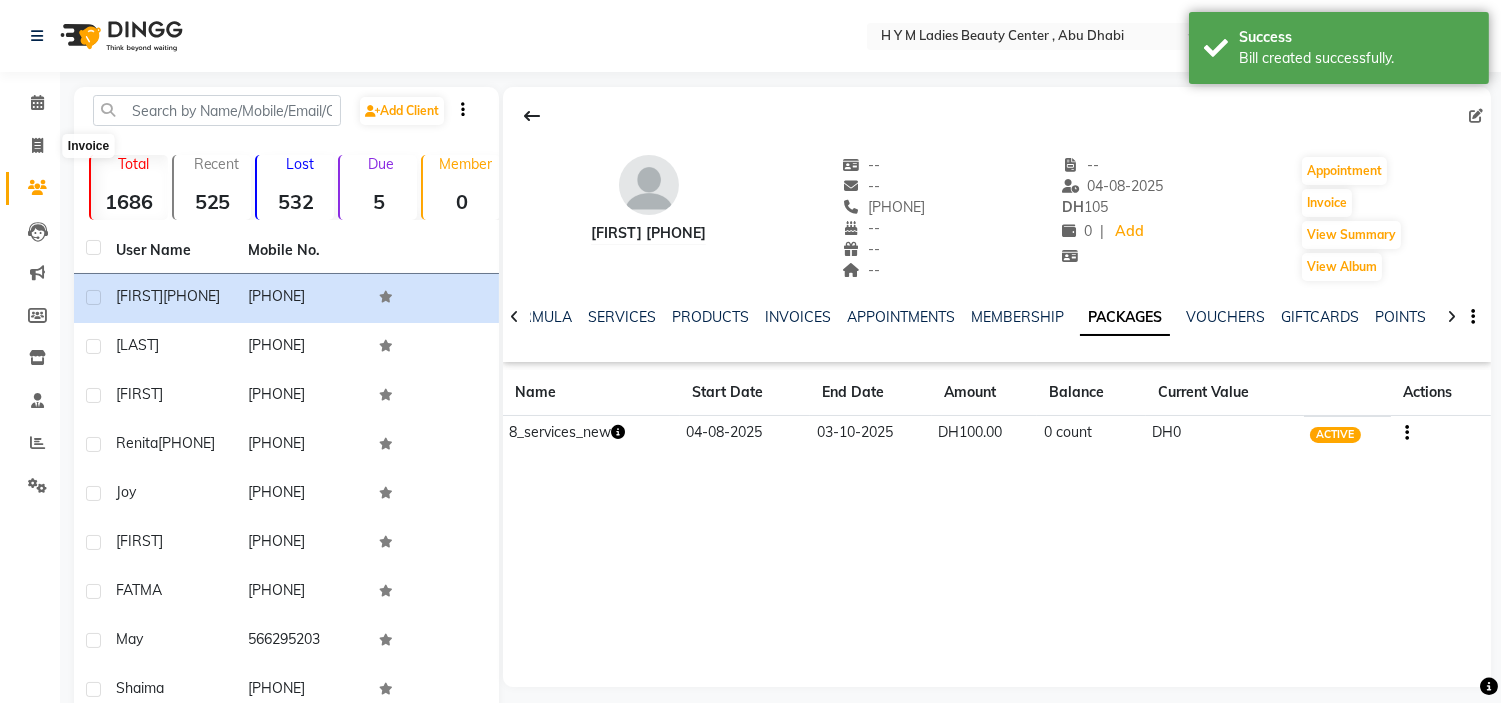 select on "service" 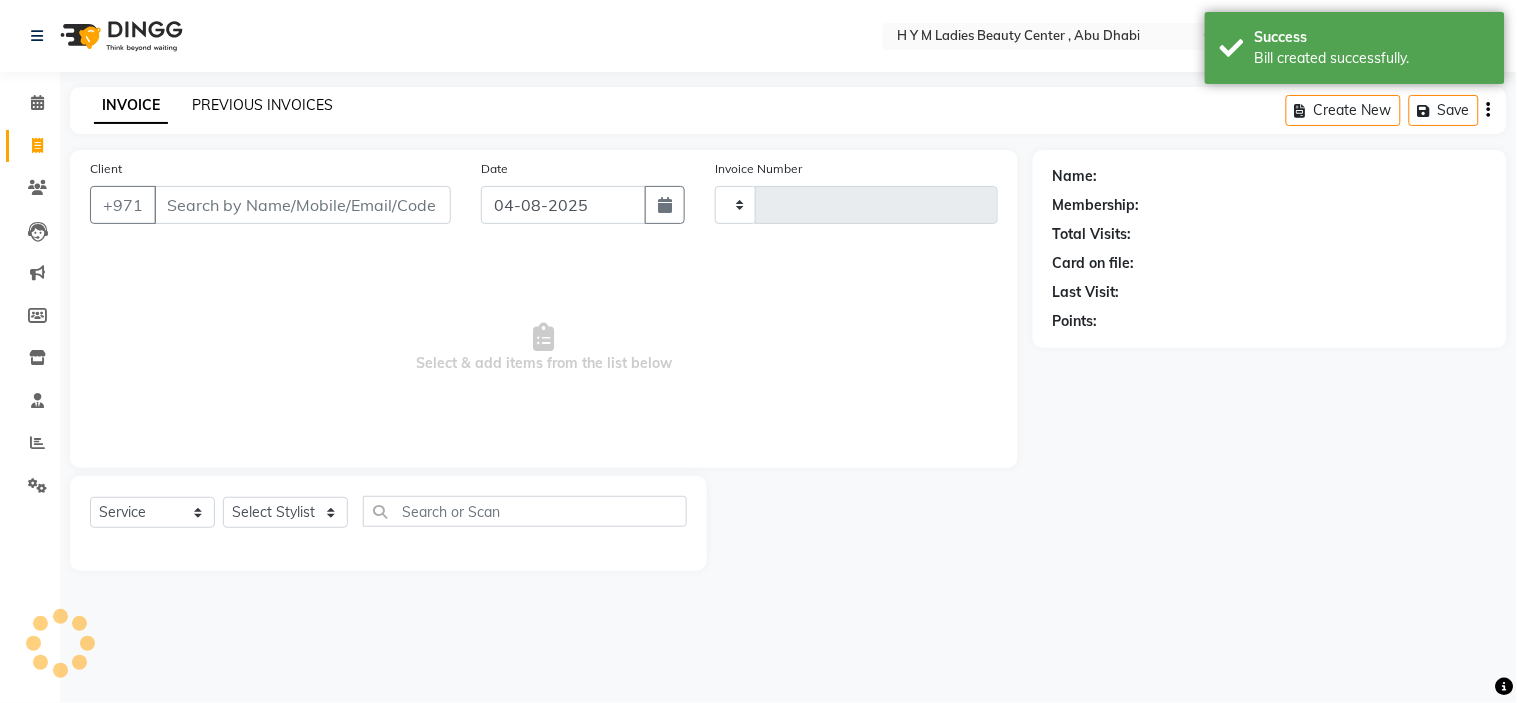 type on "1645" 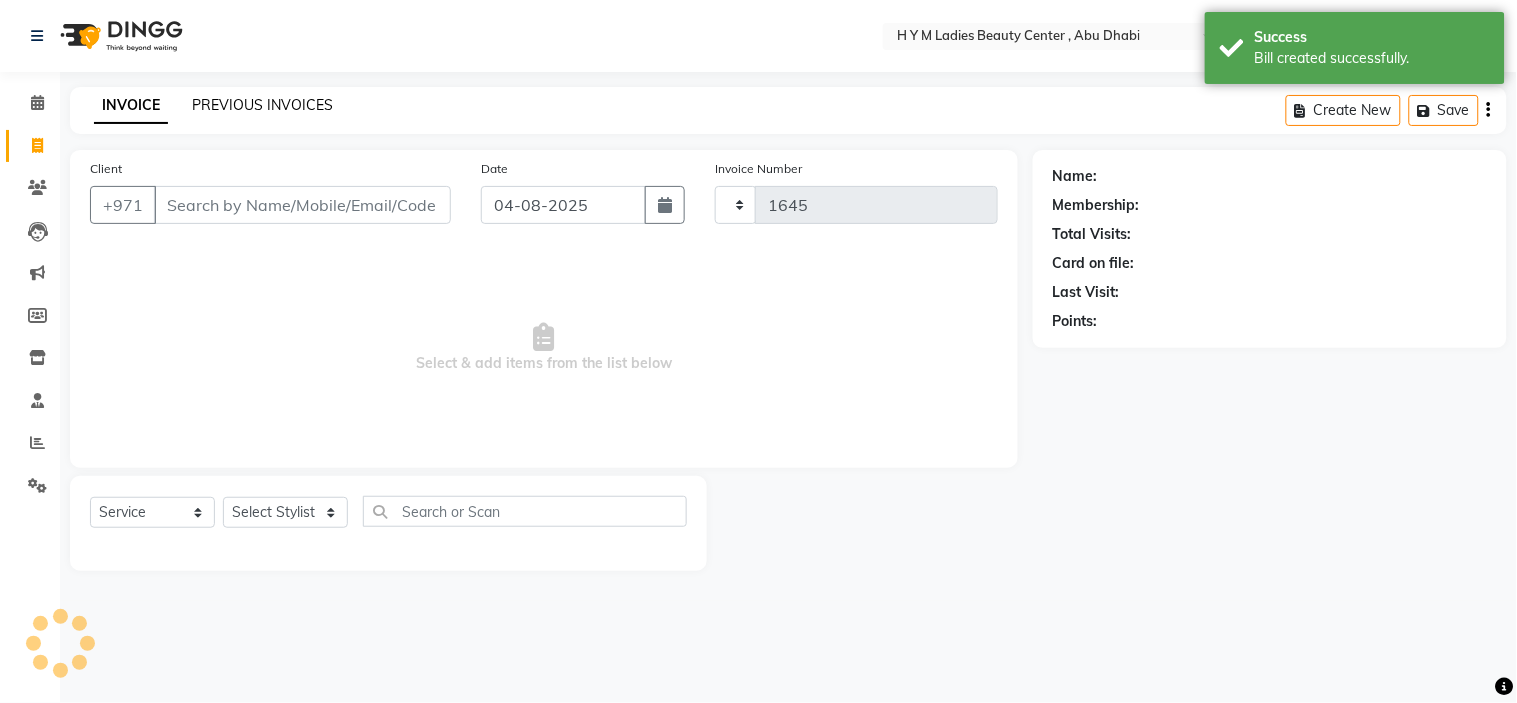 select on "7248" 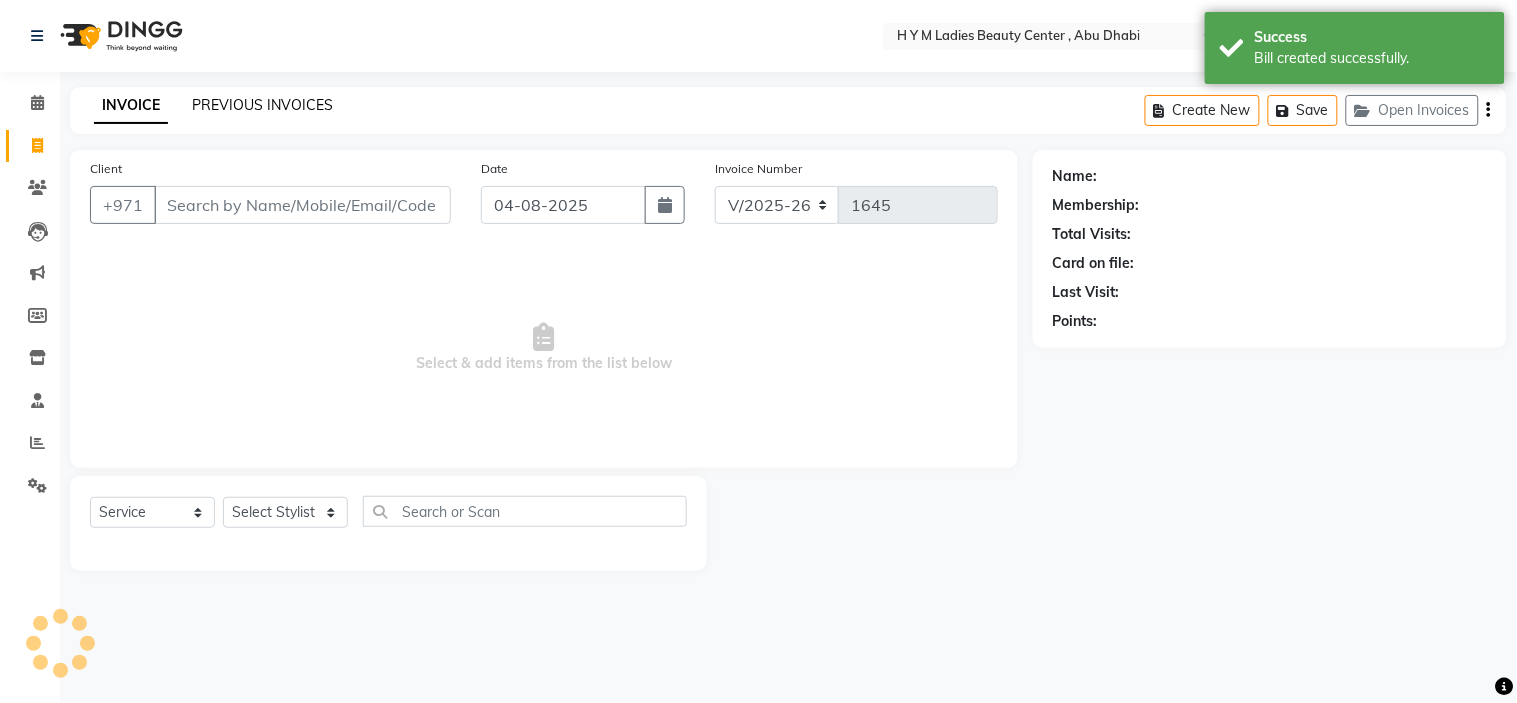 click on "PREVIOUS INVOICES" 